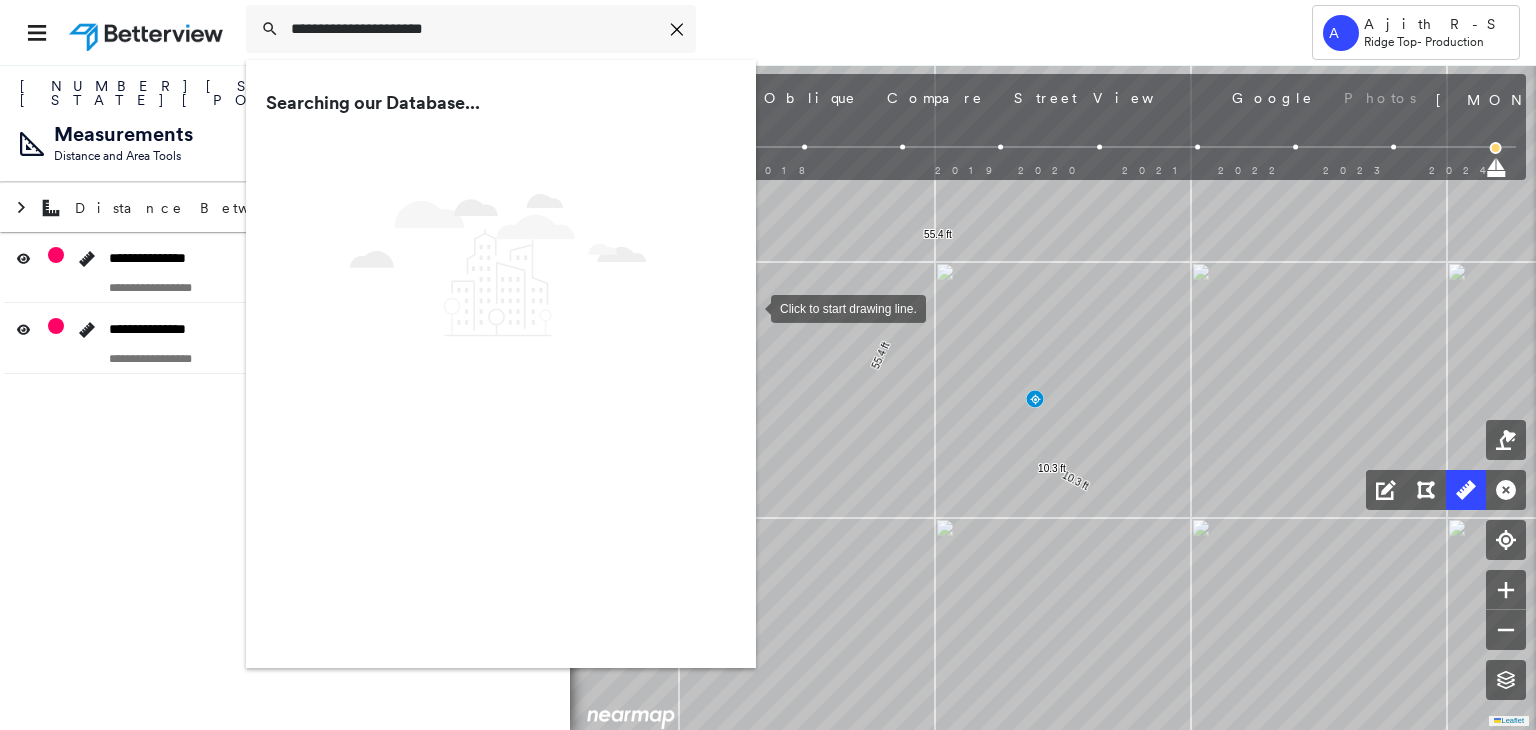 scroll, scrollTop: 0, scrollLeft: 0, axis: both 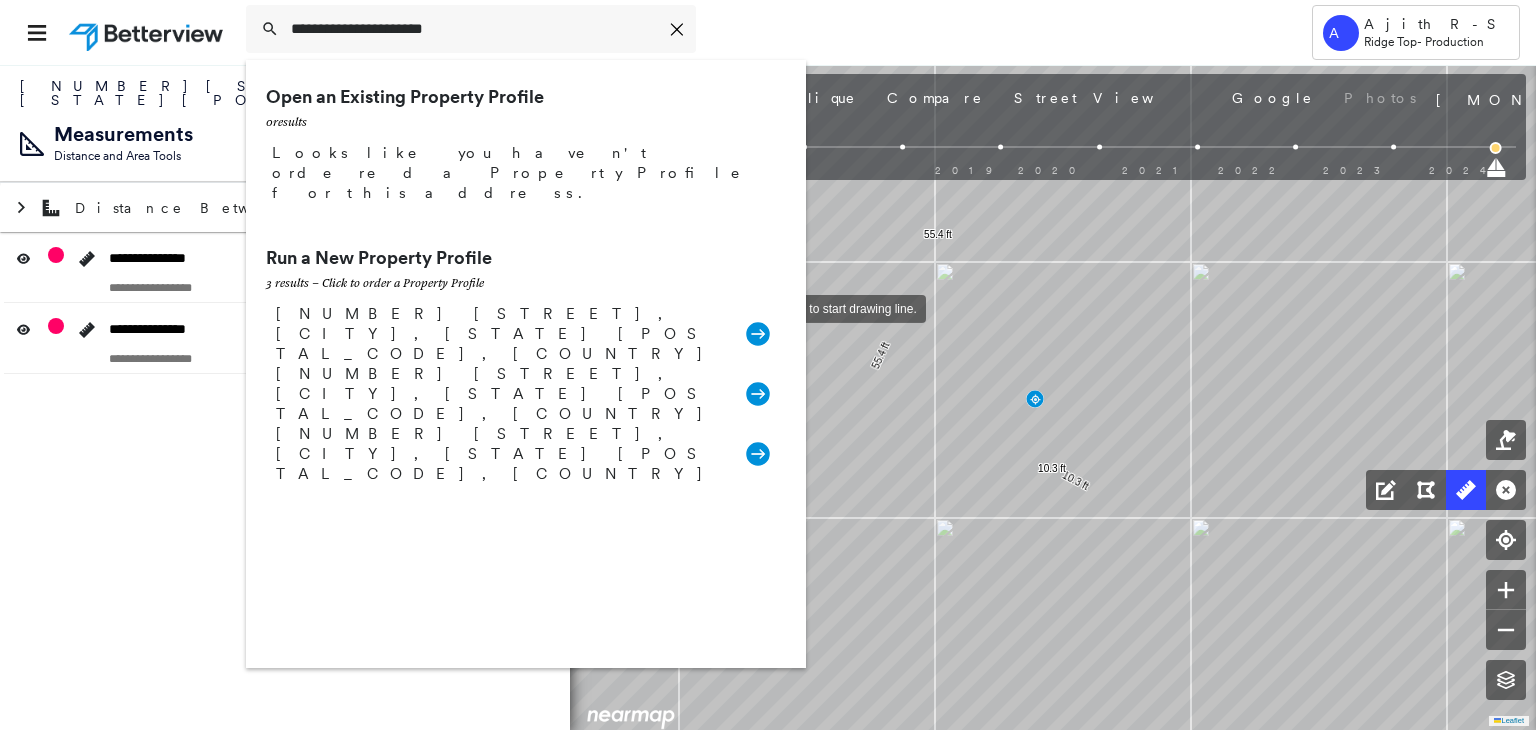 type on "**********" 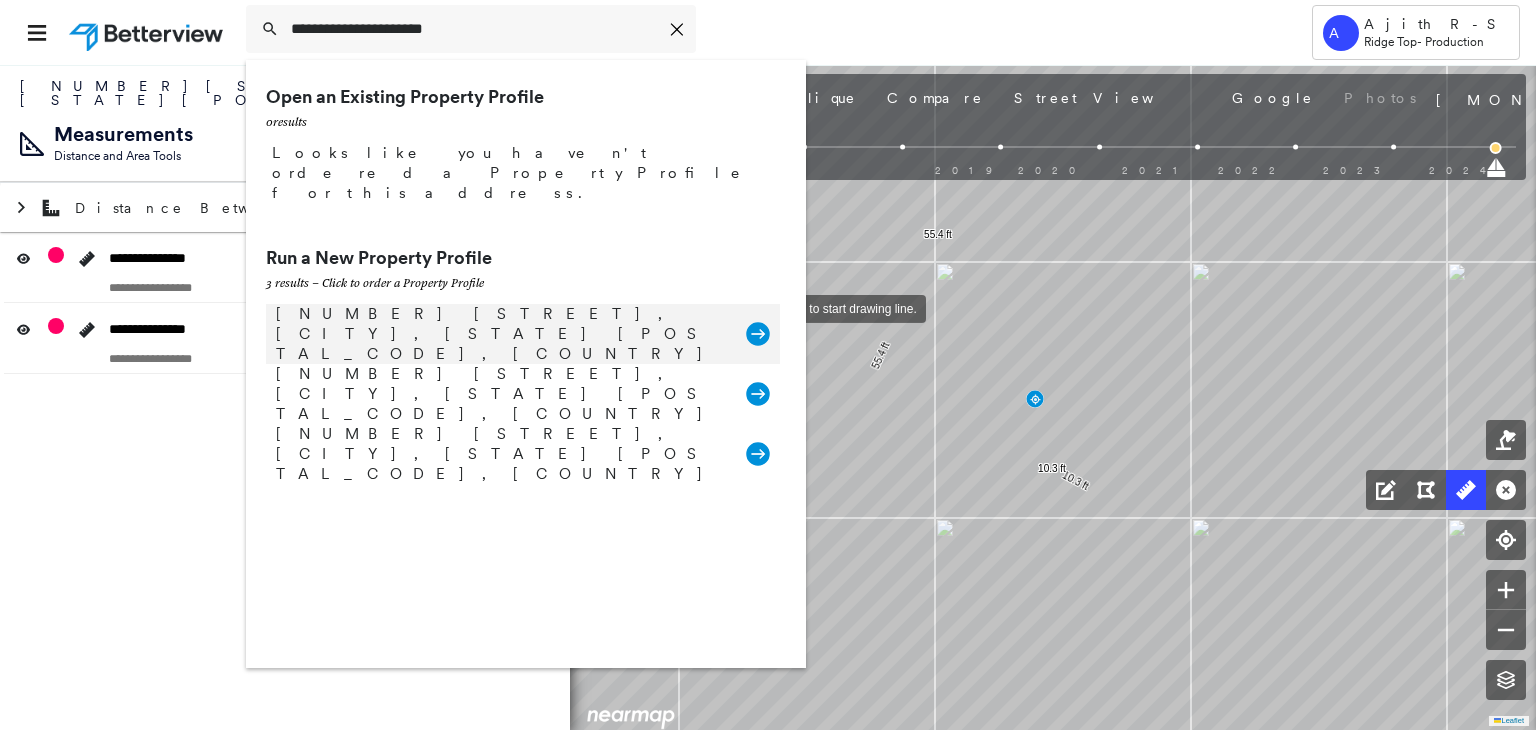 click on "[NUMBER] [STREET], [CITY], [STATE] [POSTAL_CODE], [COUNTRY] Group Created with Sketch." at bounding box center [523, 334] 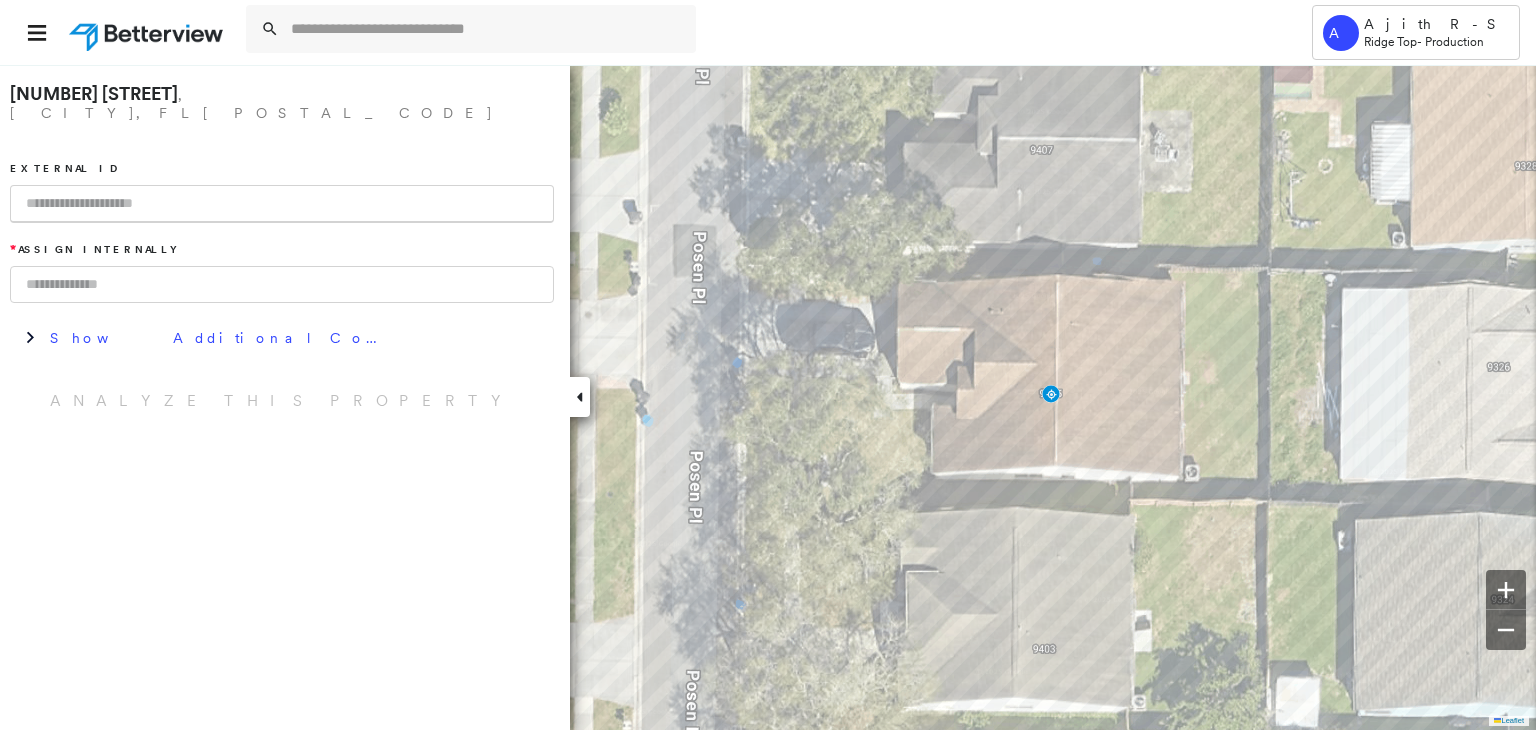 click at bounding box center (282, 204) 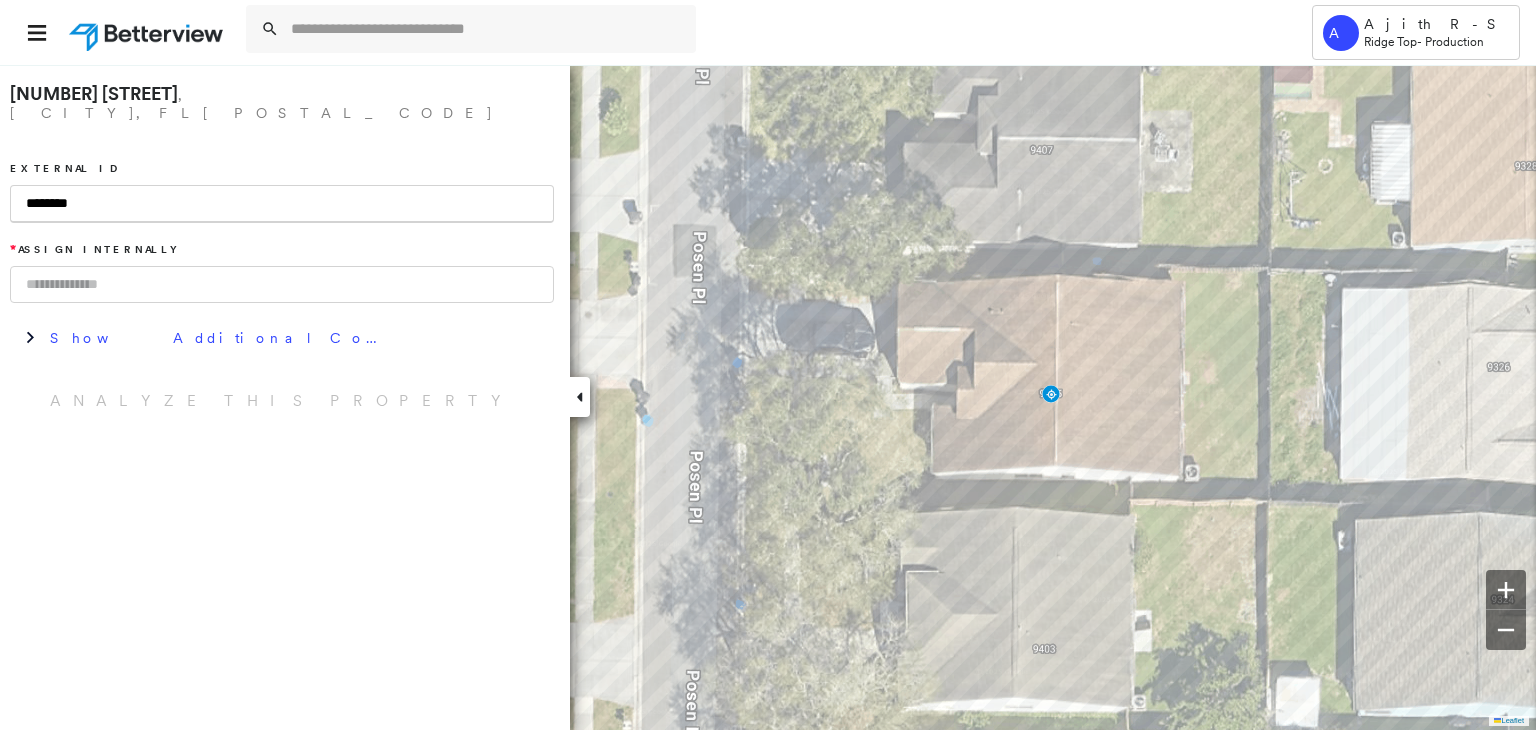 type on "********" 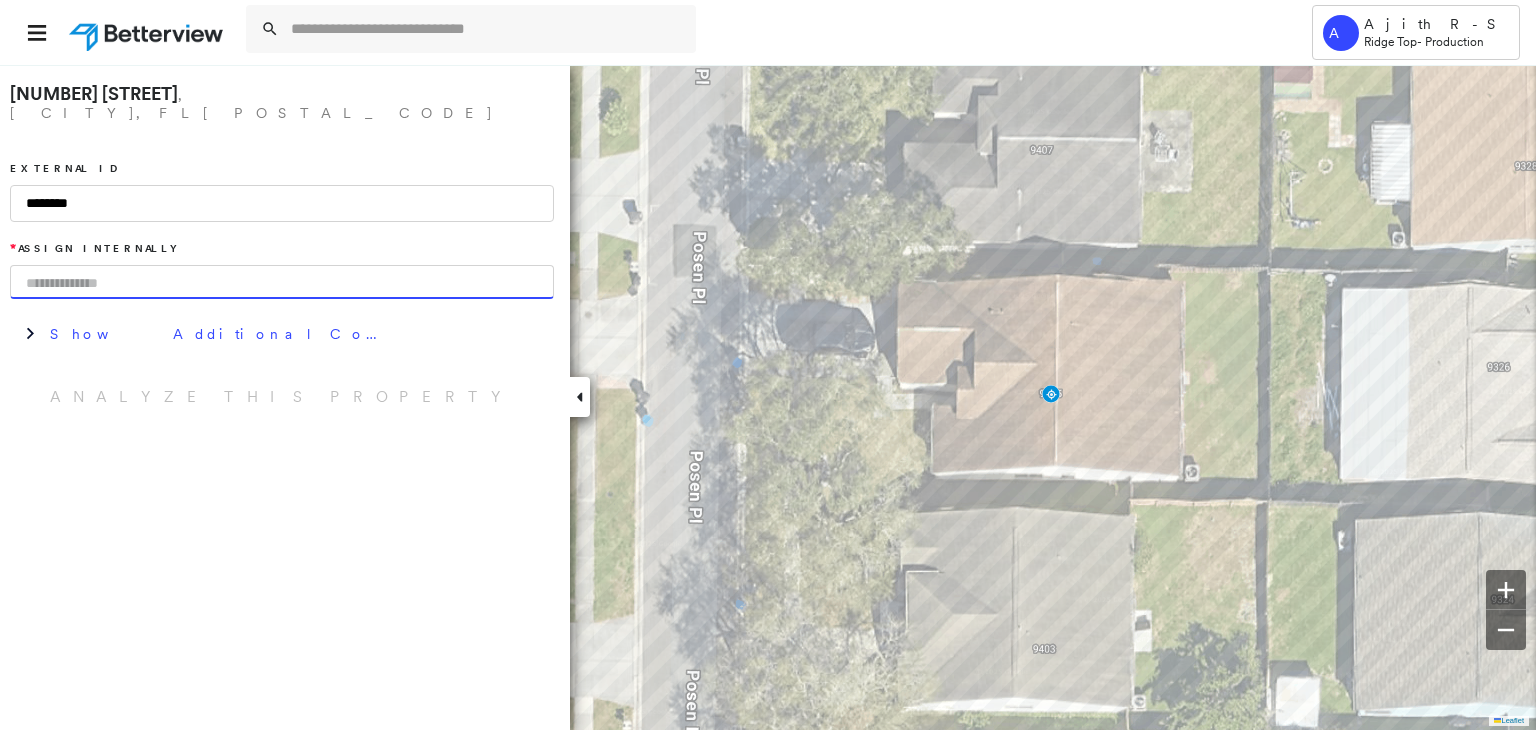 click at bounding box center (282, 282) 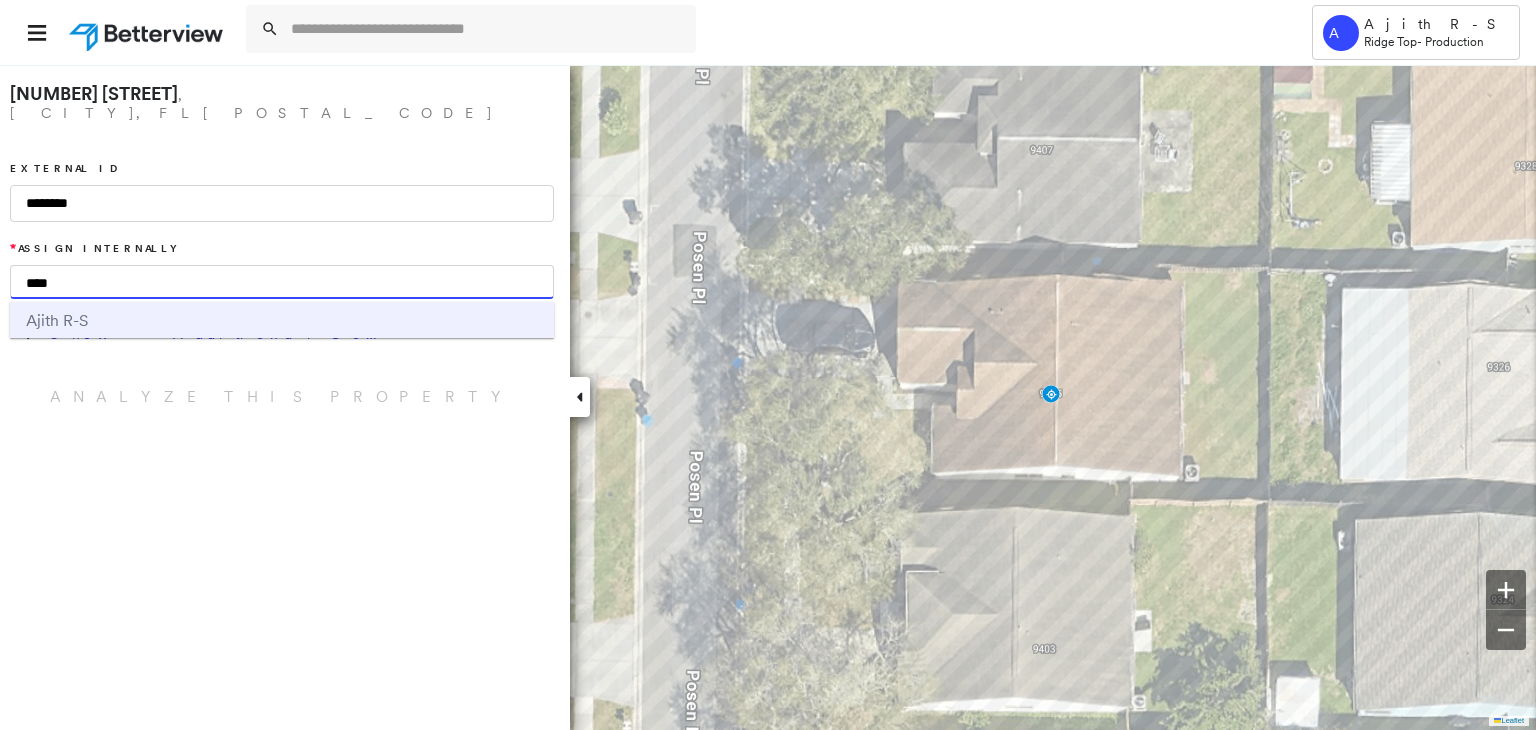 type on "****" 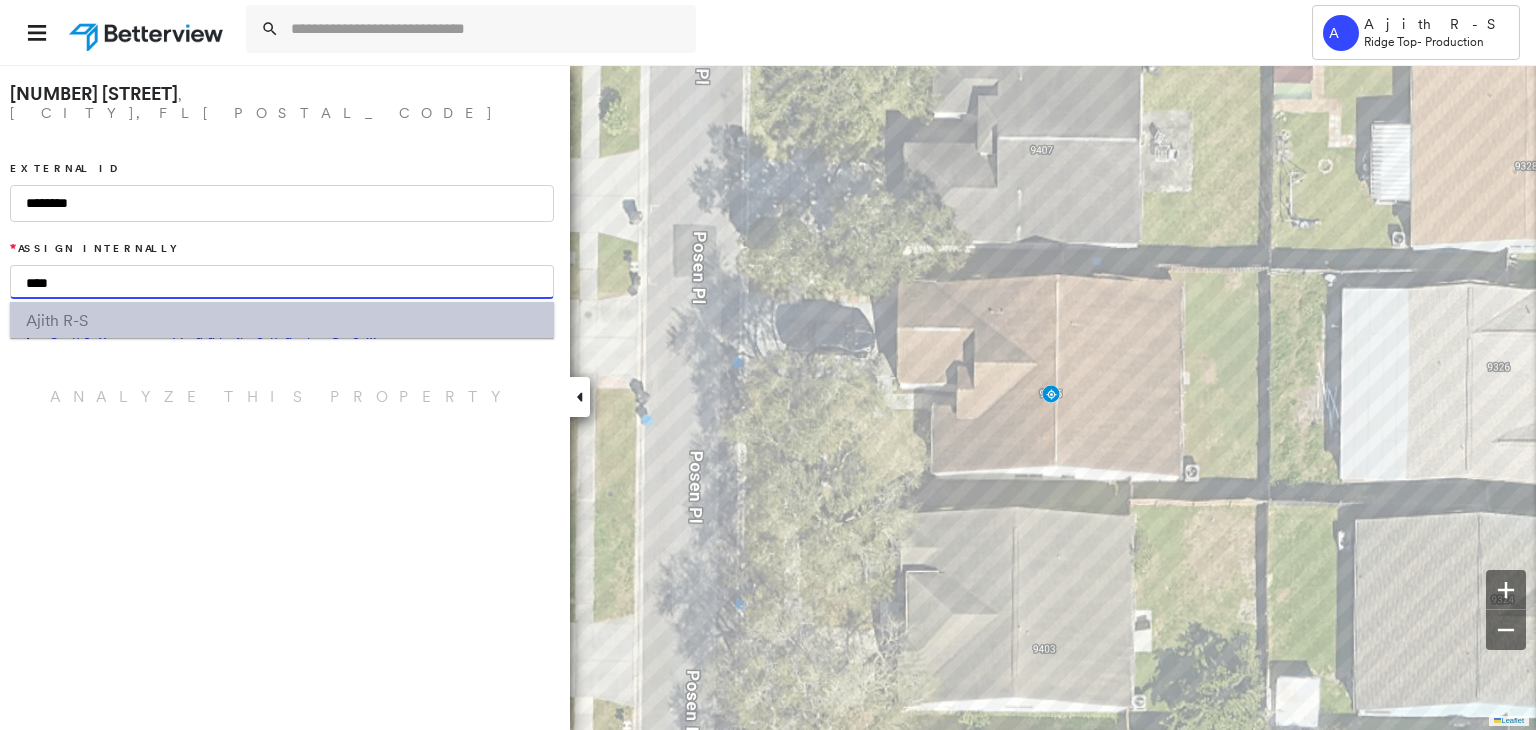 click on "[NAME] [NAME]" at bounding box center [282, 320] 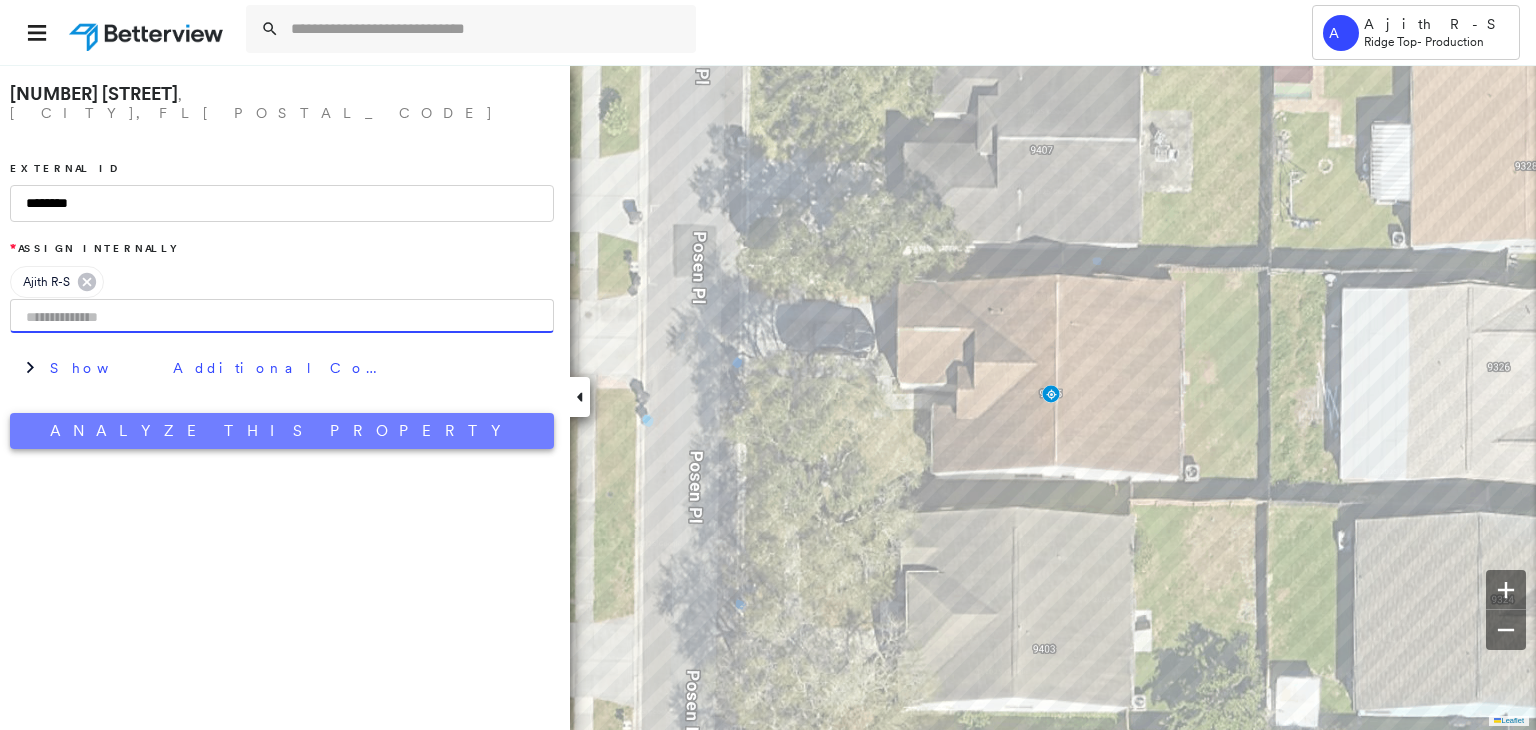 click on "Analyze This Property" at bounding box center (282, 431) 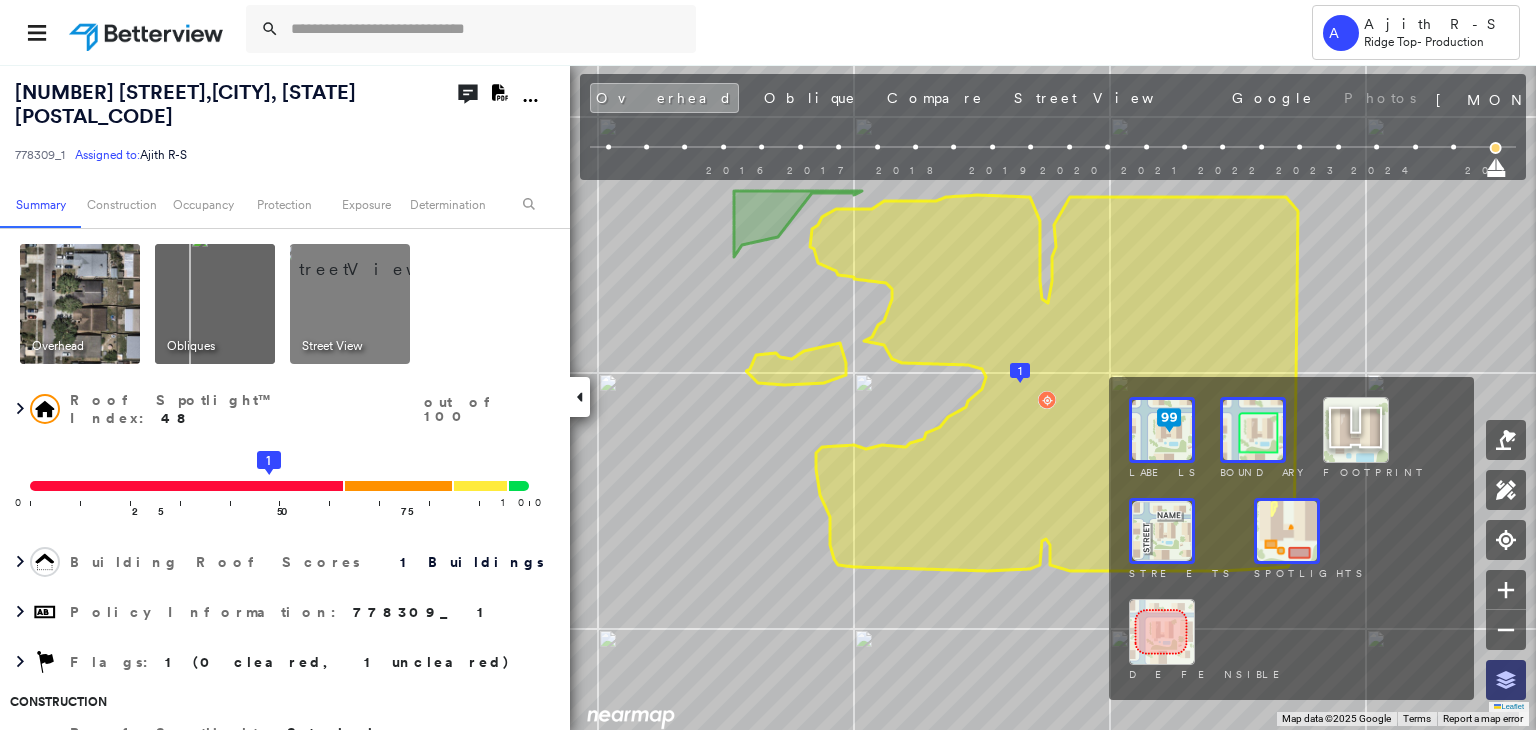 click 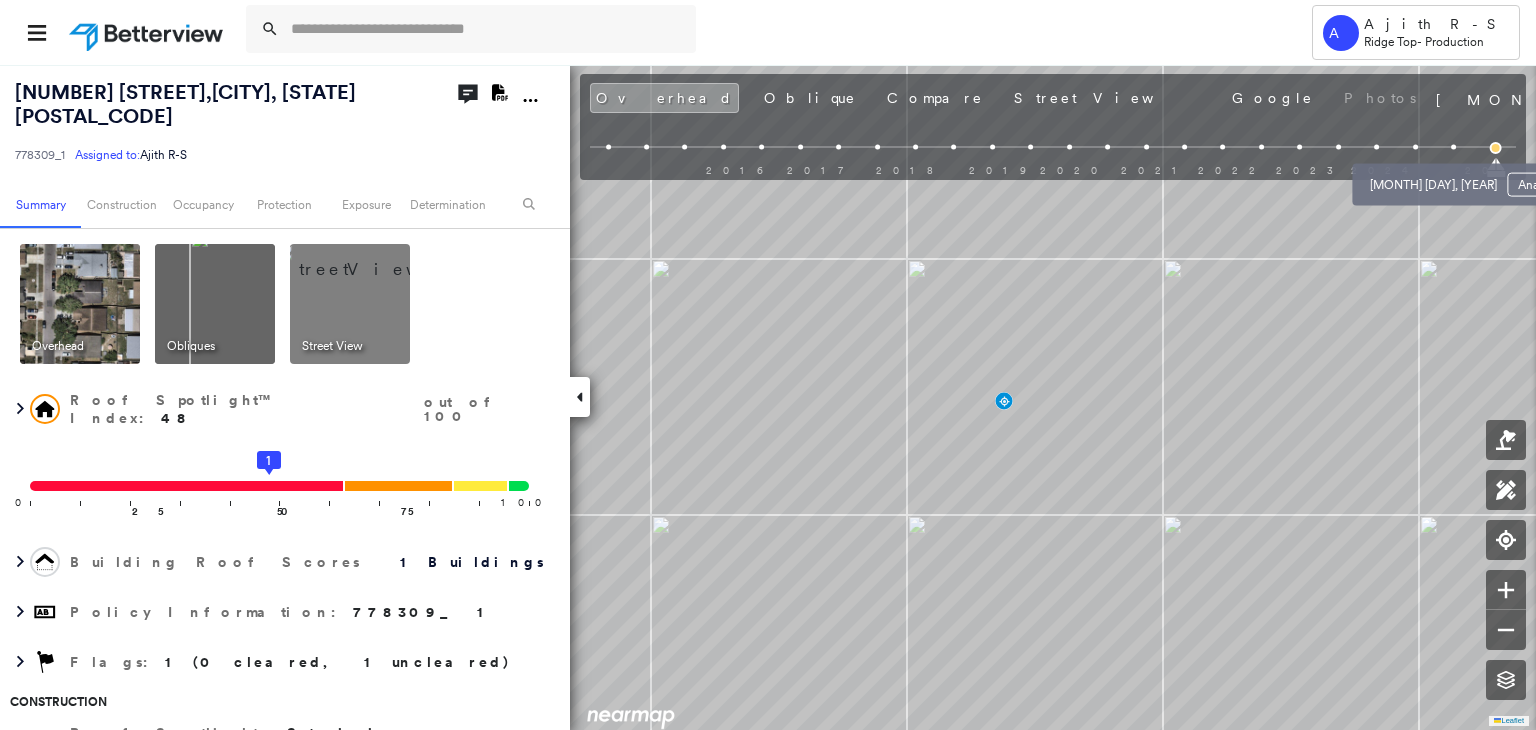 click at bounding box center (1453, 147) 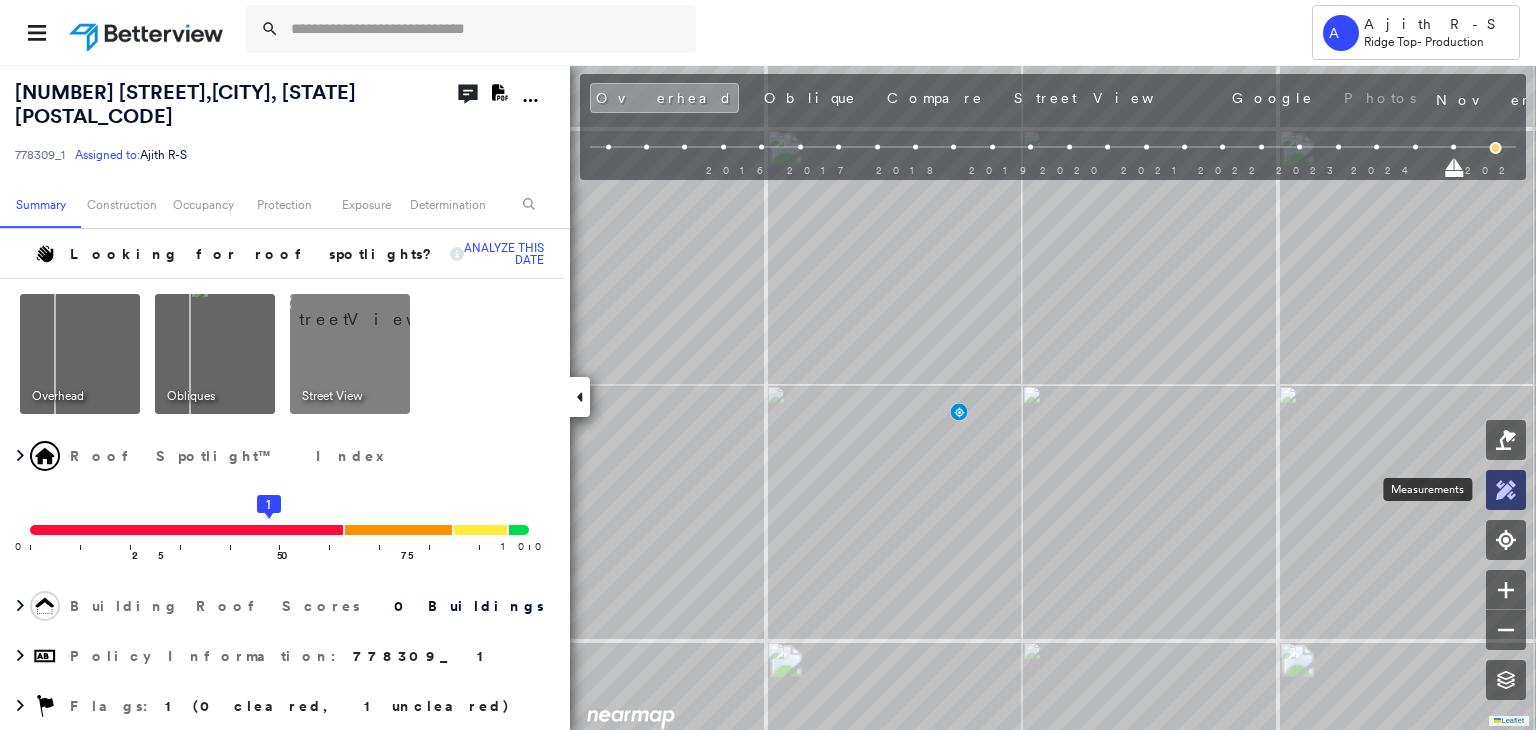 click at bounding box center [1506, 490] 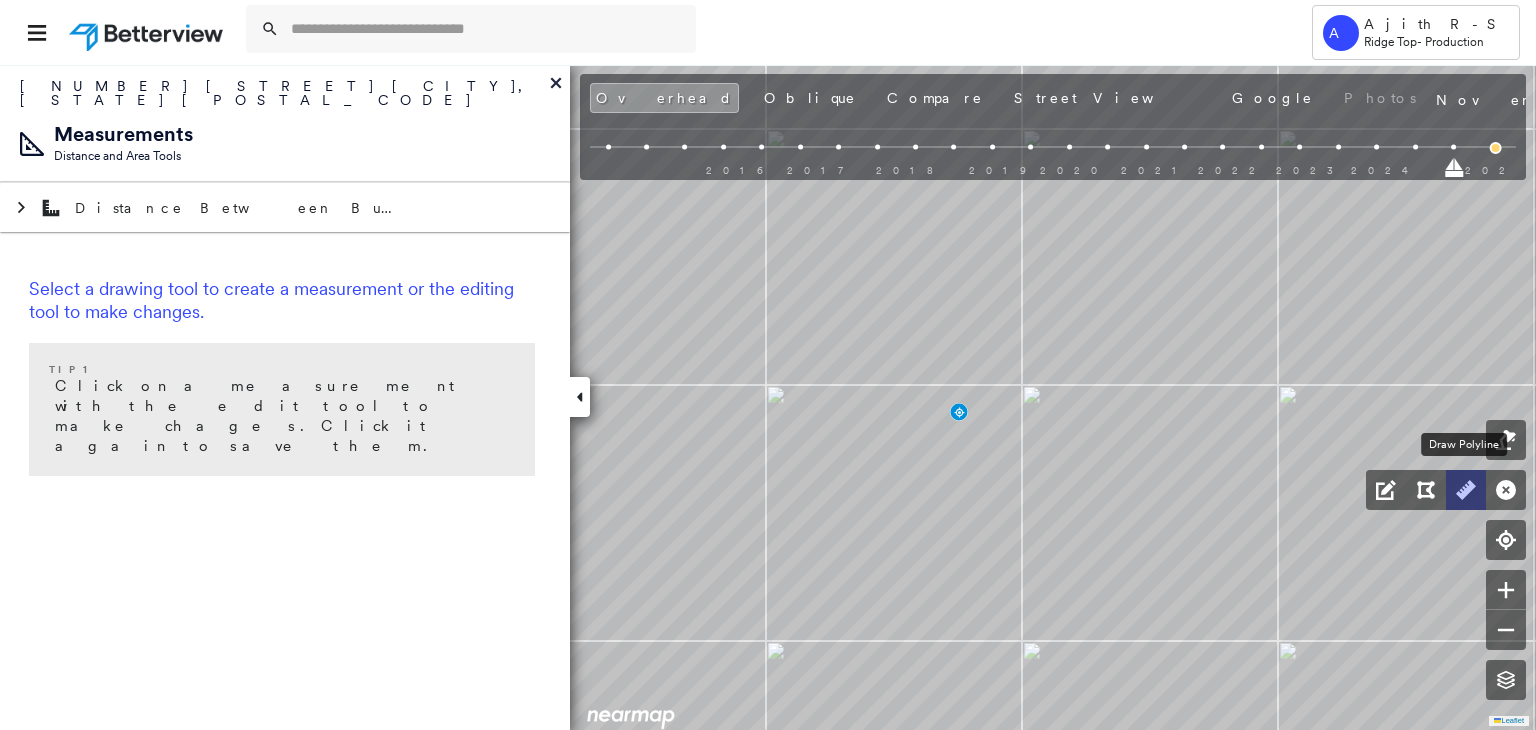 click 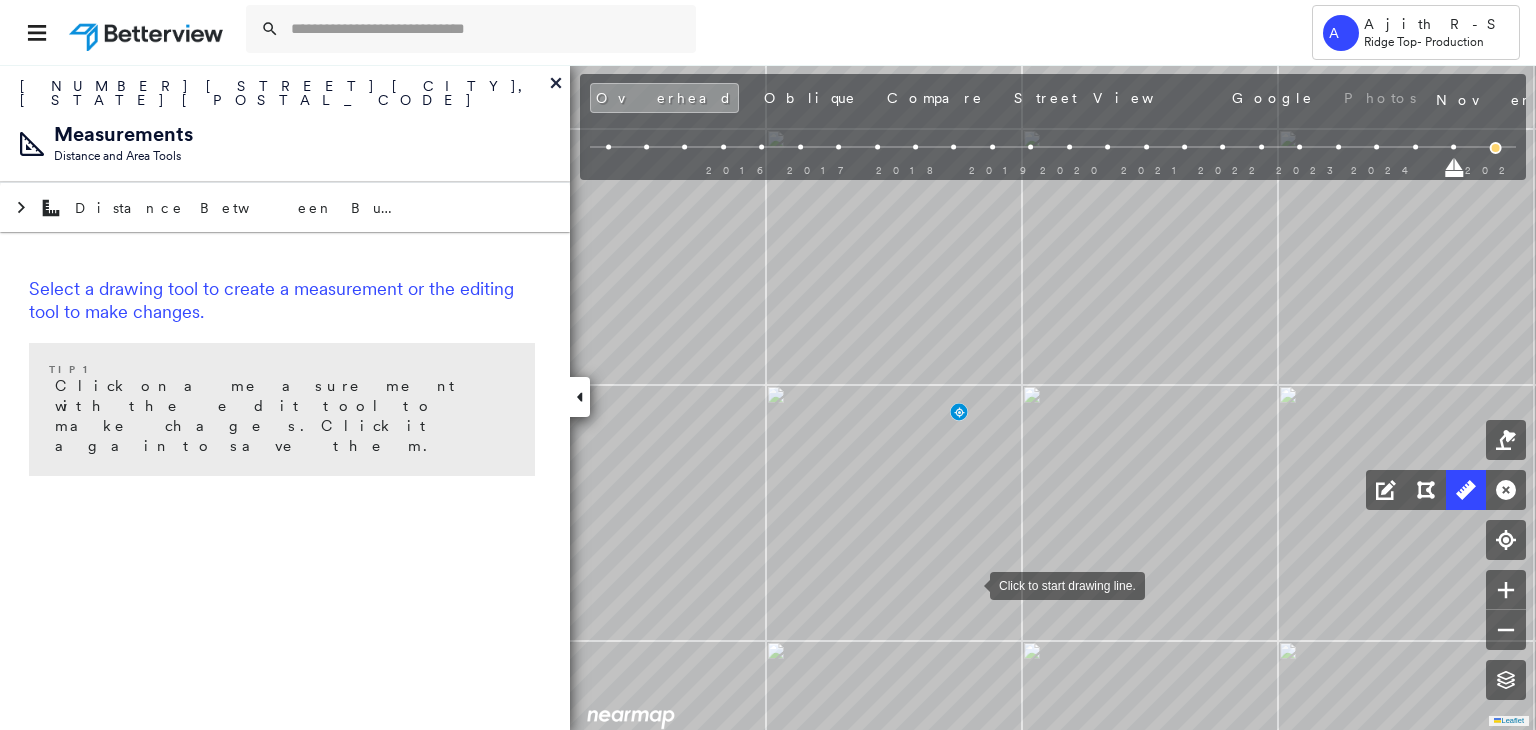 click at bounding box center (970, 584) 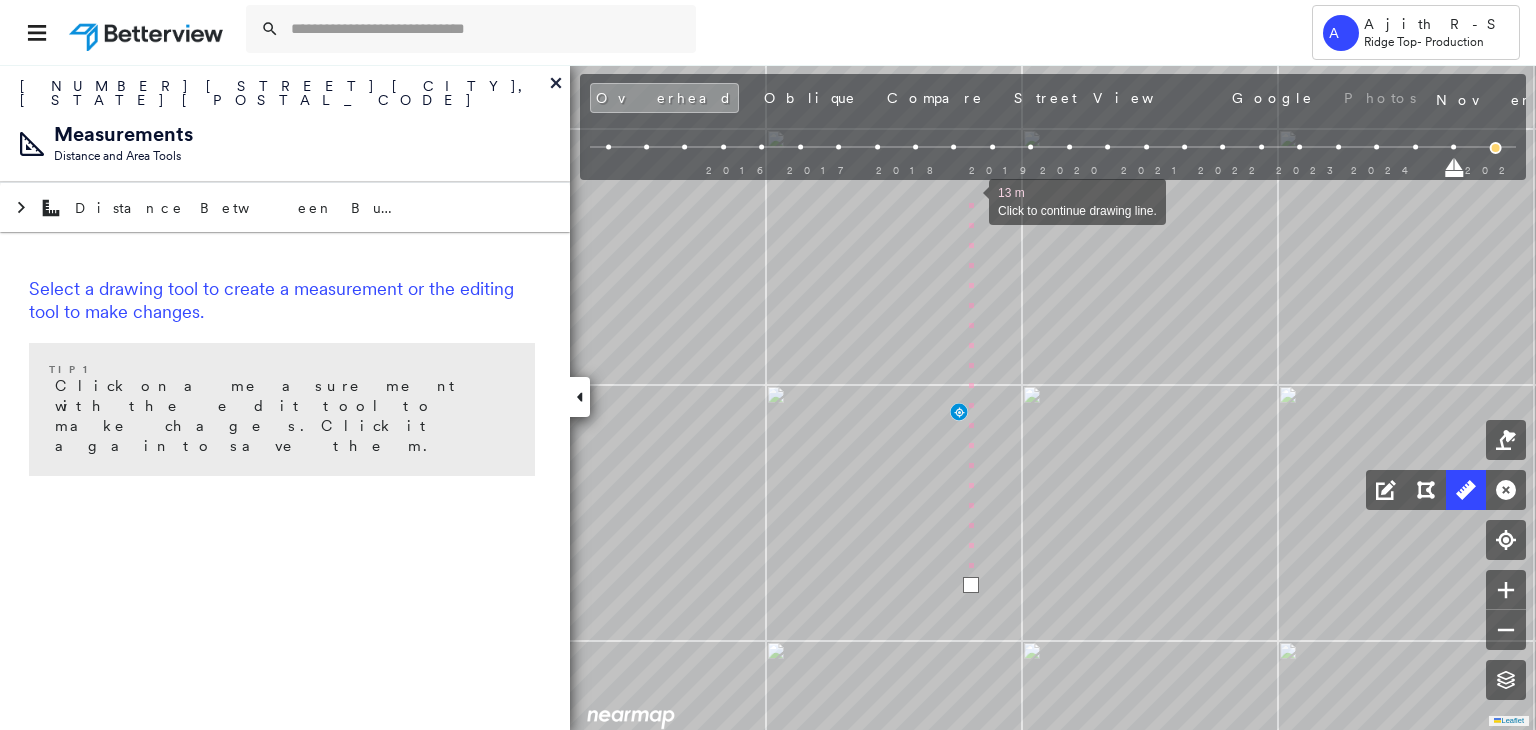 click at bounding box center [969, 200] 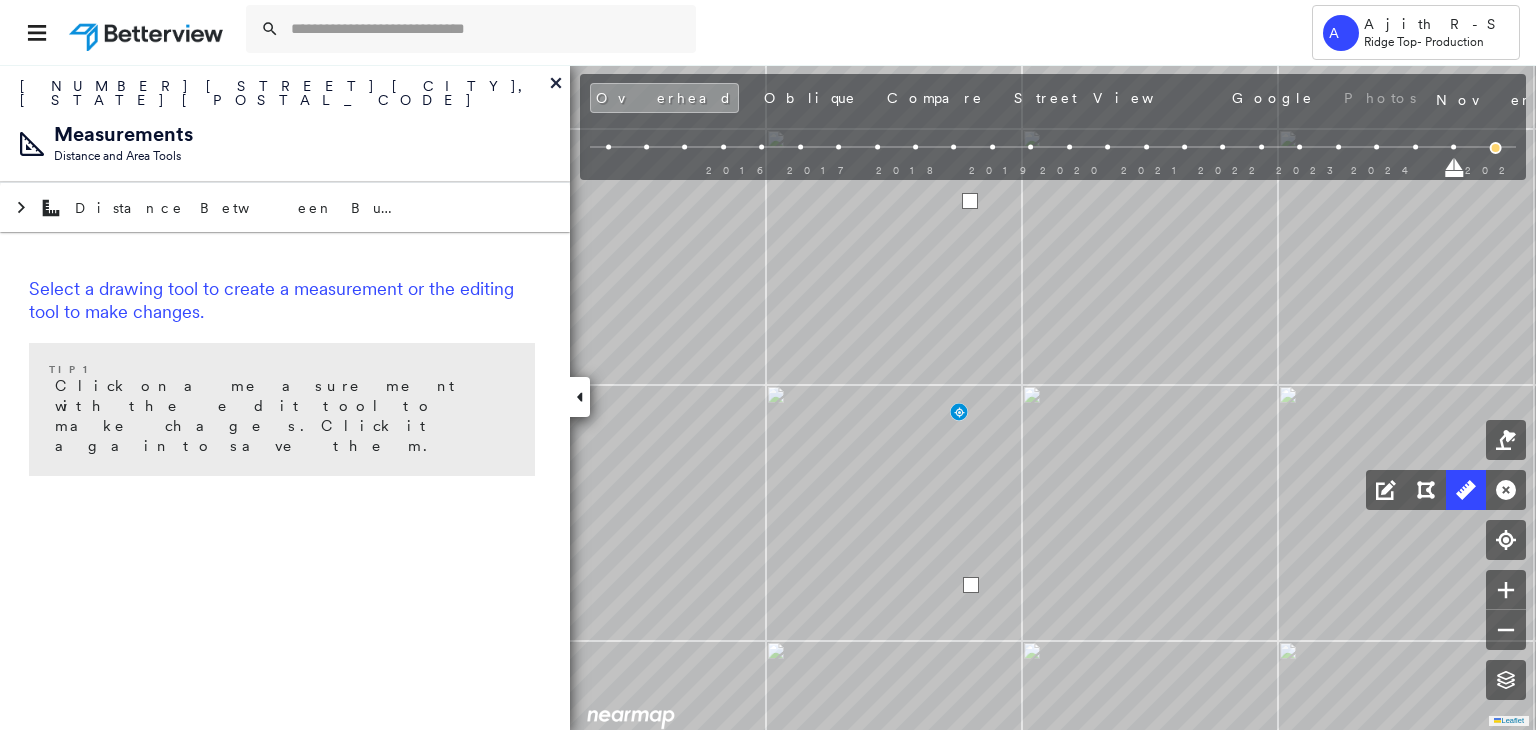 click at bounding box center [970, 201] 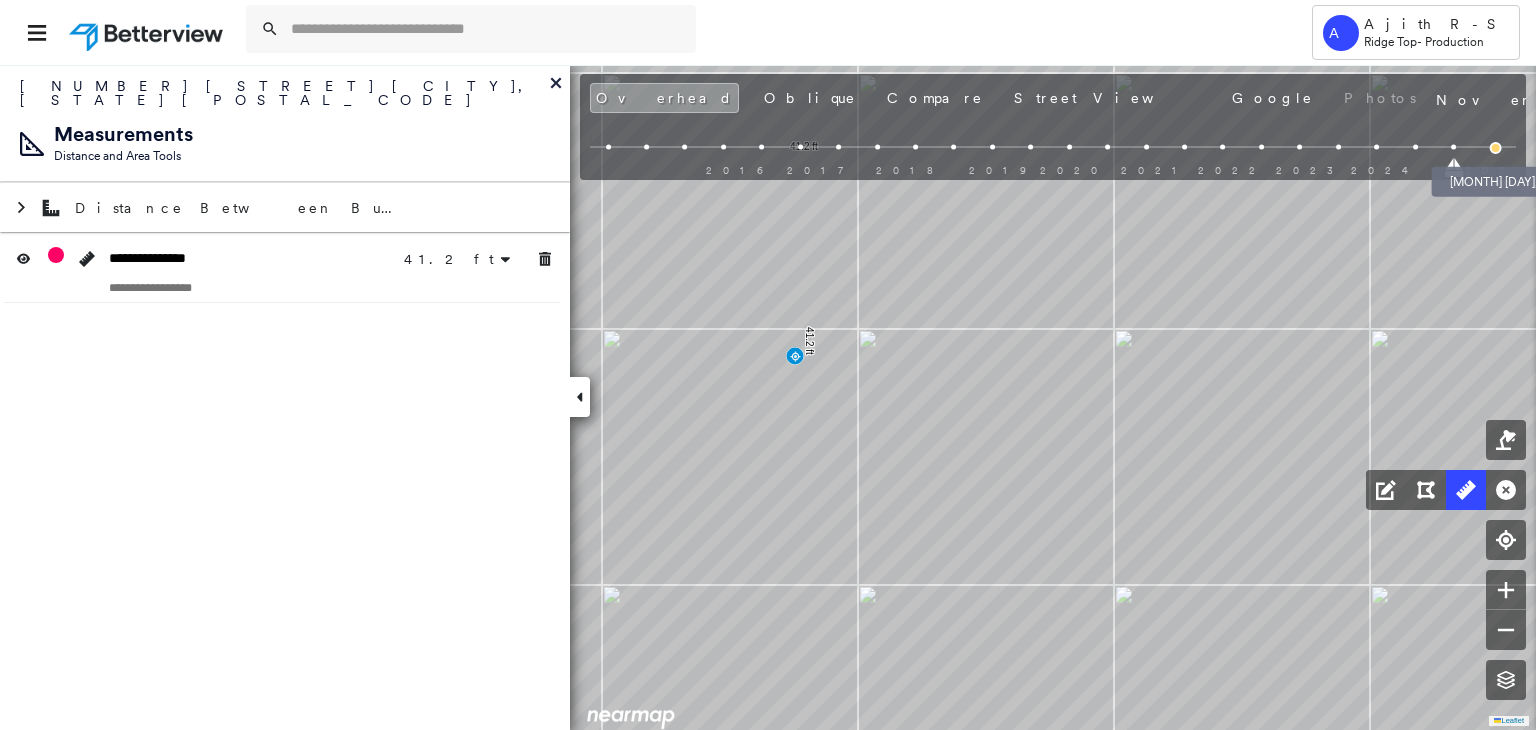click at bounding box center [1496, 148] 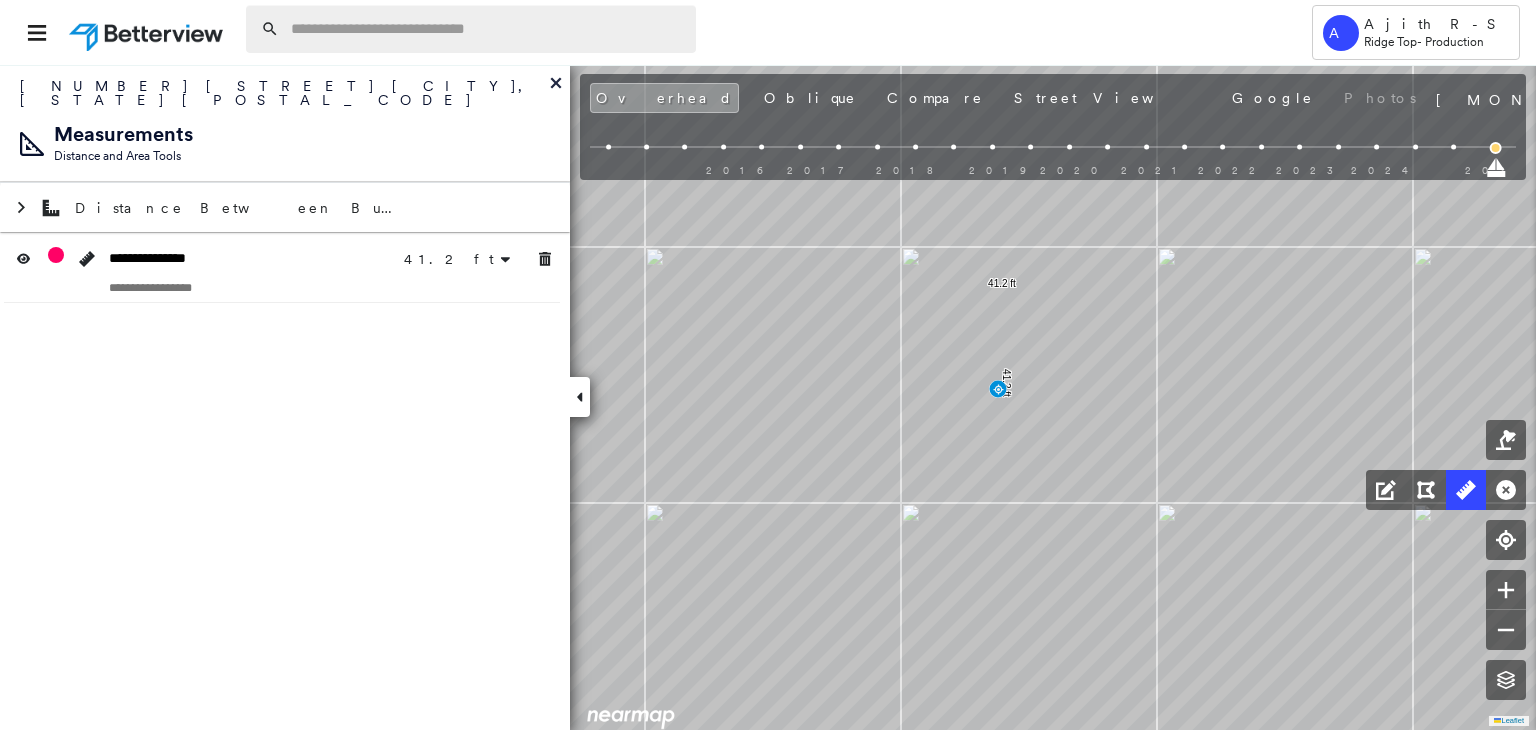 click at bounding box center (487, 29) 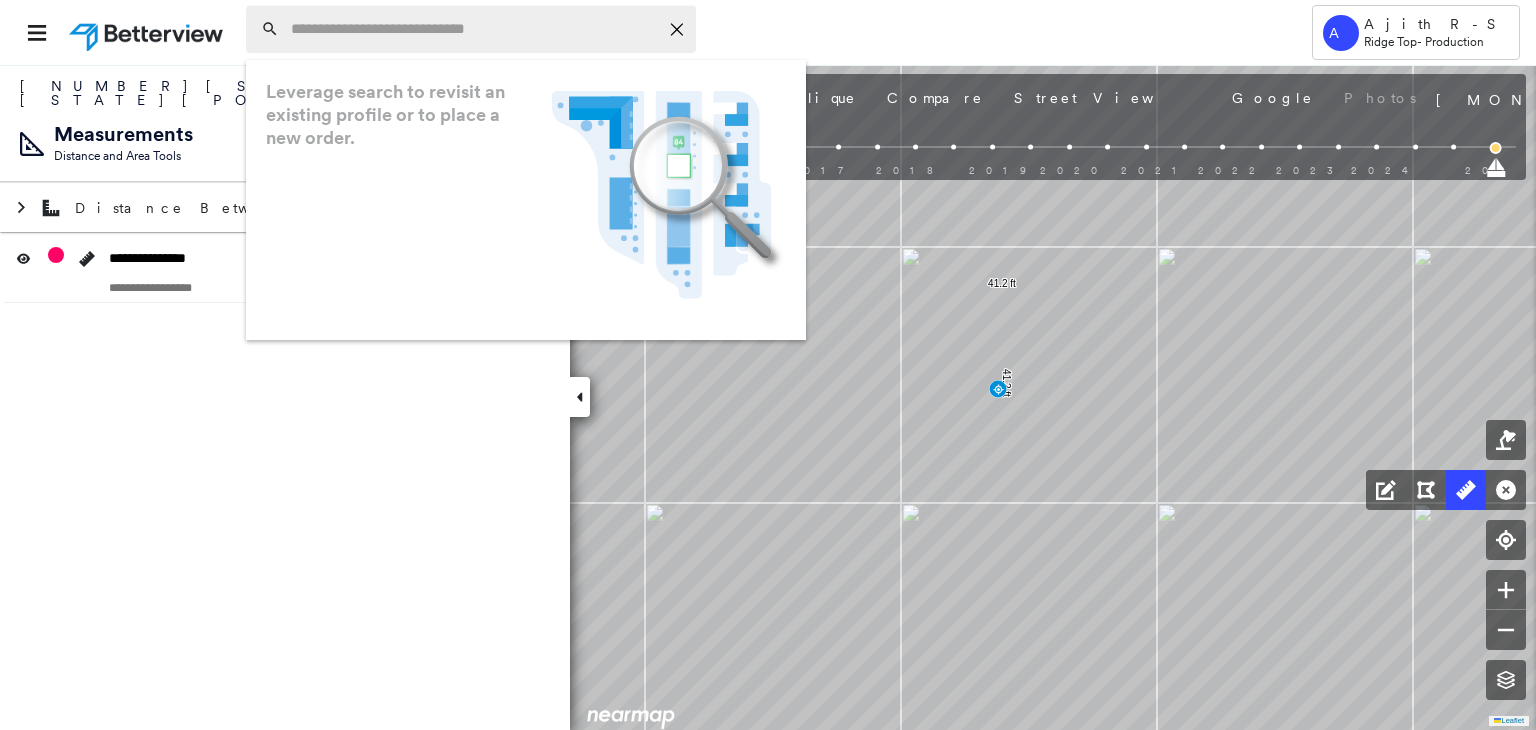 paste on "**********" 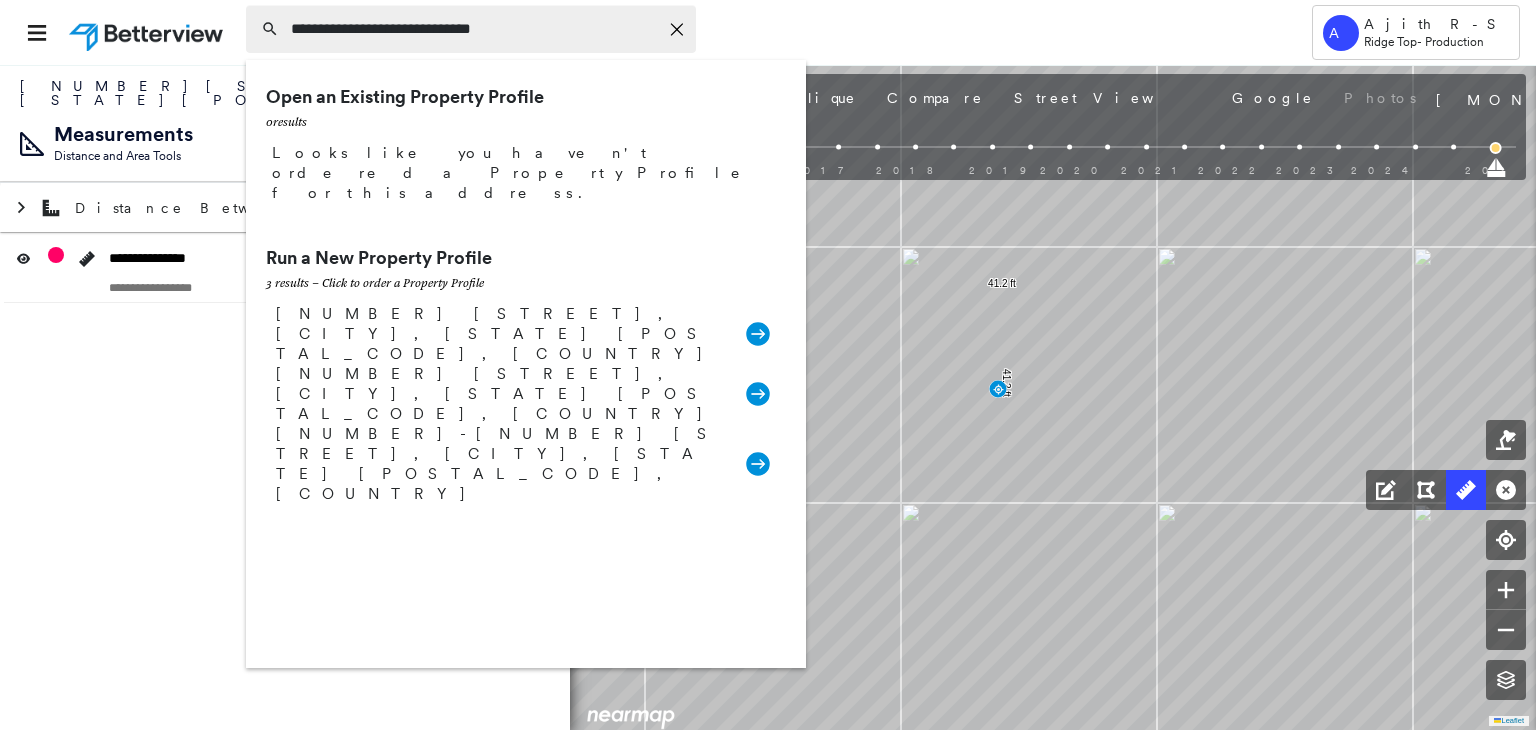 type on "**********" 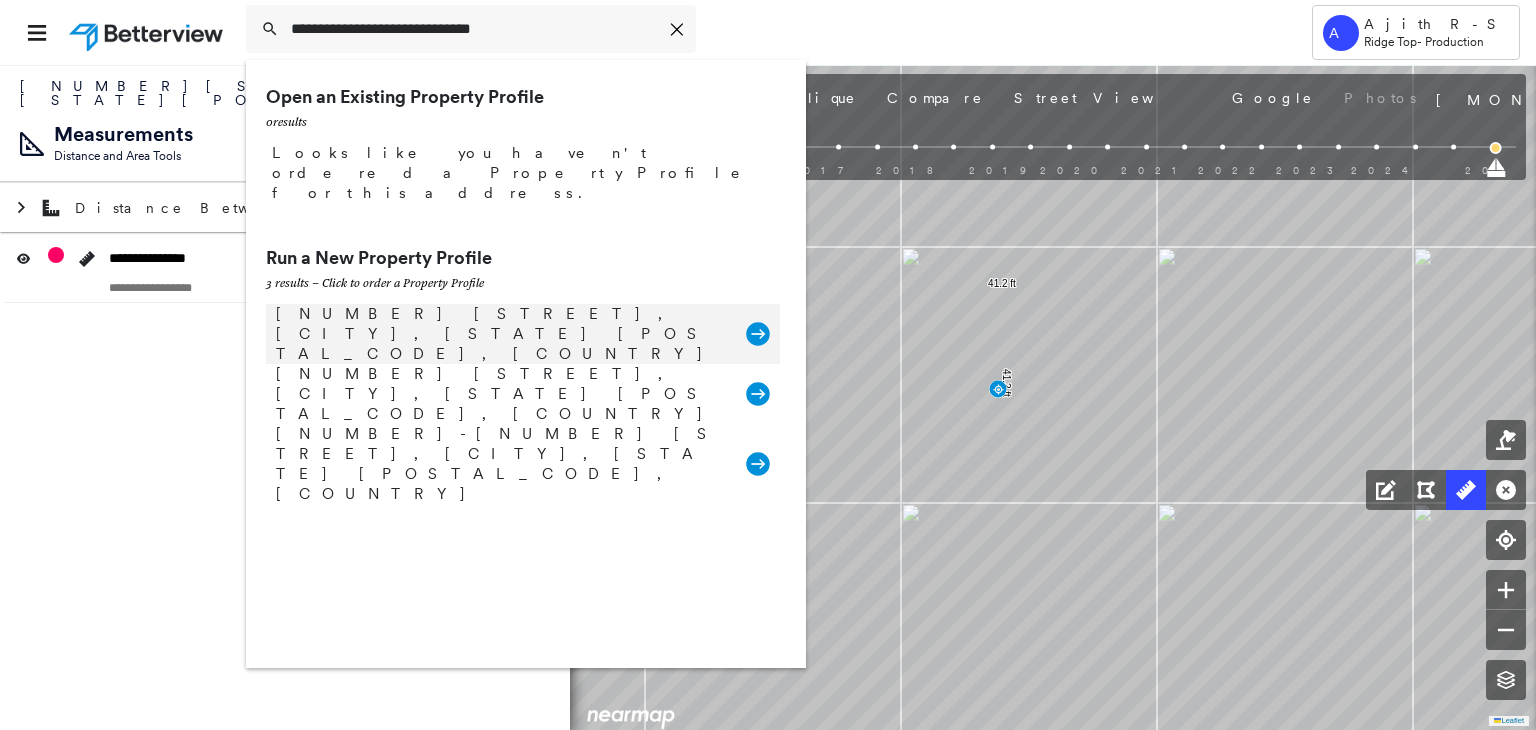 click on "[NUMBER] [STREET], [CITY], [STATE] [POSTAL_CODE], [COUNTRY] Group Created with Sketch." at bounding box center [523, 334] 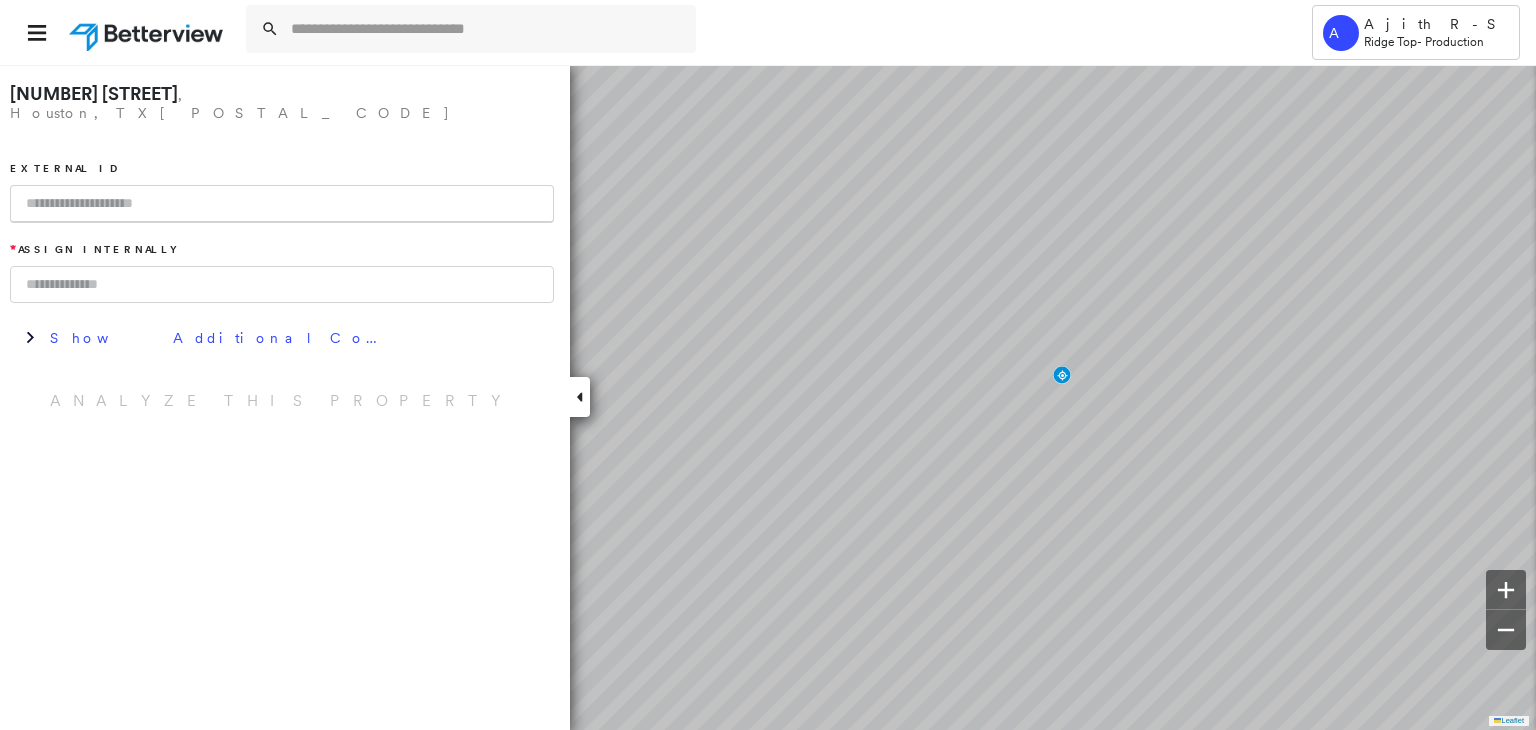 paste on "********" 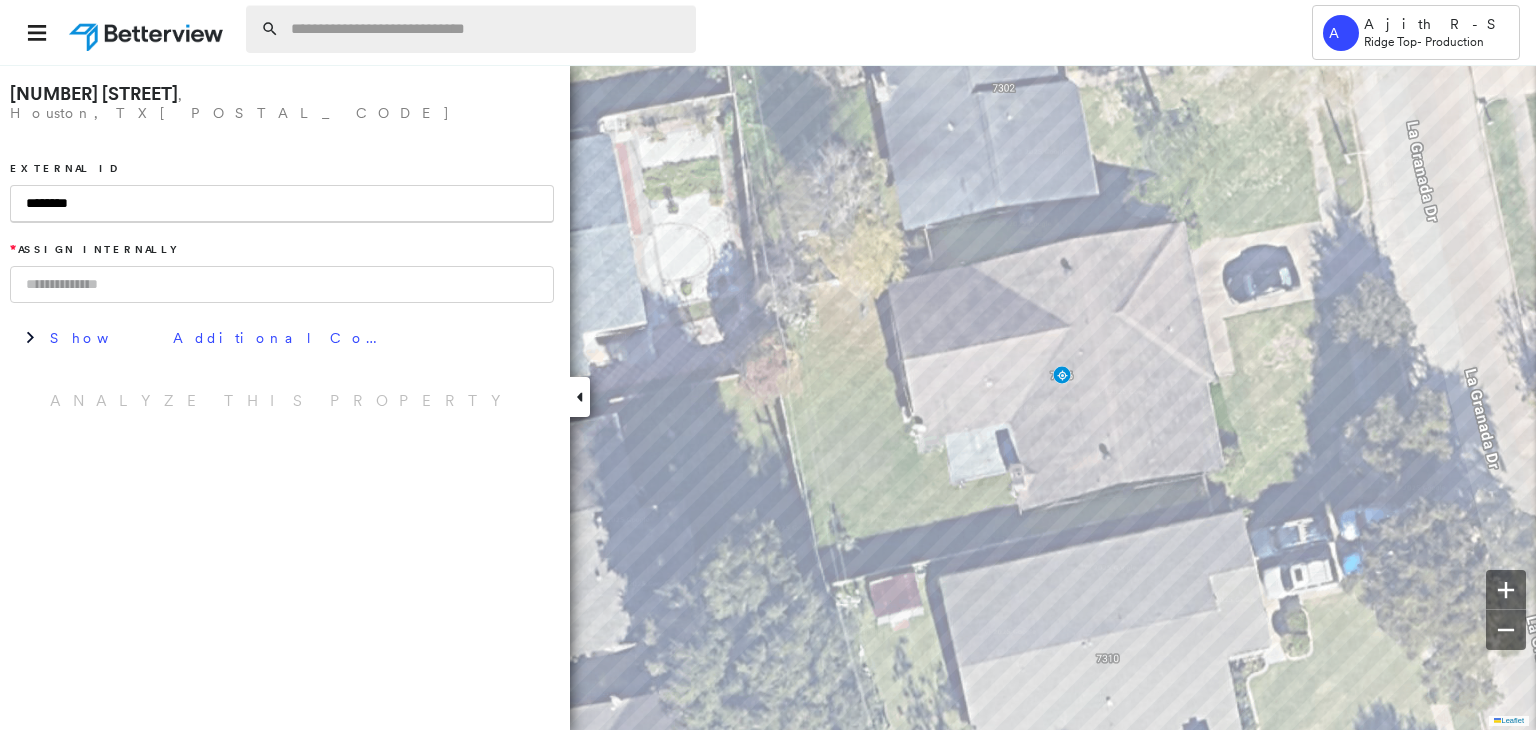 type on "********" 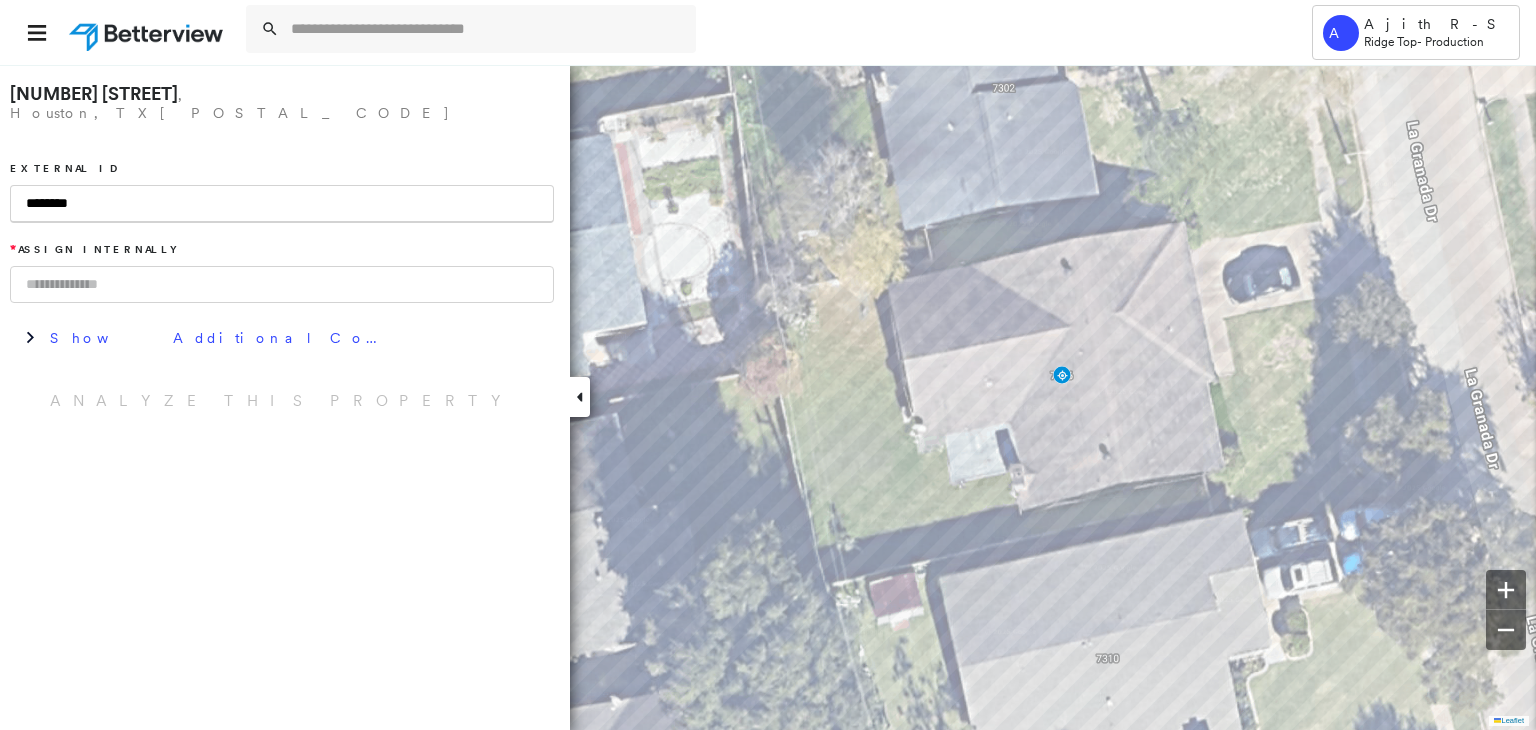 click at bounding box center [282, 284] 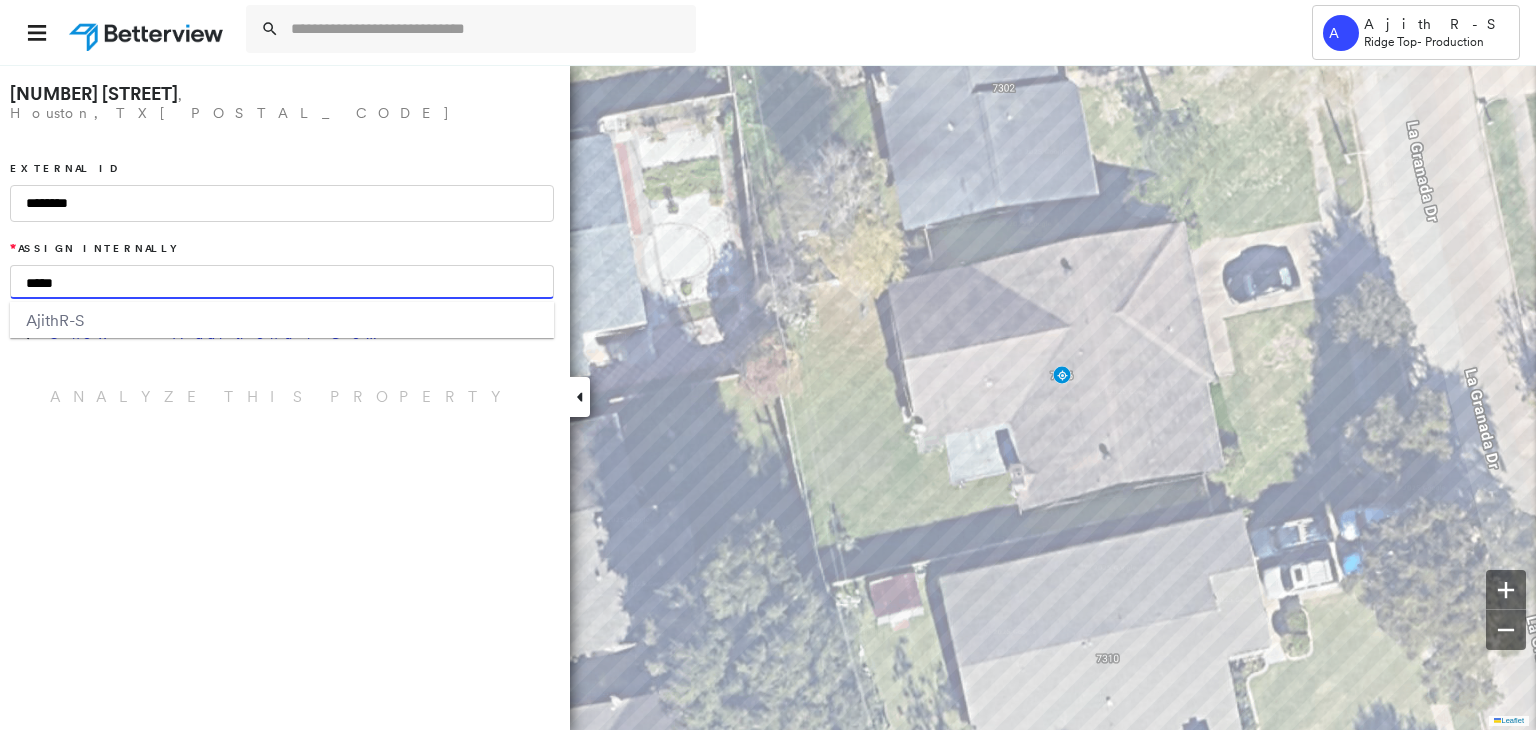 type on "*****" 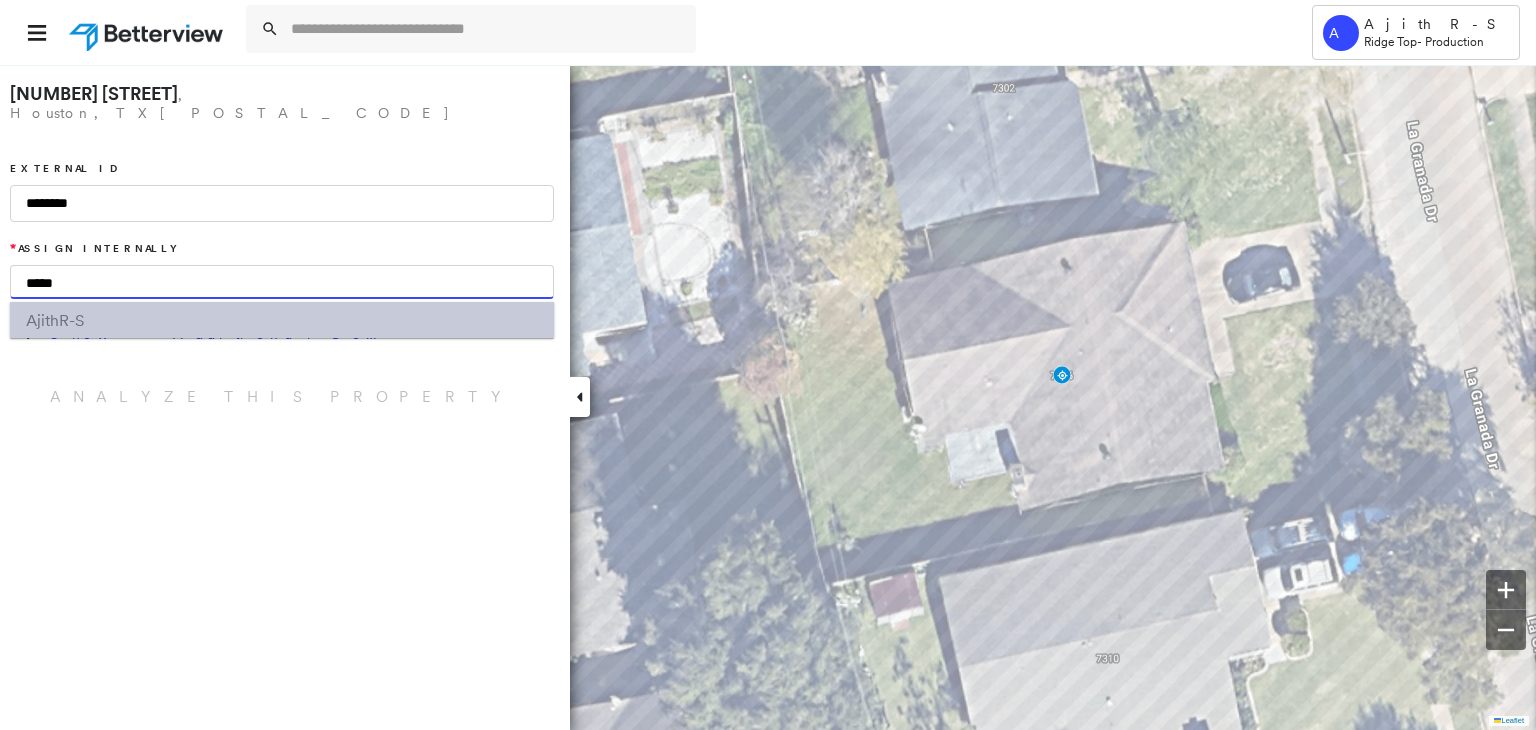 click on "Ajith  R-S" at bounding box center (282, 320) 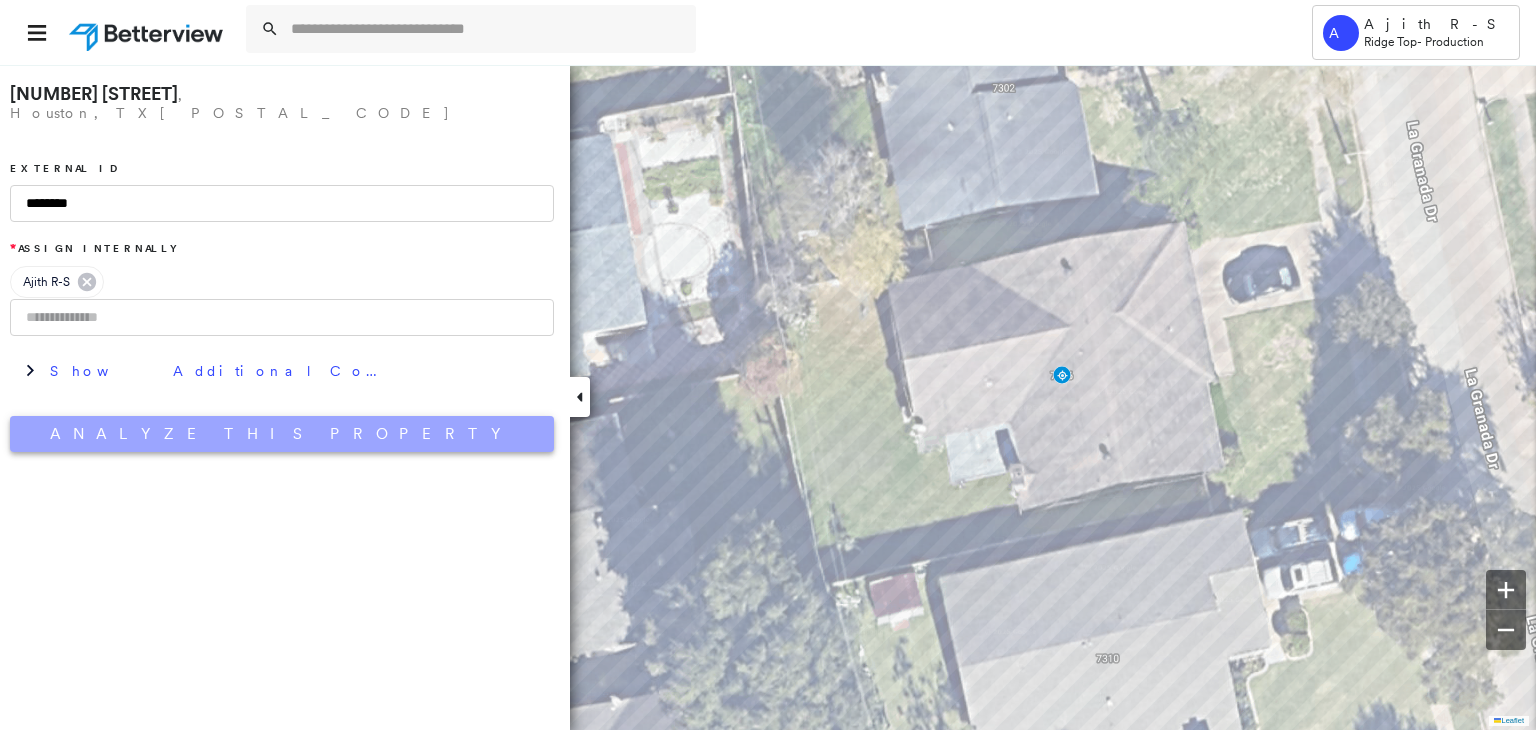 click on "Analyze This Property" at bounding box center (282, 434) 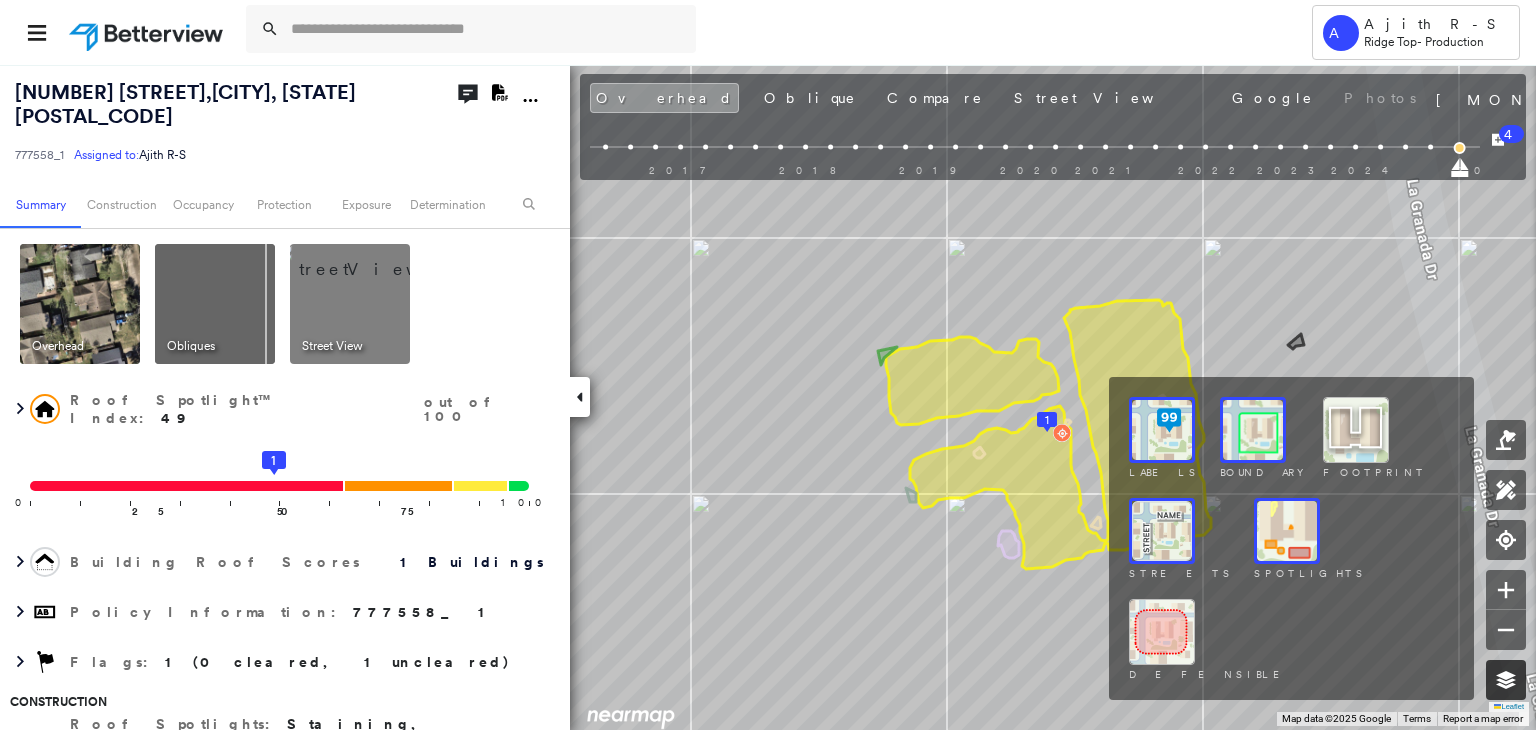 click at bounding box center (1506, 680) 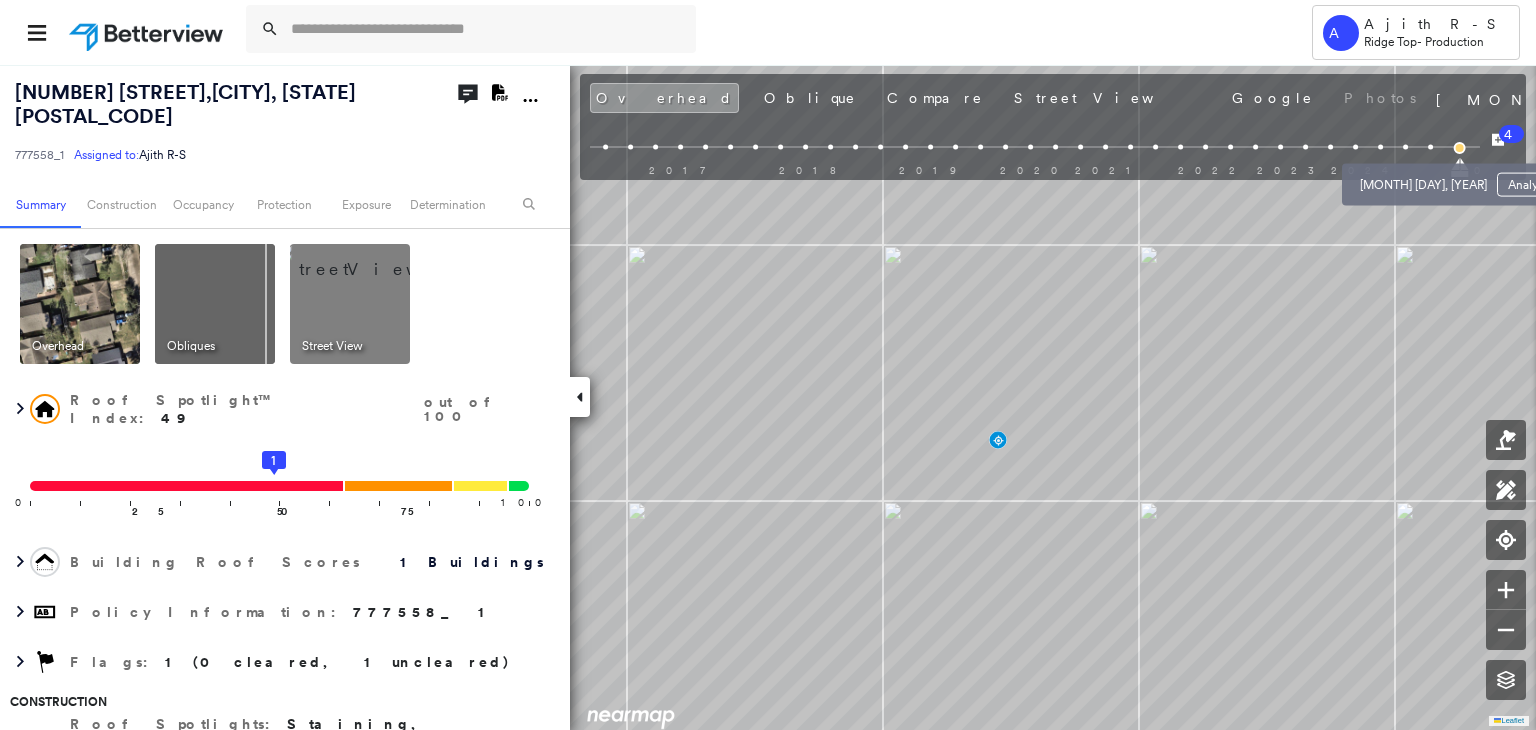click at bounding box center (1430, 147) 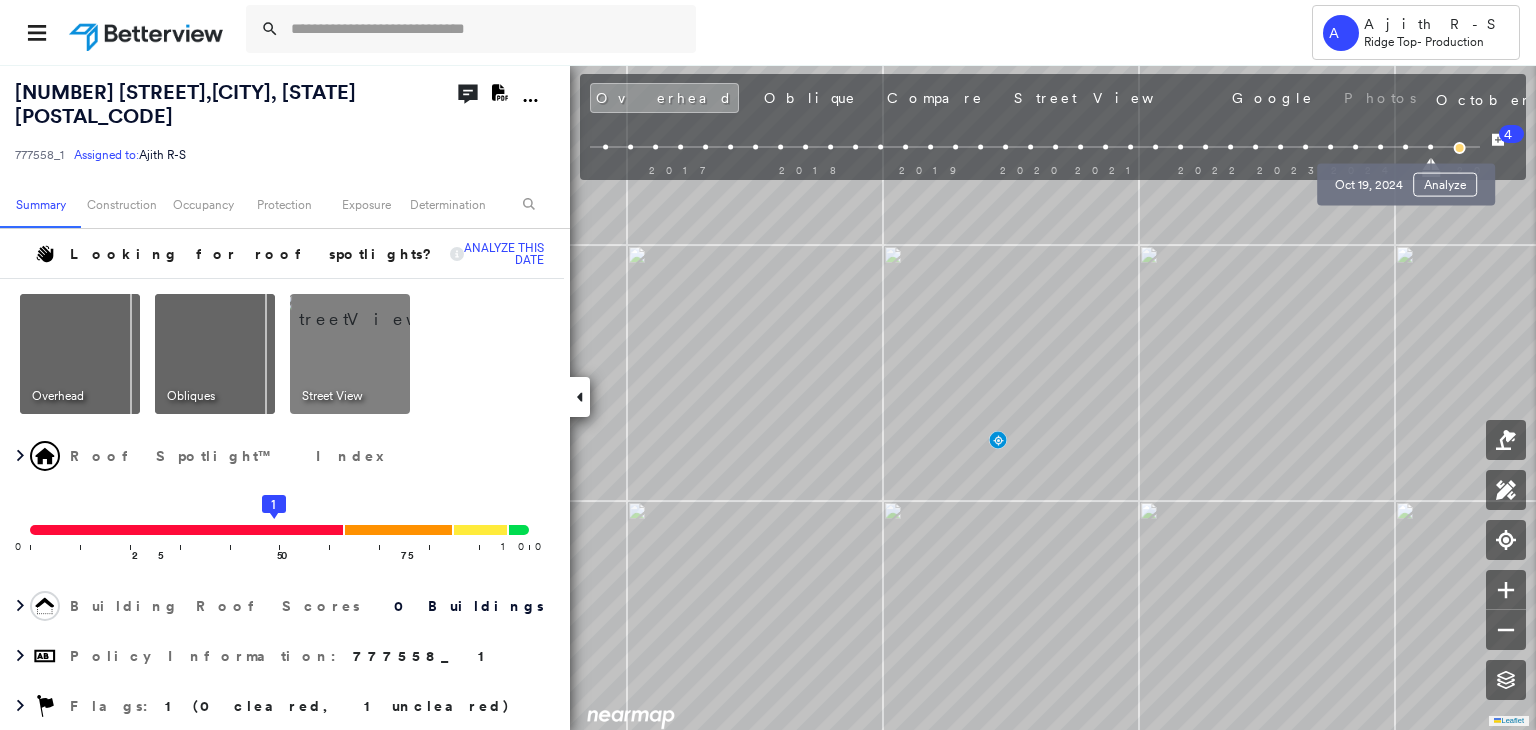 click at bounding box center [1405, 147] 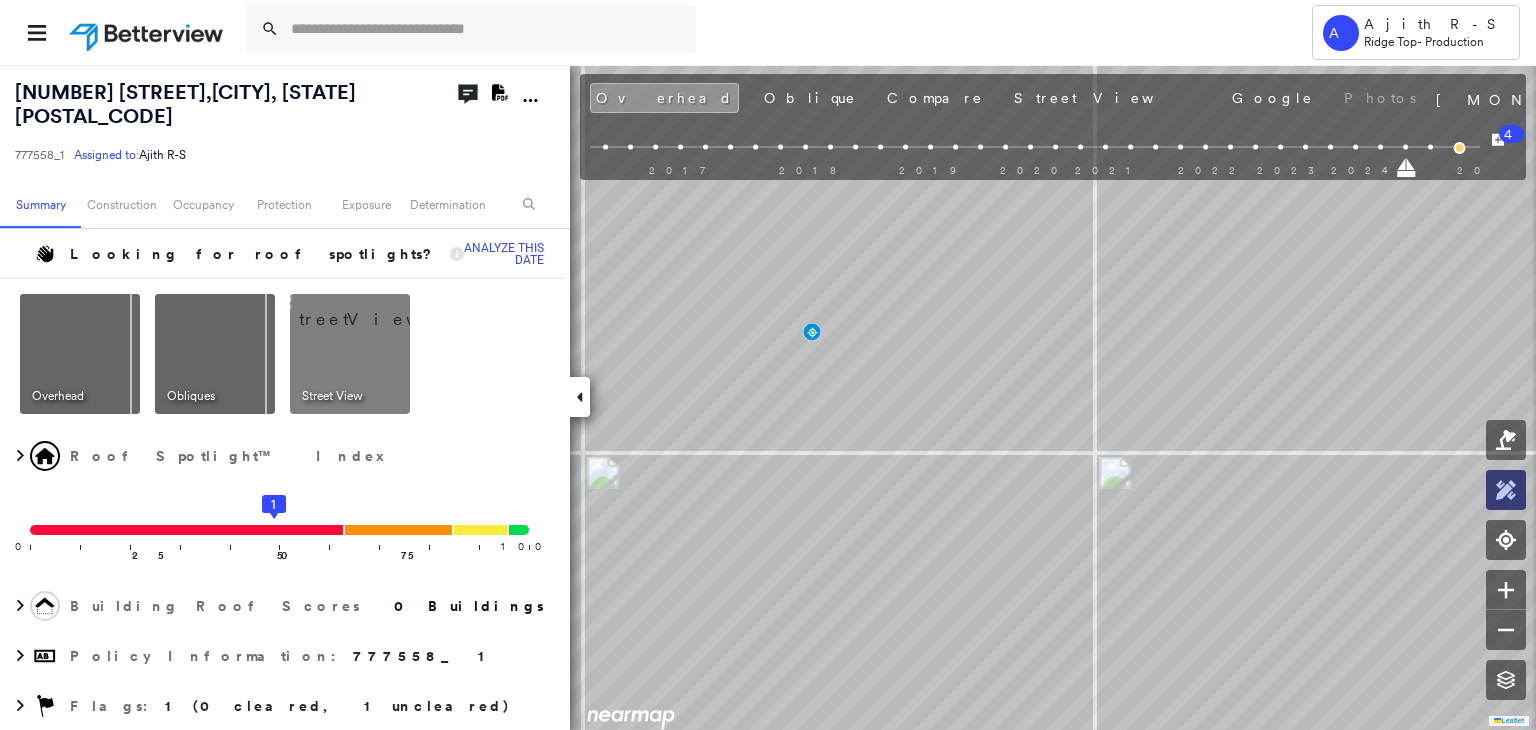 click 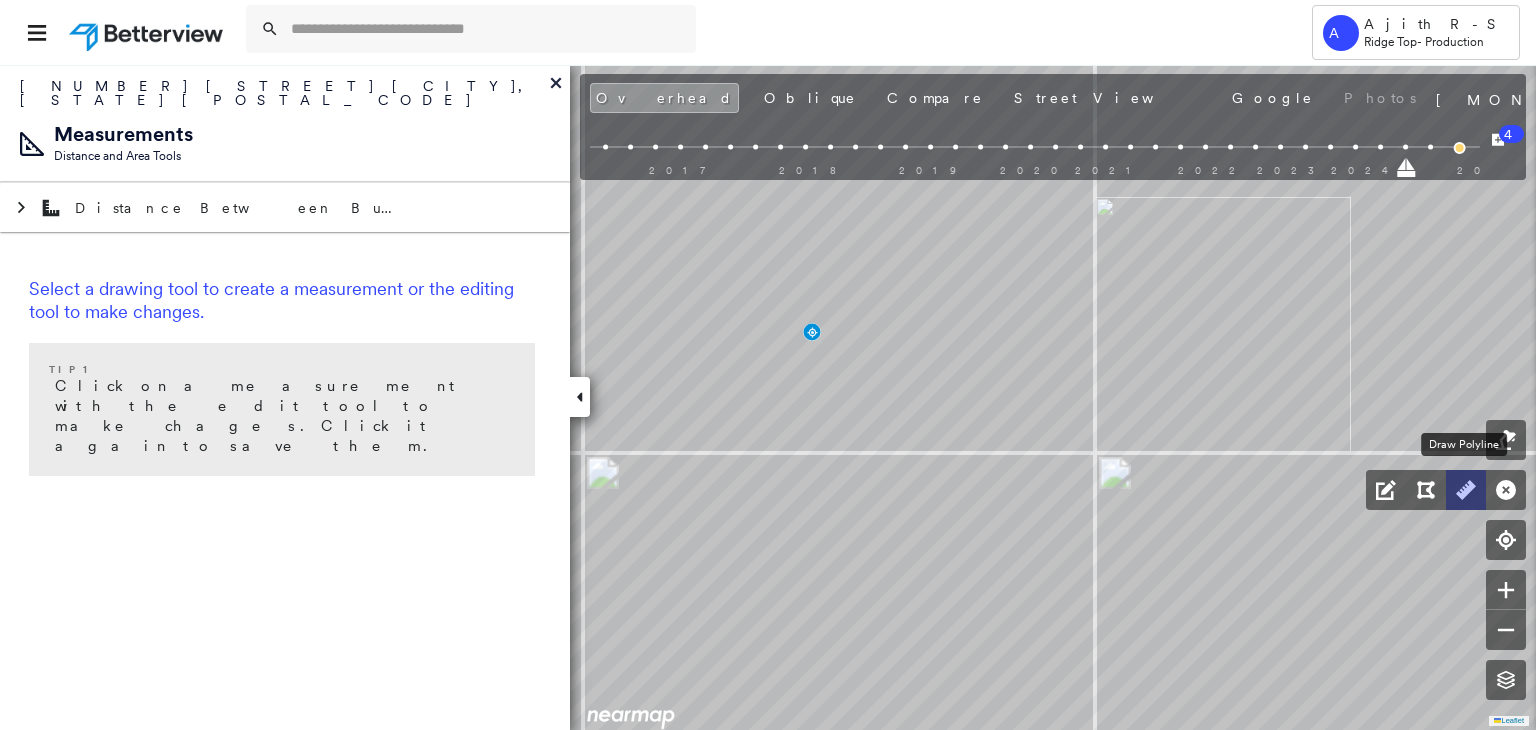 click 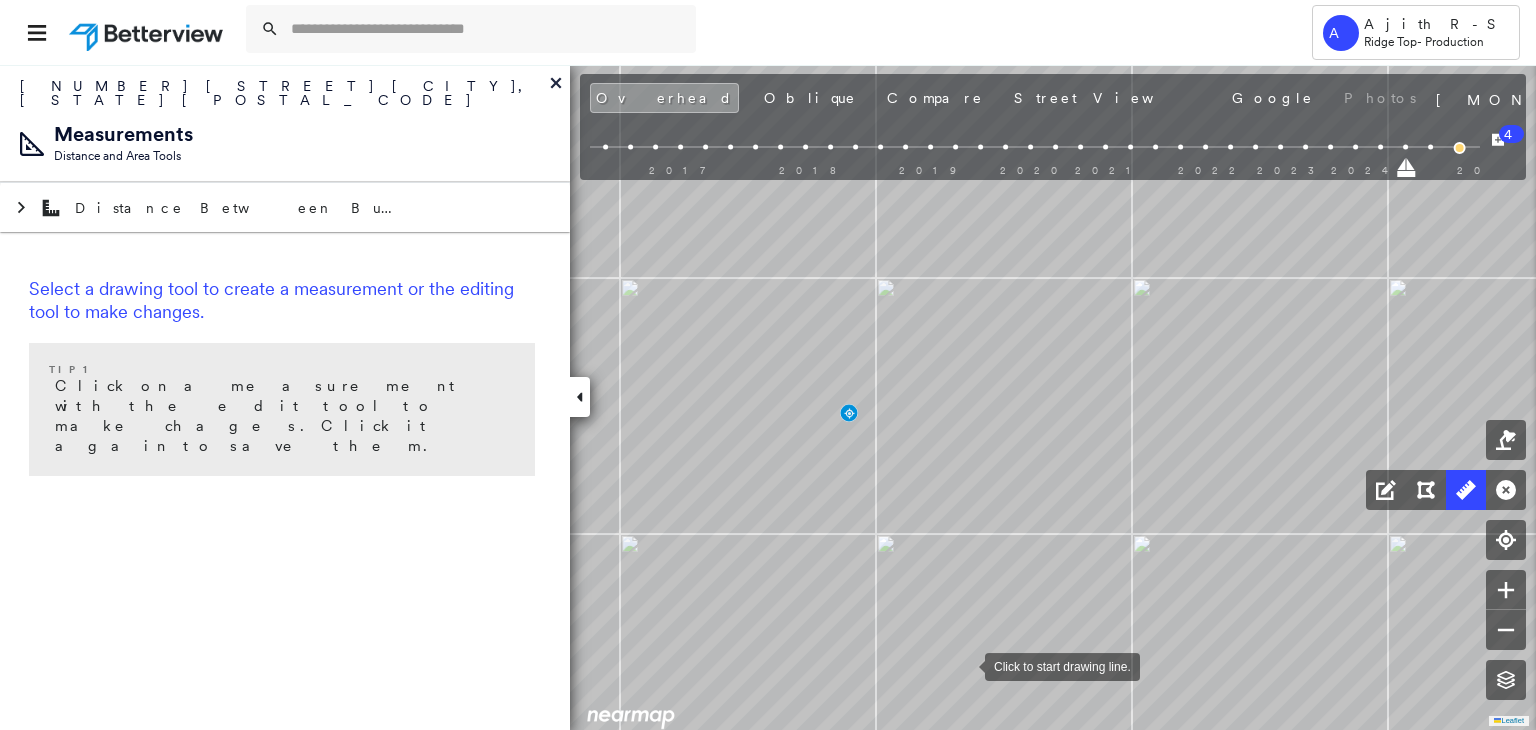 click at bounding box center (965, 665) 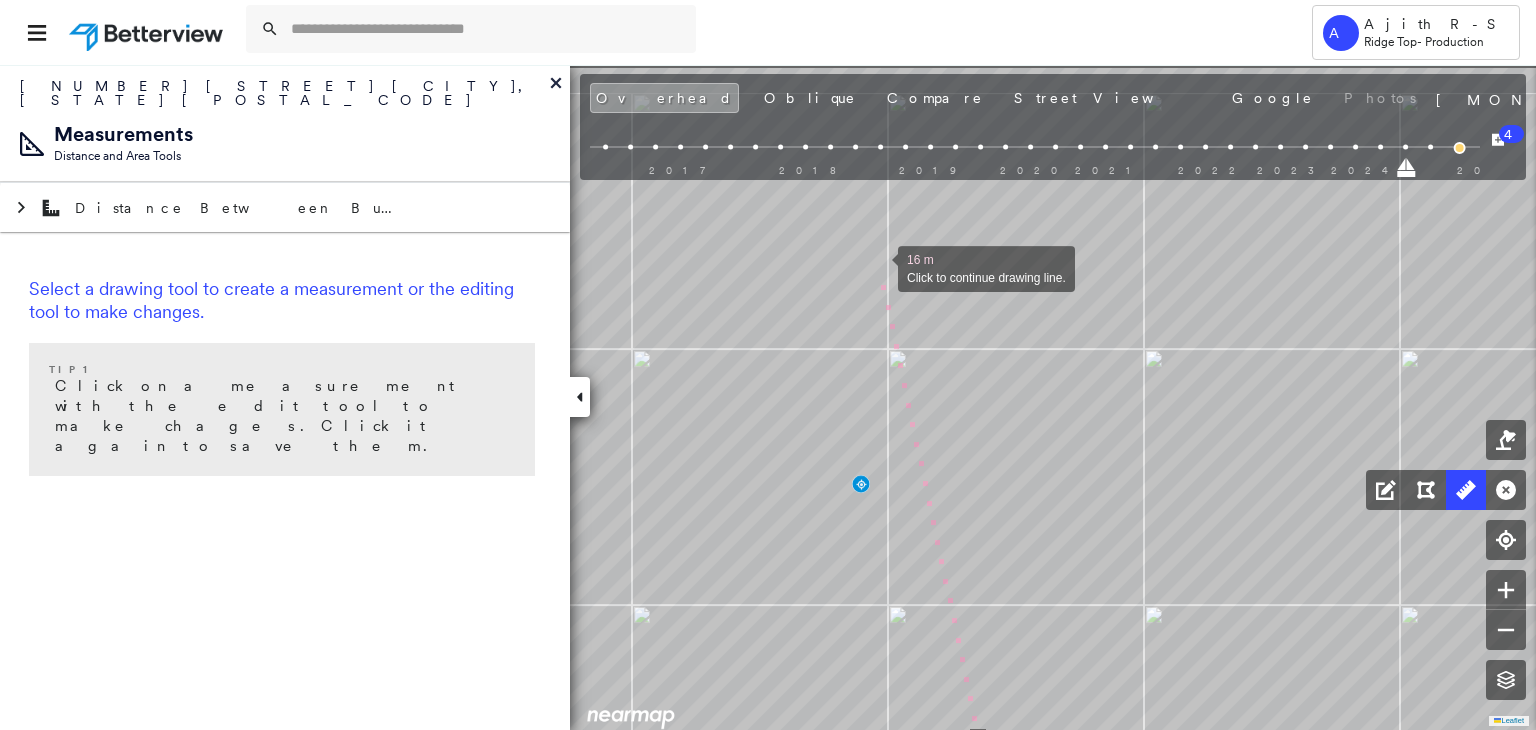 drag, startPoint x: 866, startPoint y: 195, endPoint x: 878, endPoint y: 266, distance: 72.00694 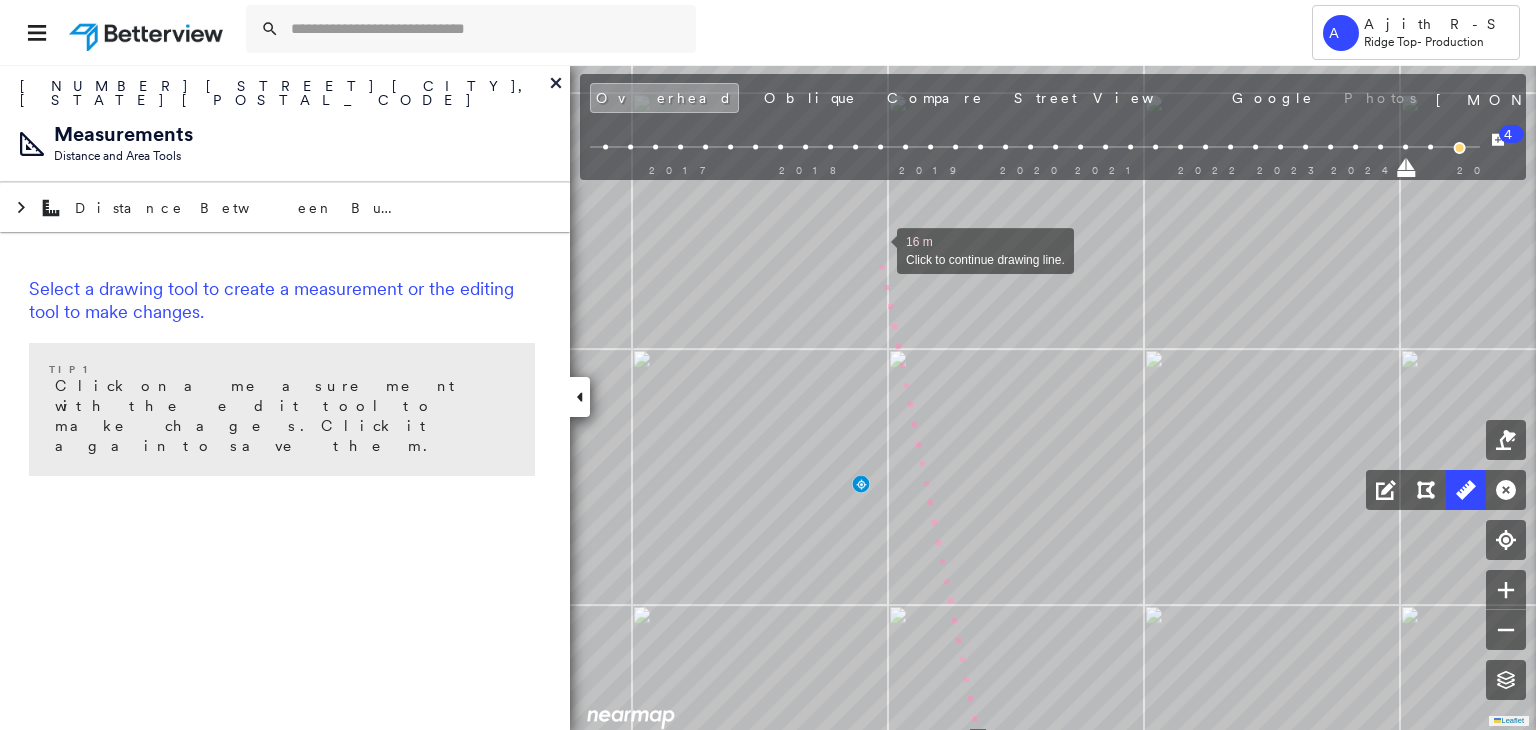 click at bounding box center [877, 249] 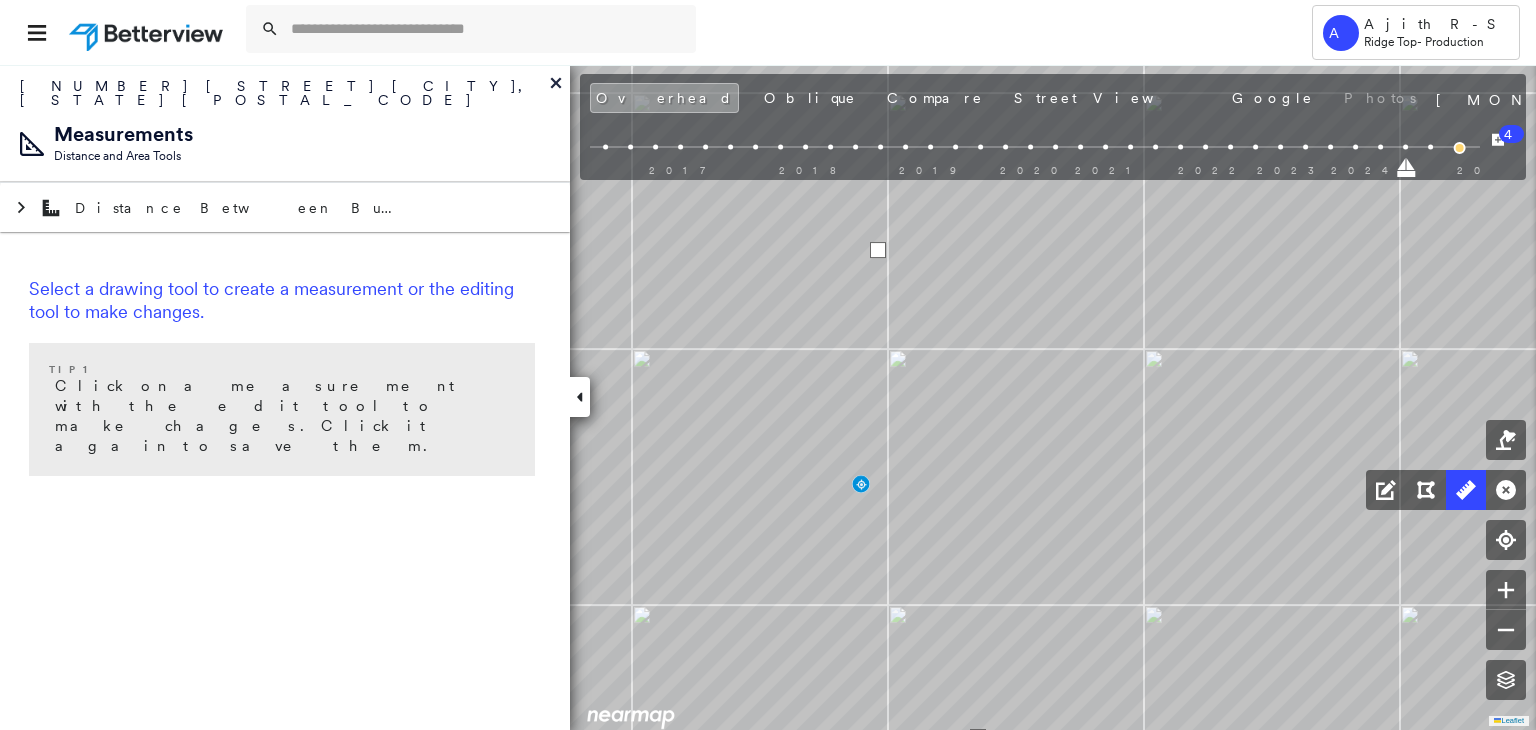 click at bounding box center (878, 250) 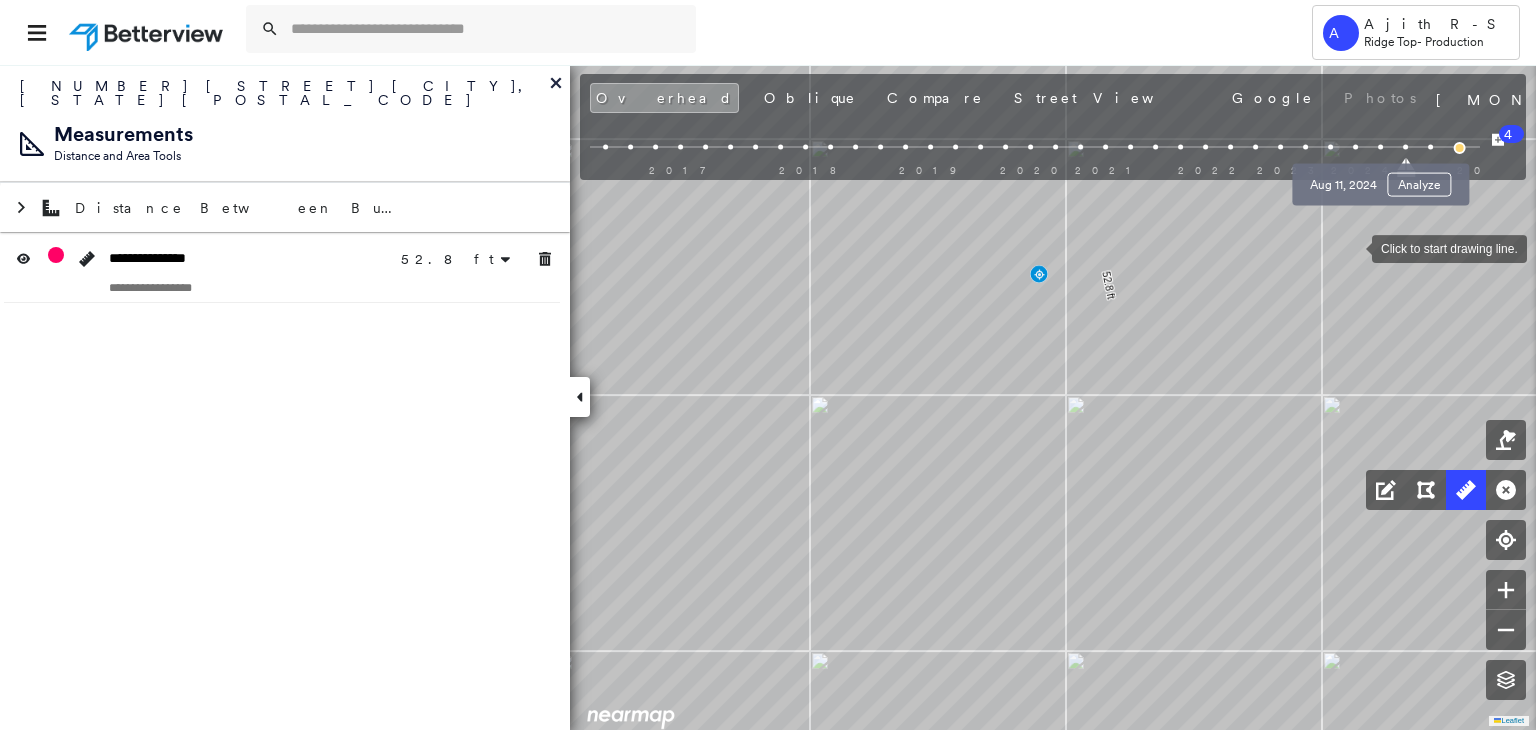 click at bounding box center [1380, 147] 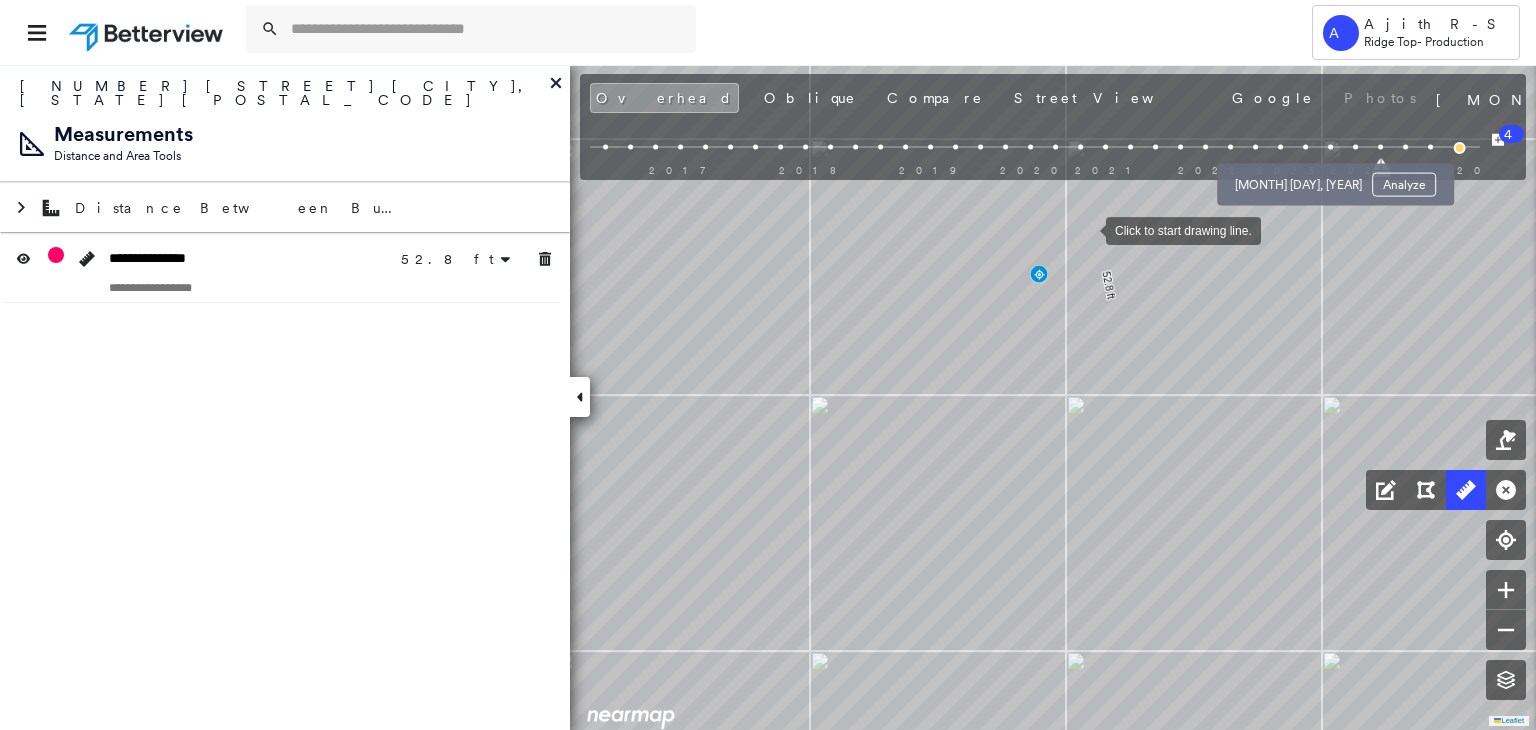 click on "[MONTH] [DAY], [YEAR] Analyze" at bounding box center (1335, 179) 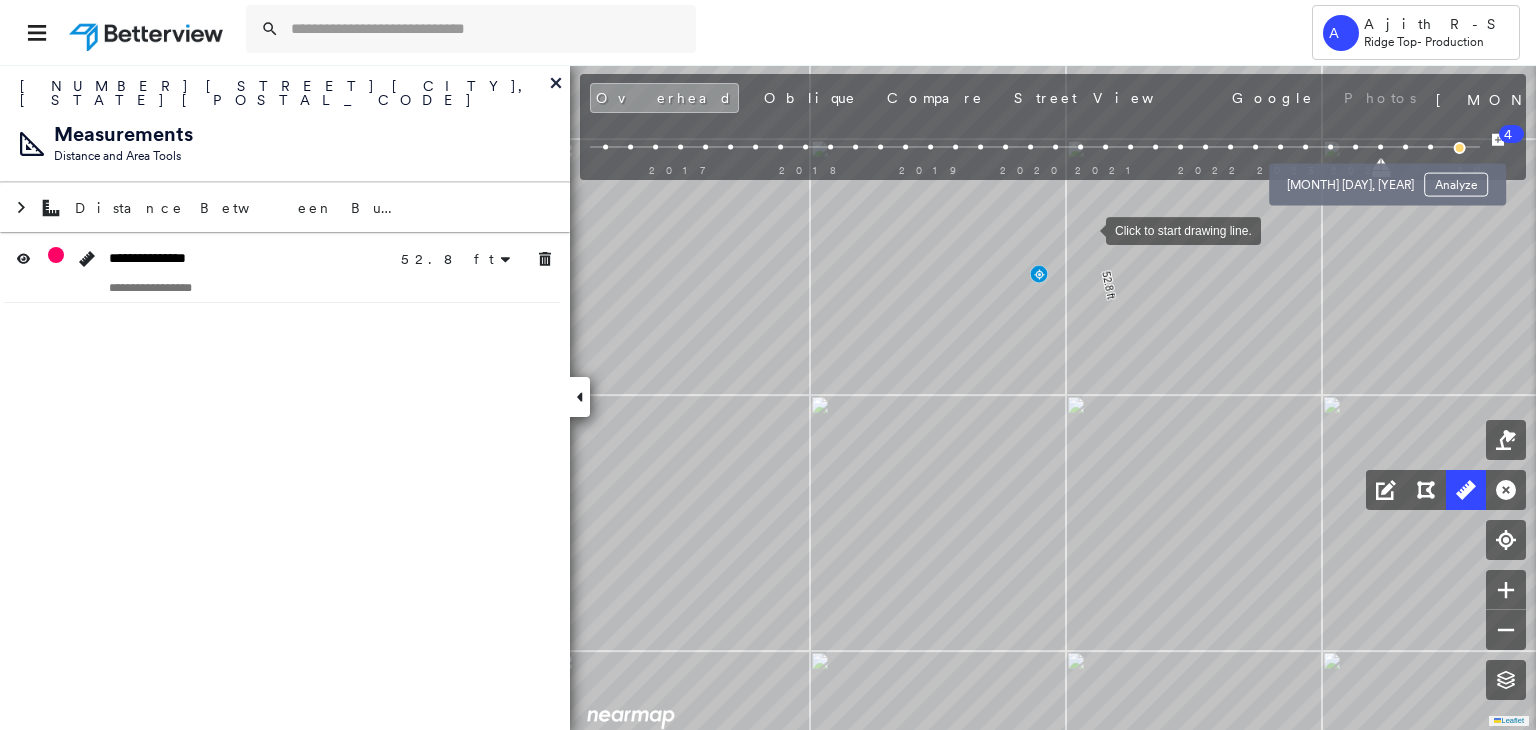 click at bounding box center [1355, 147] 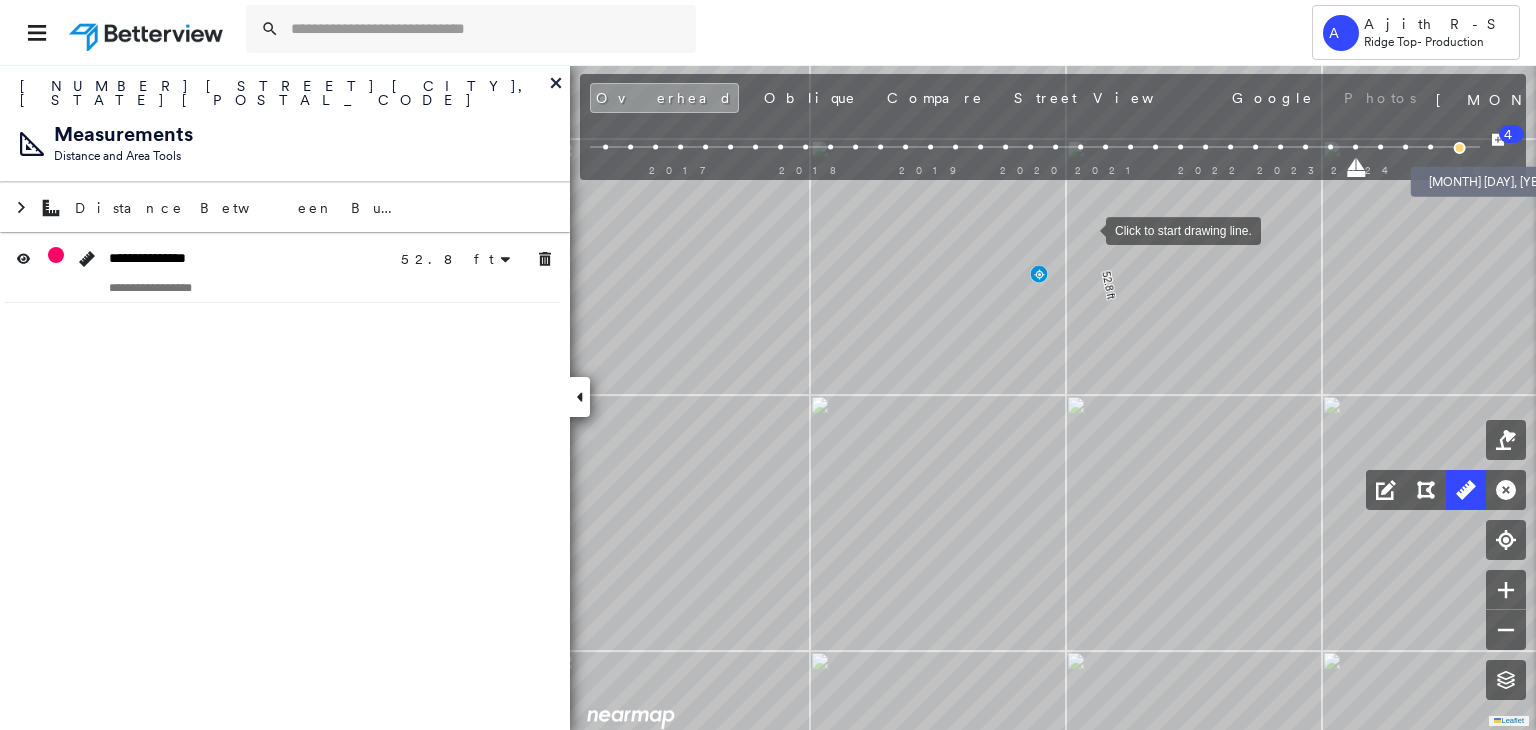 click at bounding box center [1459, 148] 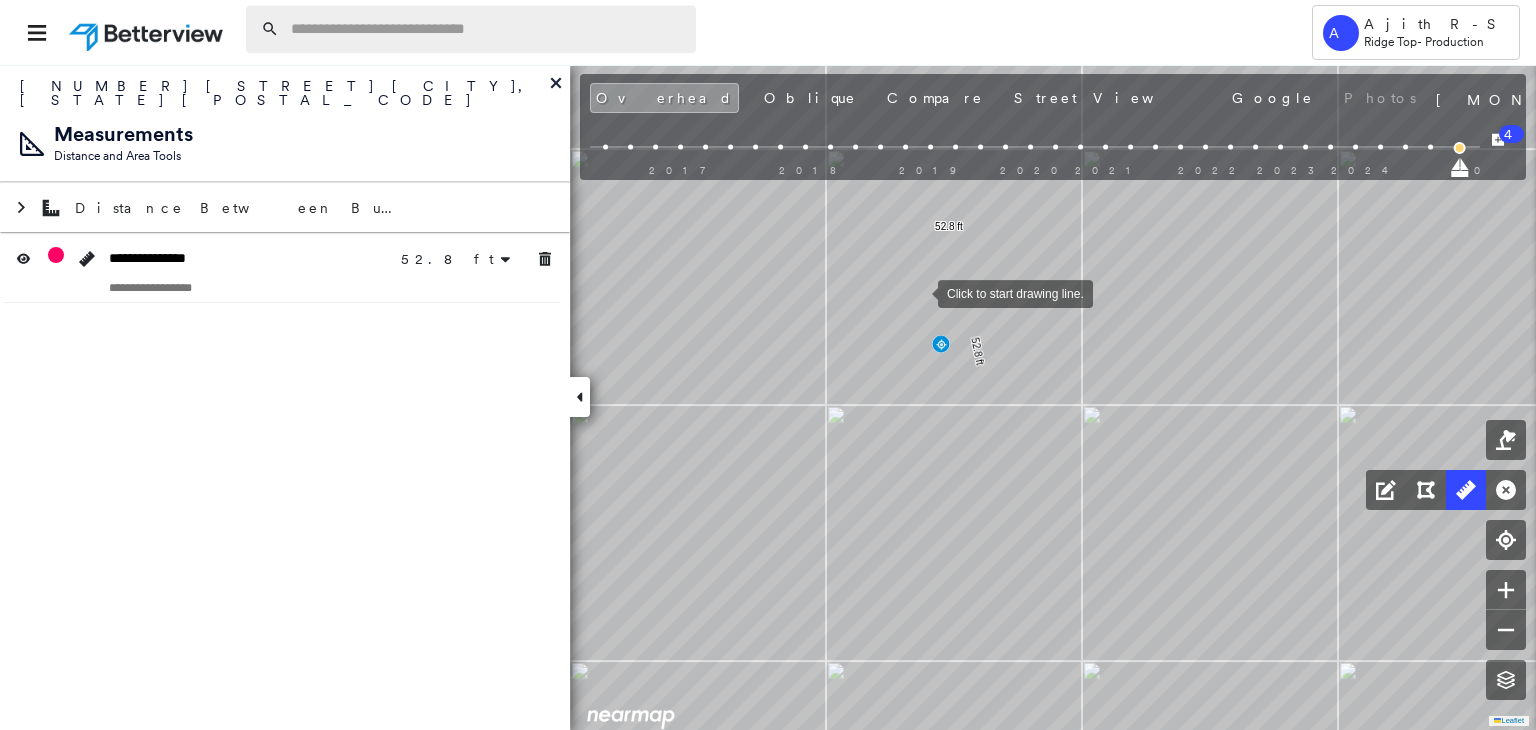 click at bounding box center (487, 29) 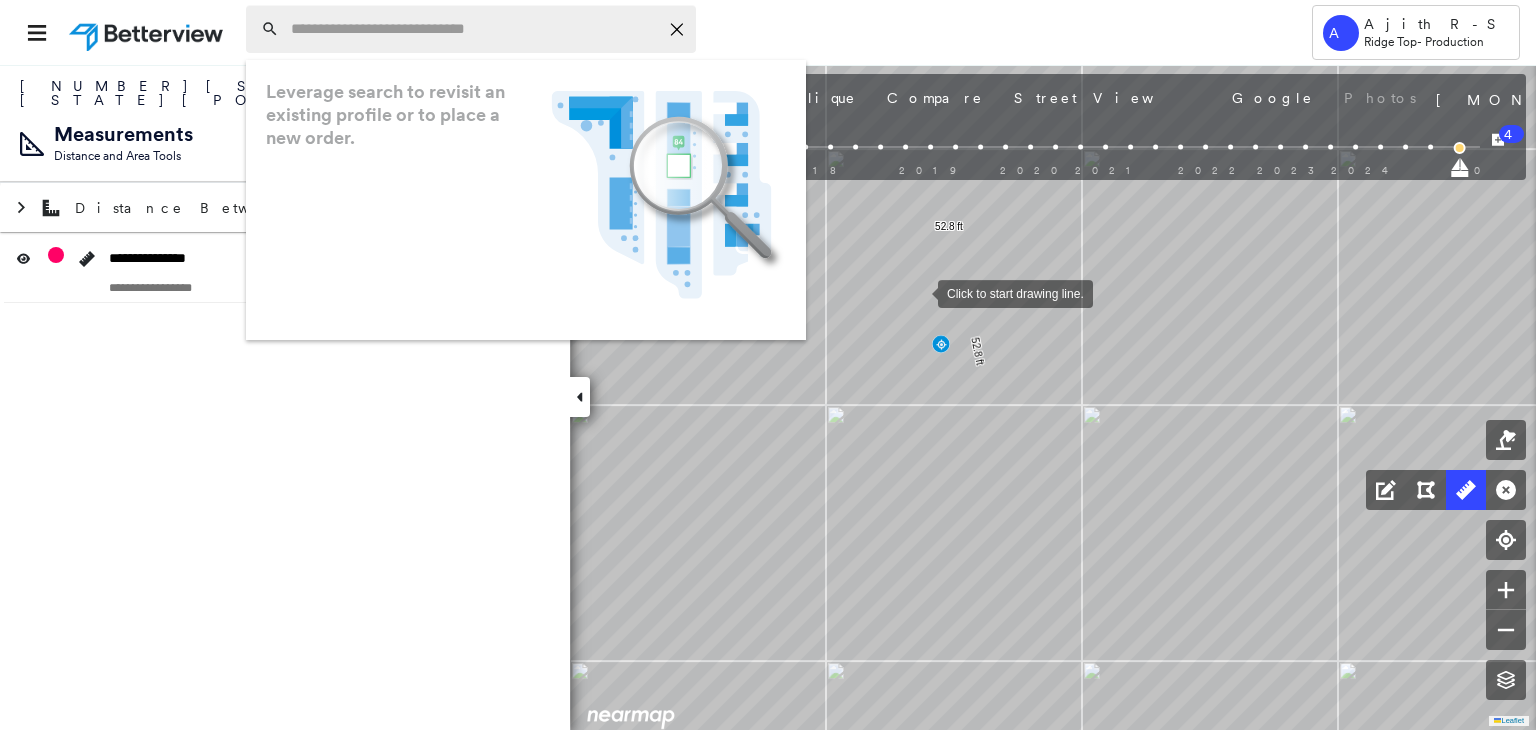 paste on "**********" 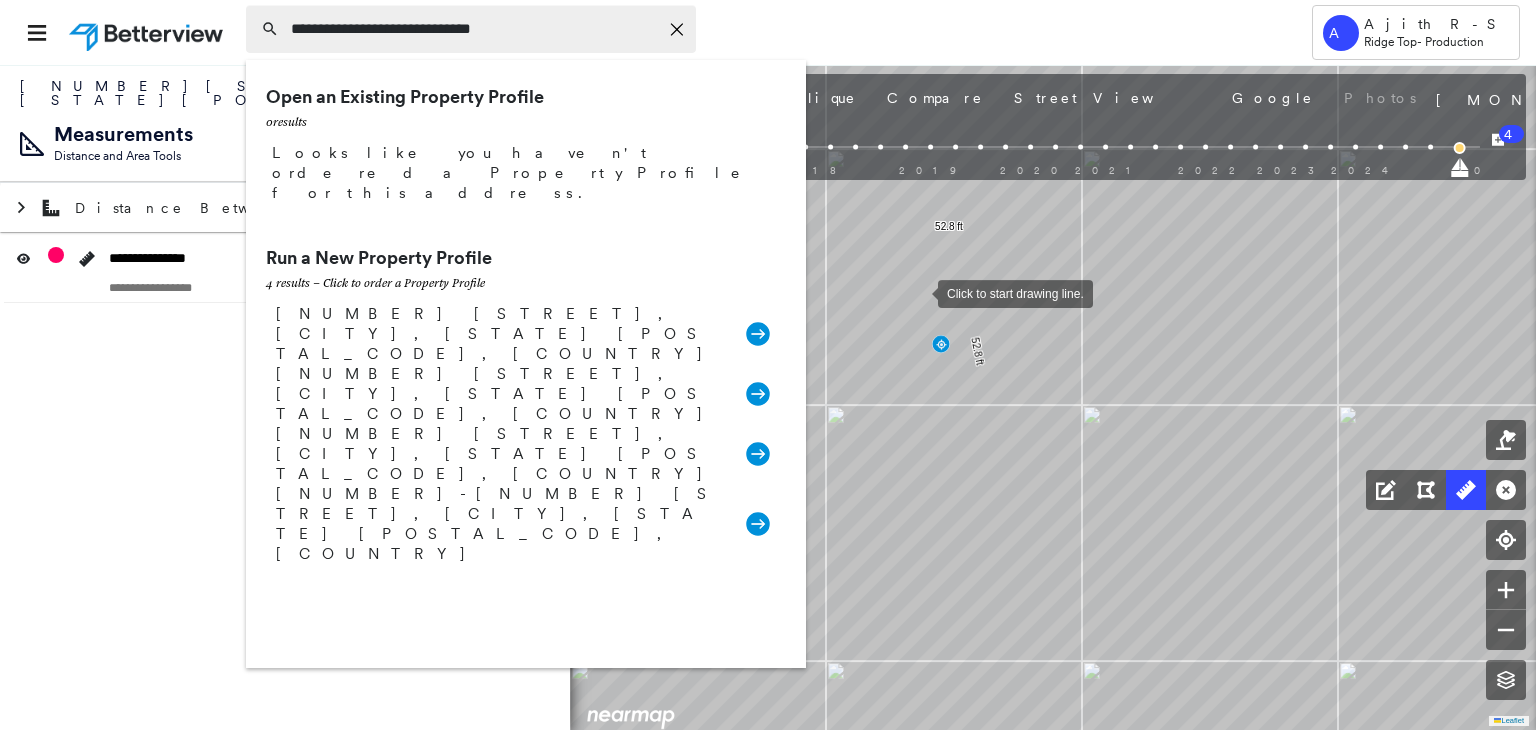 type on "**********" 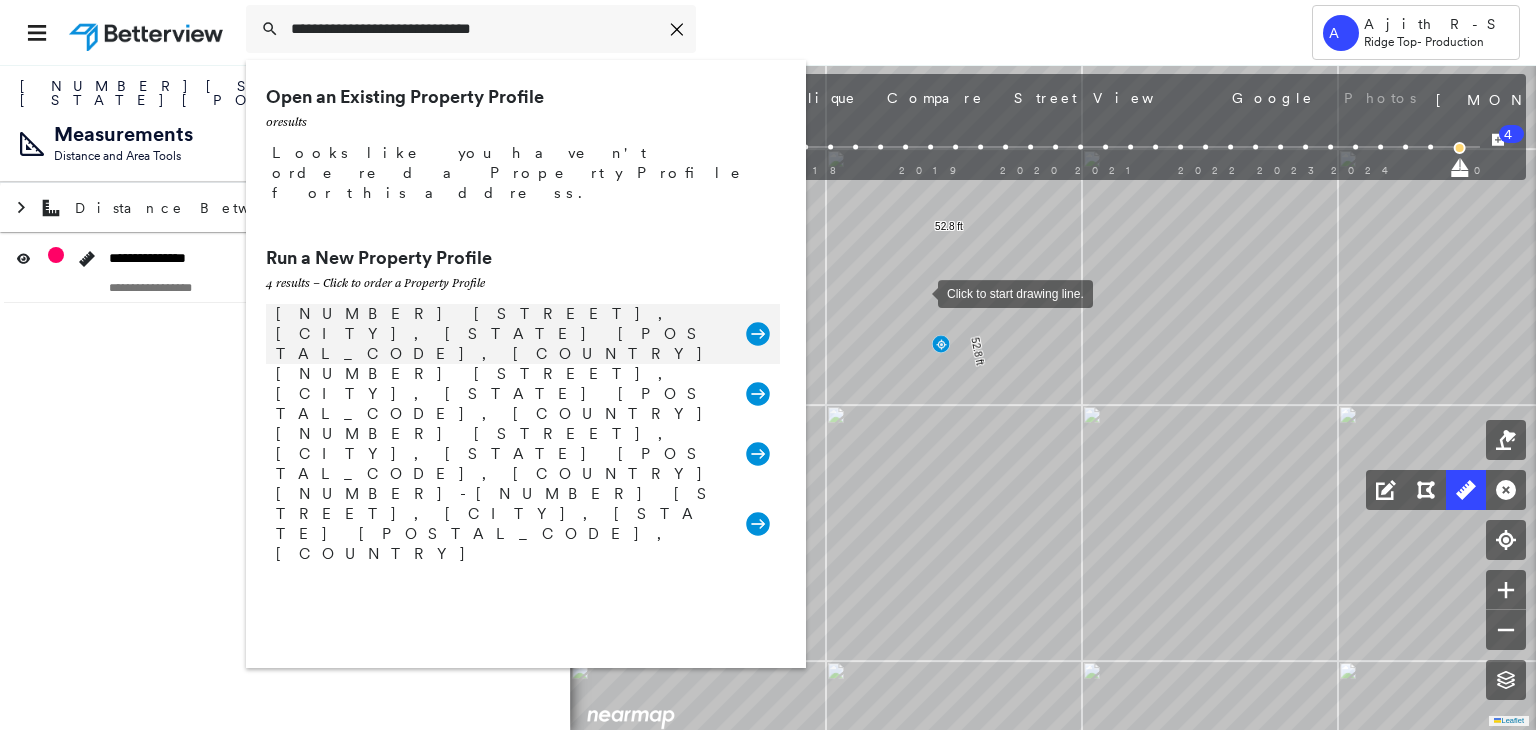 click on "[NUMBER] [STREET], [CITY], [STATE] [POSTAL_CODE], [COUNTRY]" at bounding box center (501, 334) 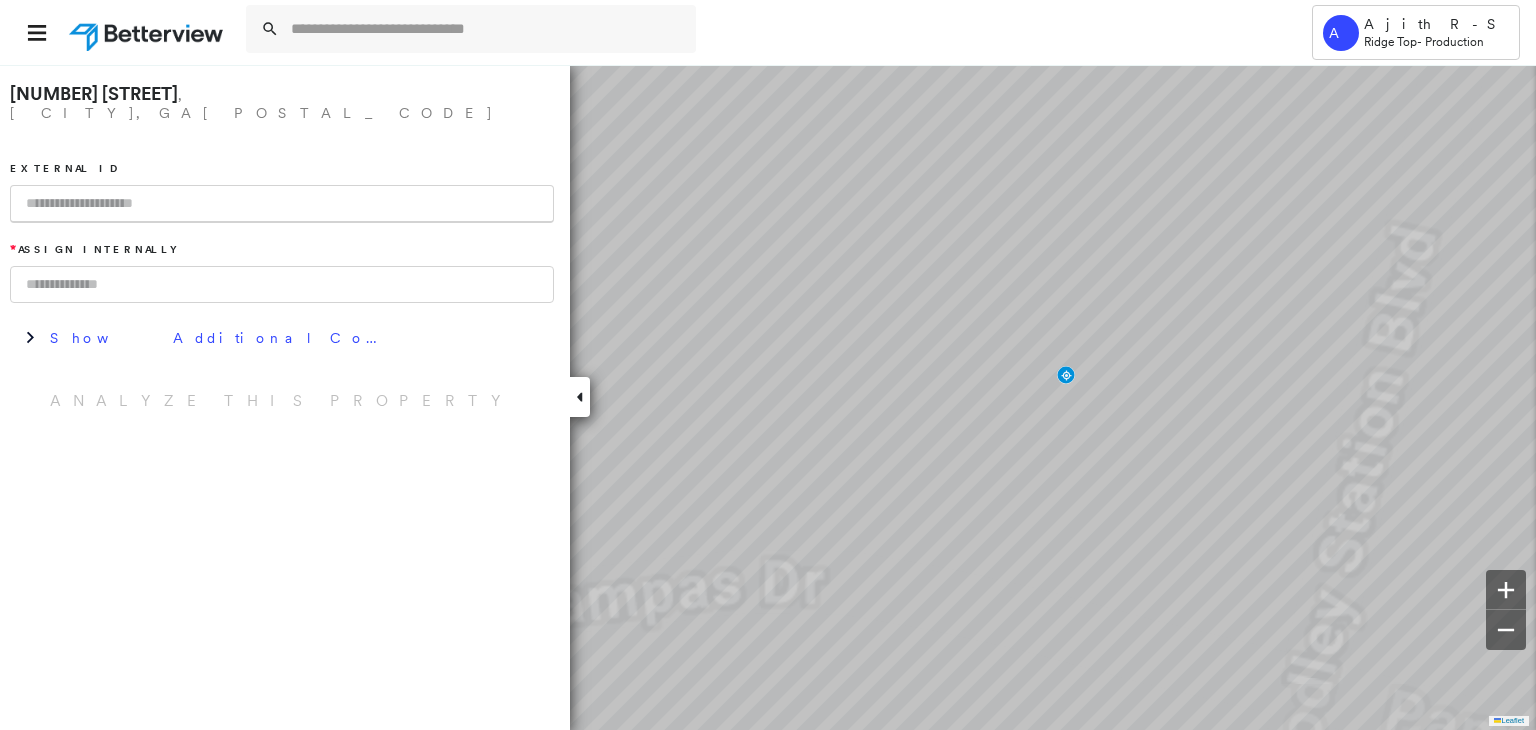 paste on "********" 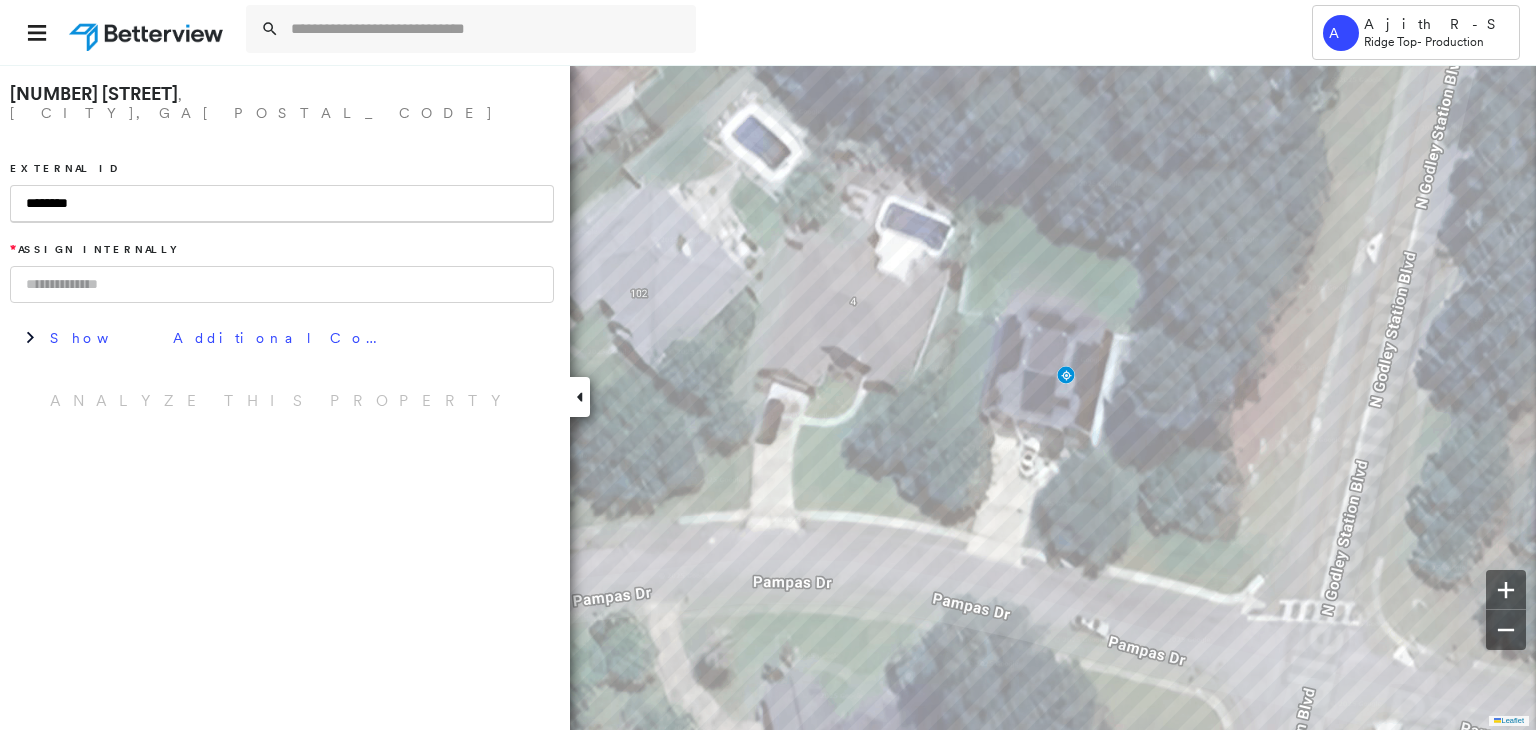 type on "********" 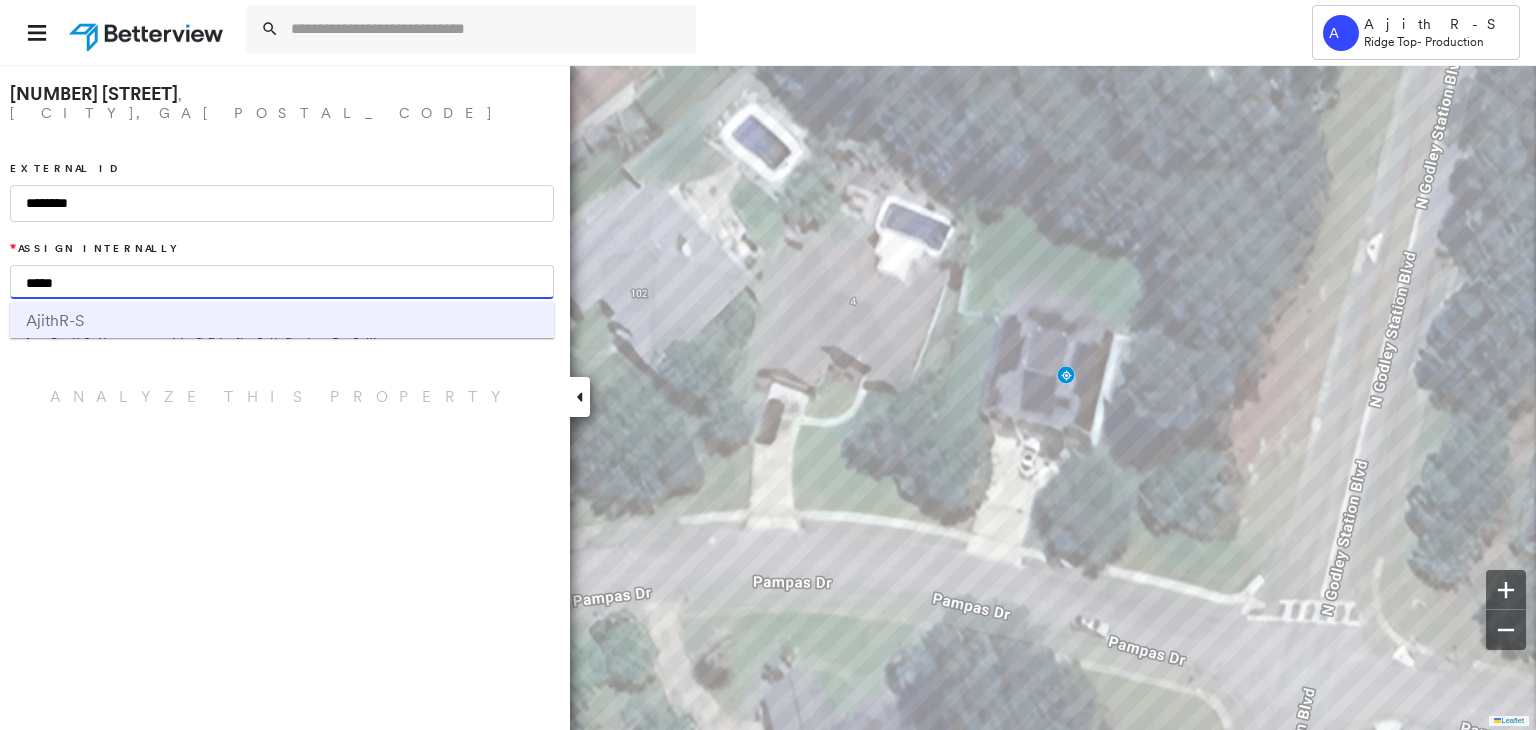 type on "*****" 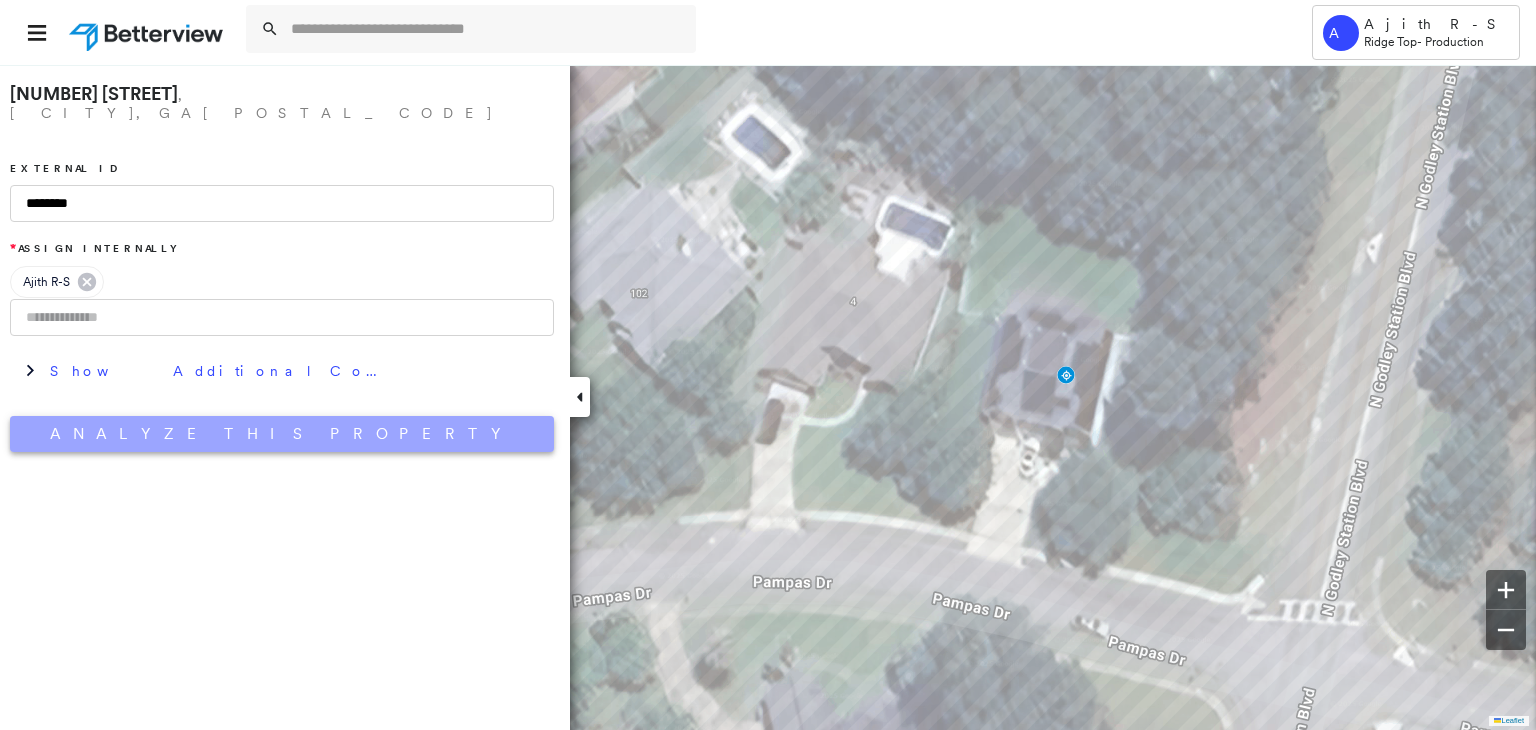 click on "Analyze This Property" at bounding box center [282, 434] 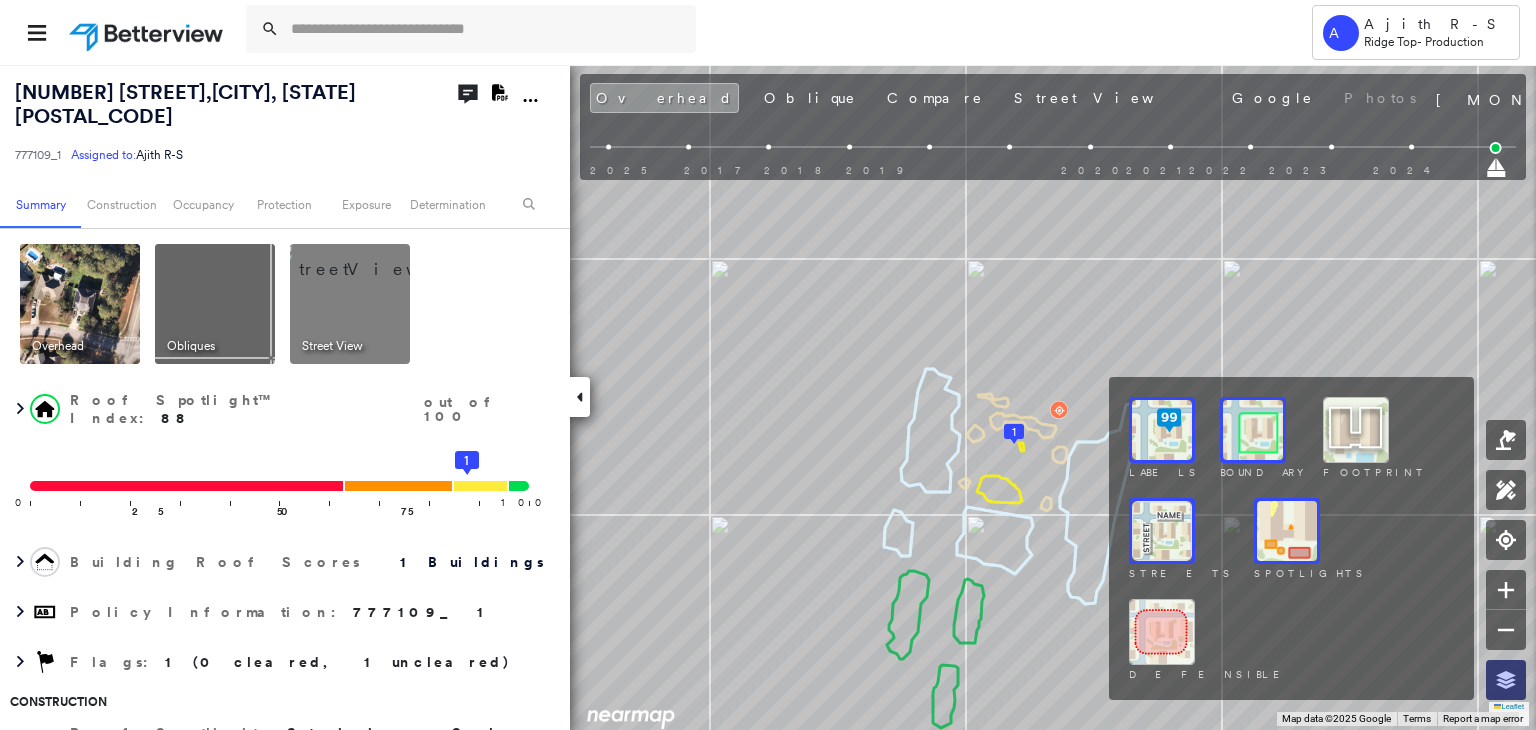 click at bounding box center (1506, 680) 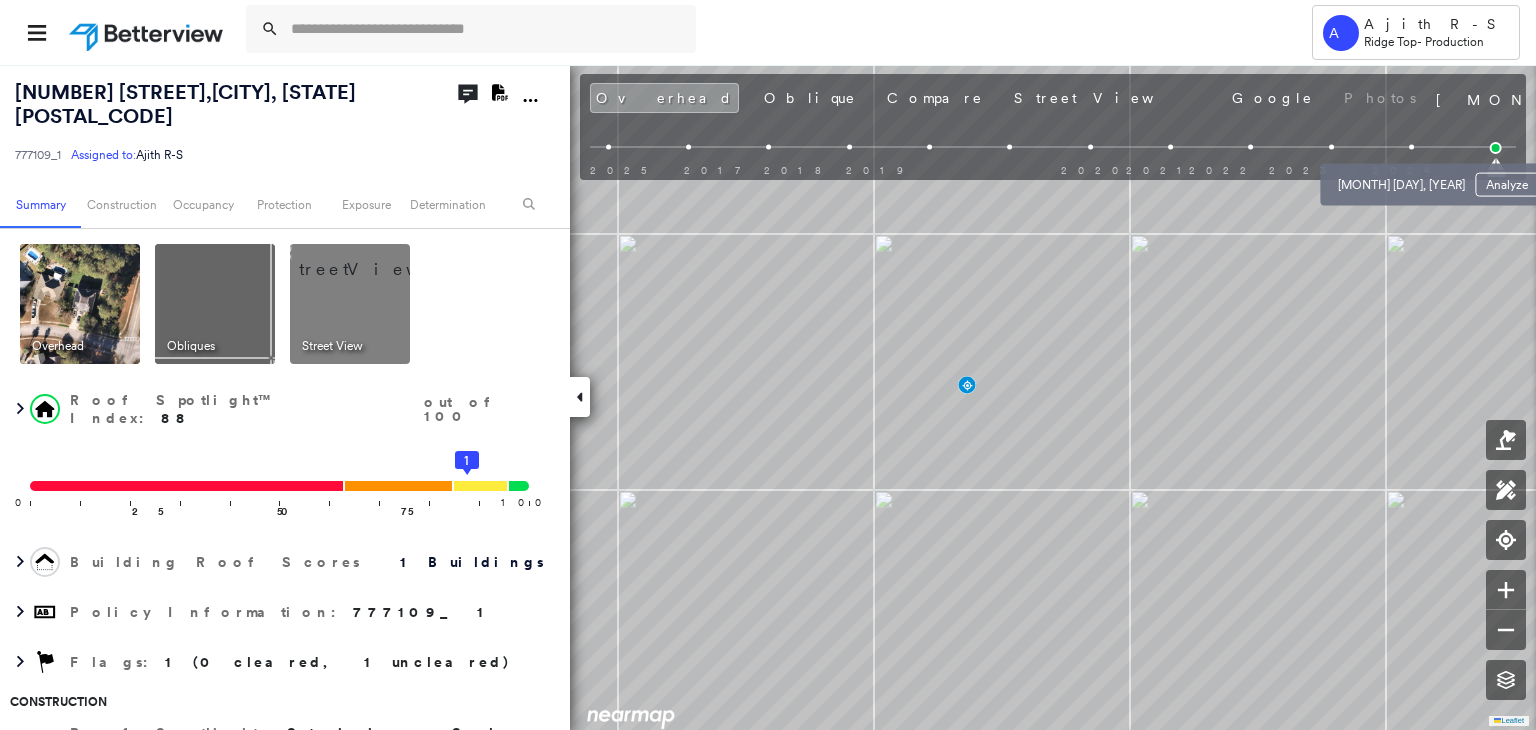 click at bounding box center (1411, 147) 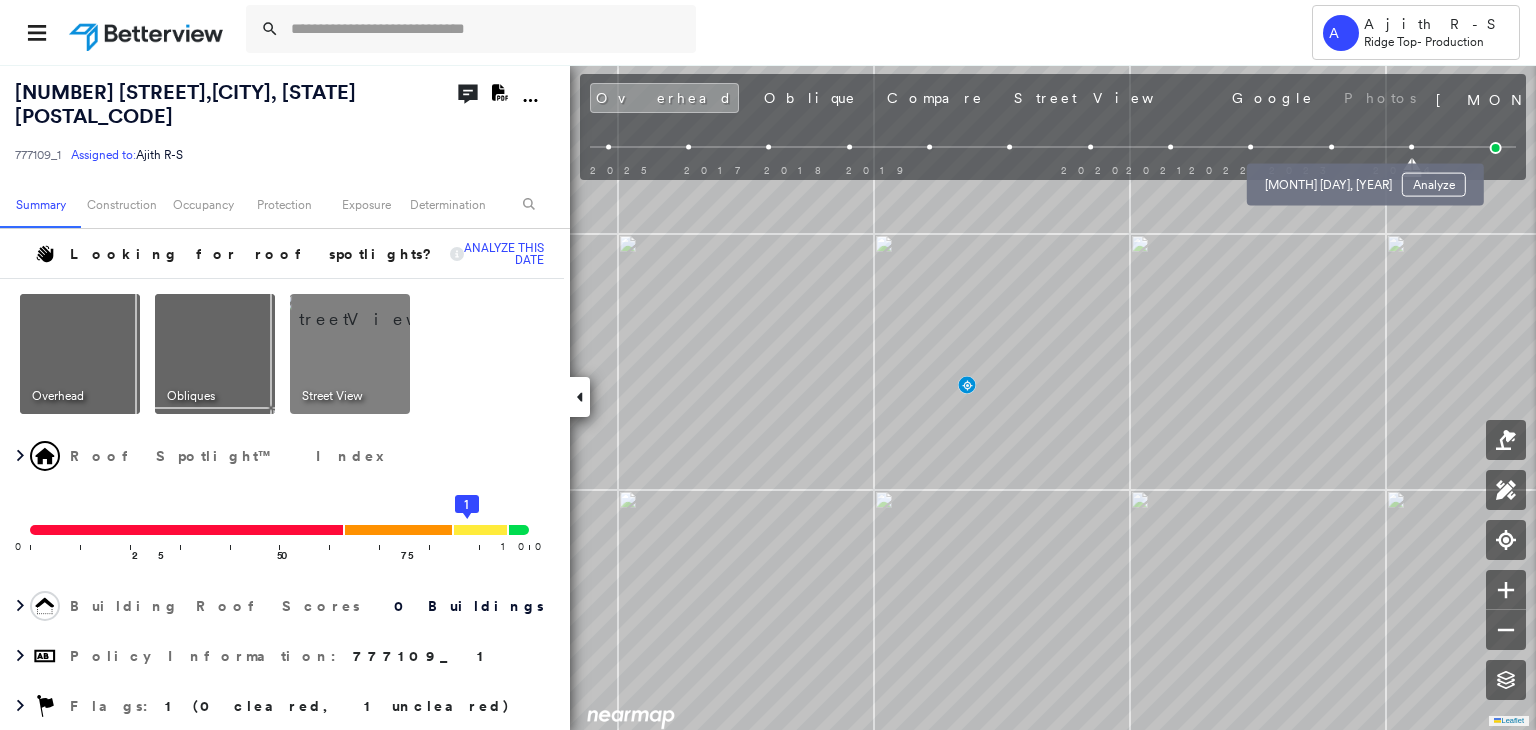 click at bounding box center (1331, 147) 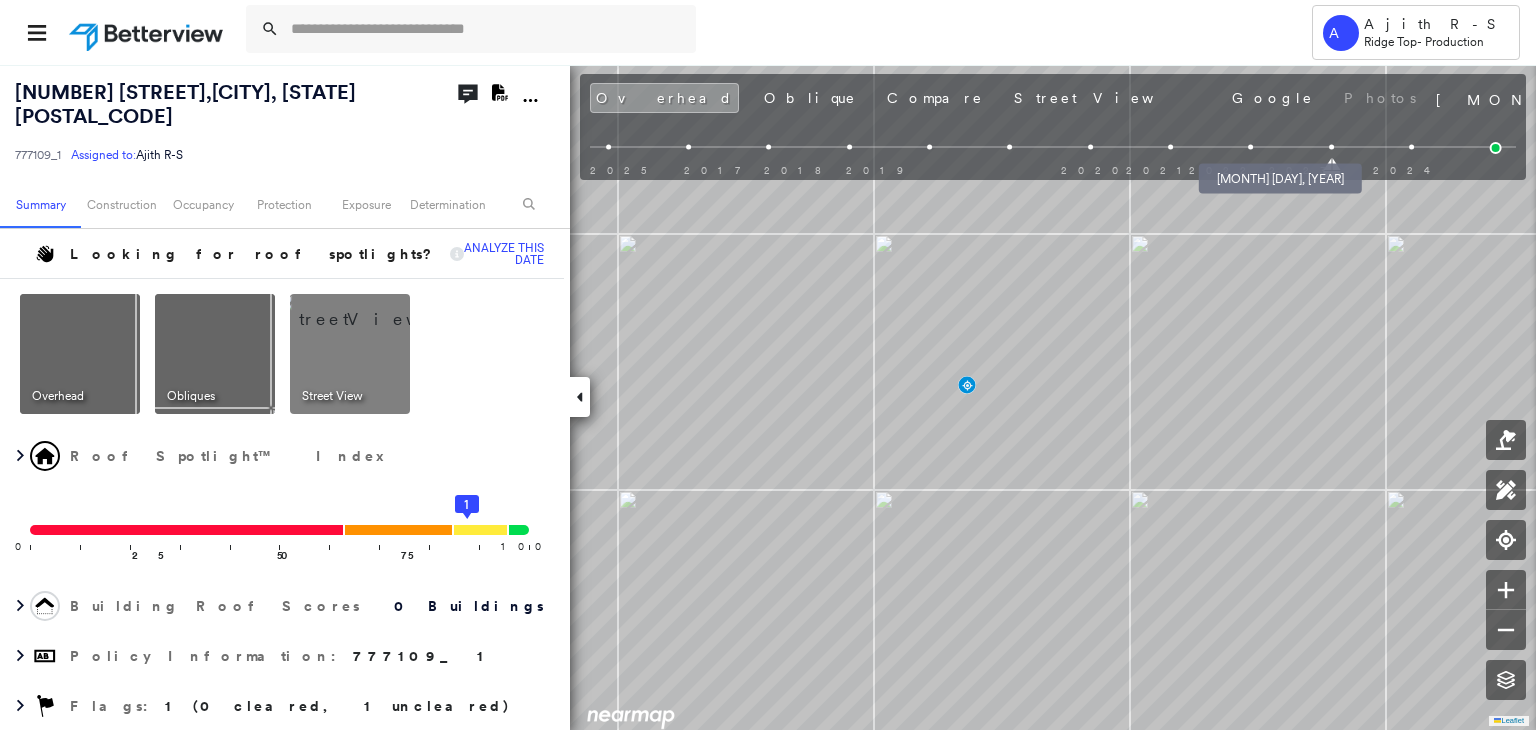 click at bounding box center [1251, 147] 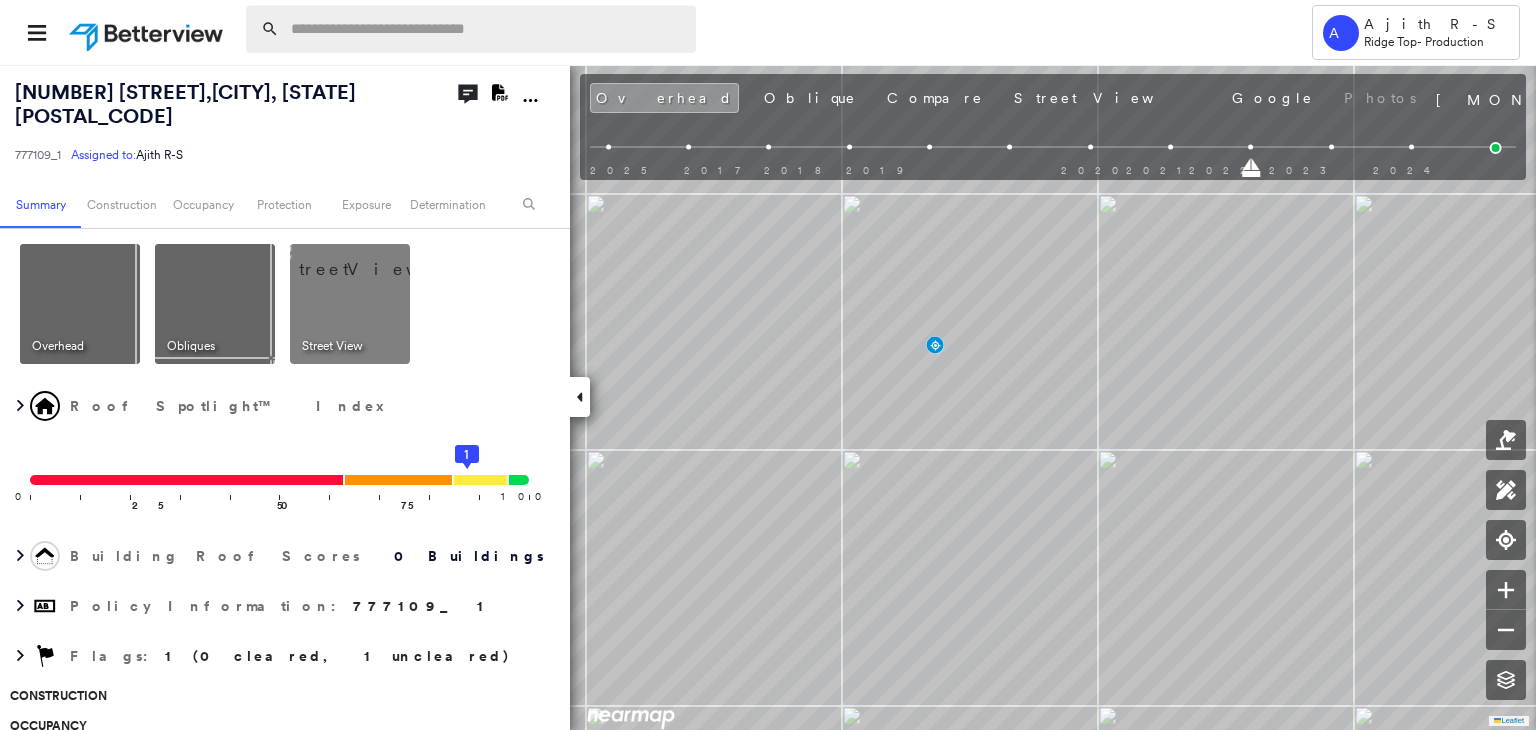 click at bounding box center [487, 29] 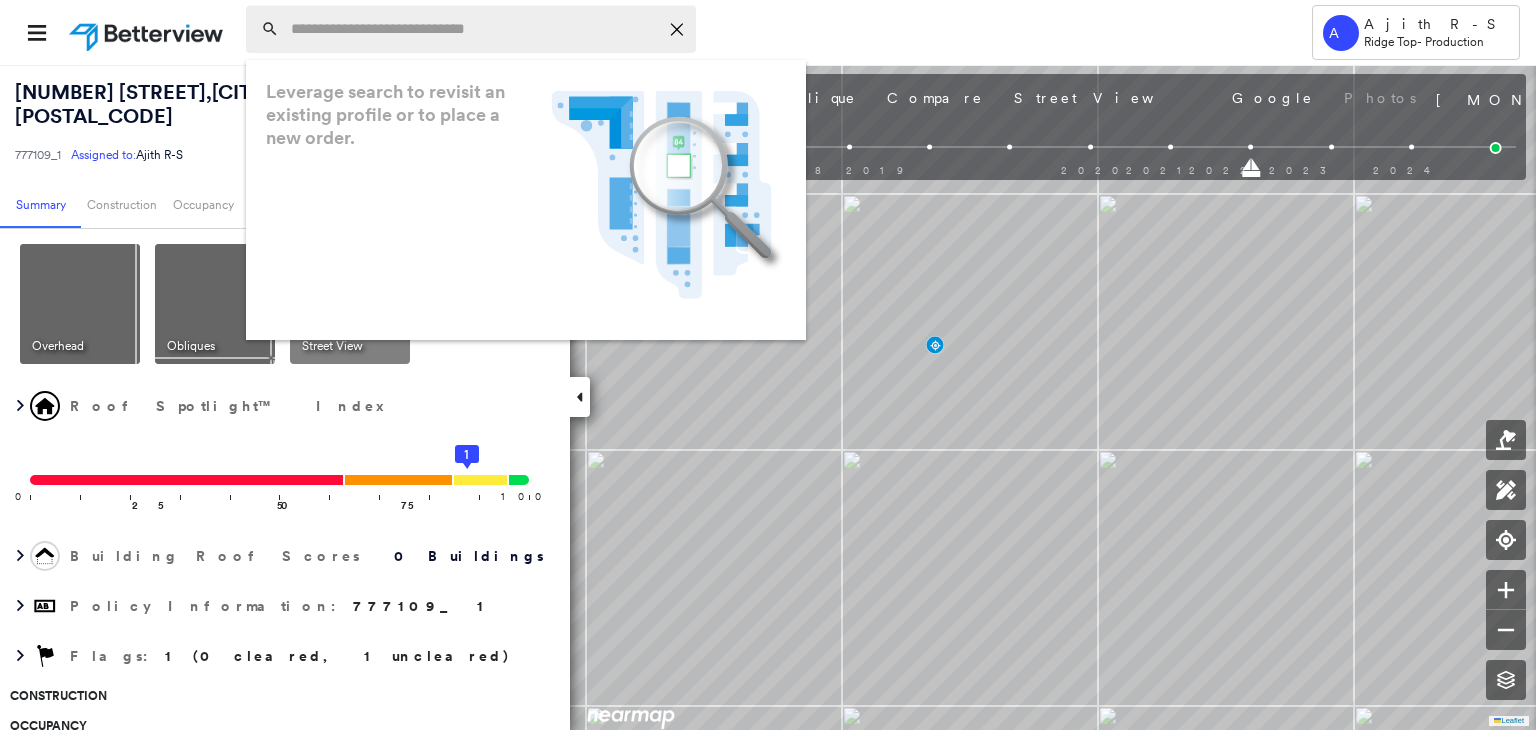 paste on "**********" 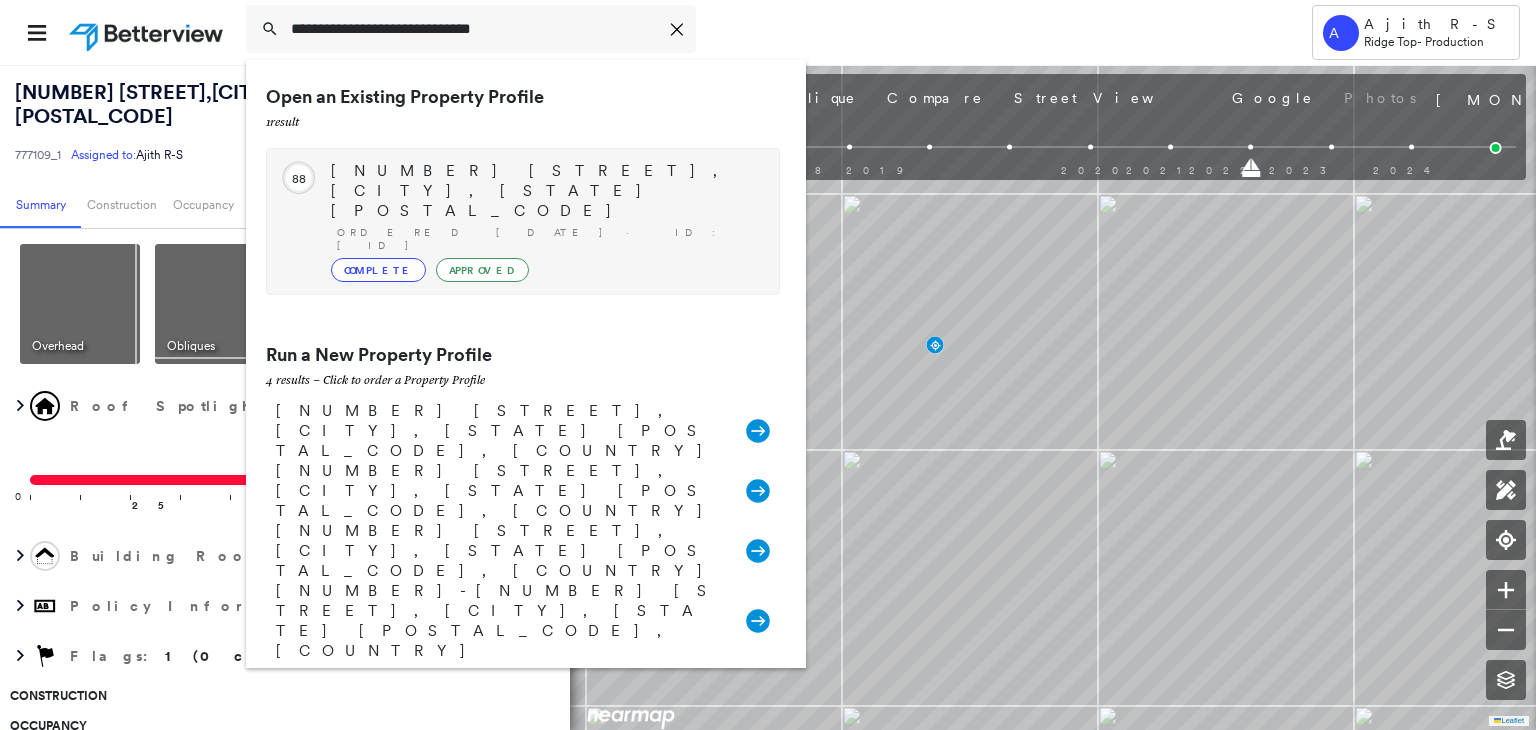 type on "**********" 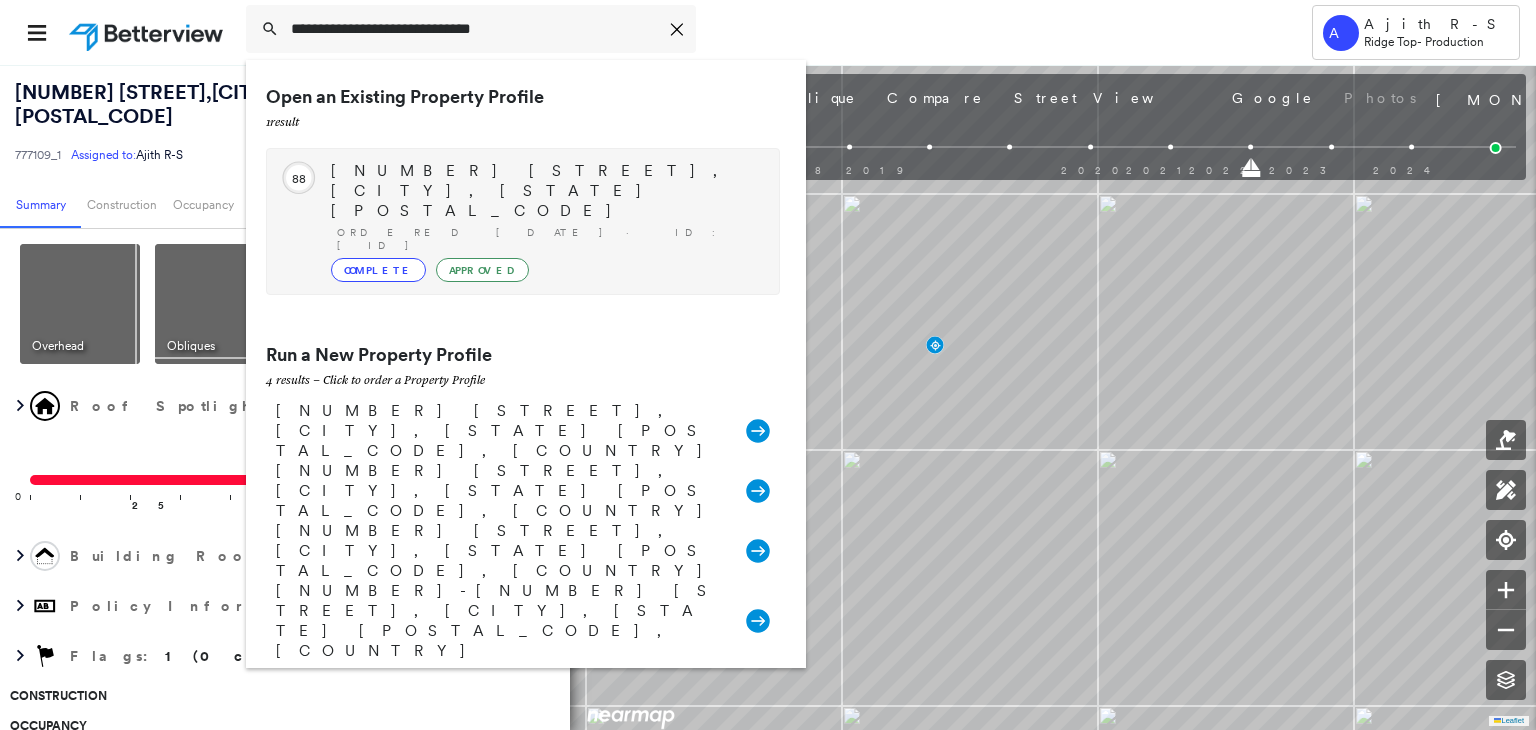click on "Circled Text Icon [NUMBER] [NUMBER] [STREET], [CITY], [STATE] [POSTAL_CODE] Ordered [DATE] · ID: [ID] Complete Approved" at bounding box center (523, 221) 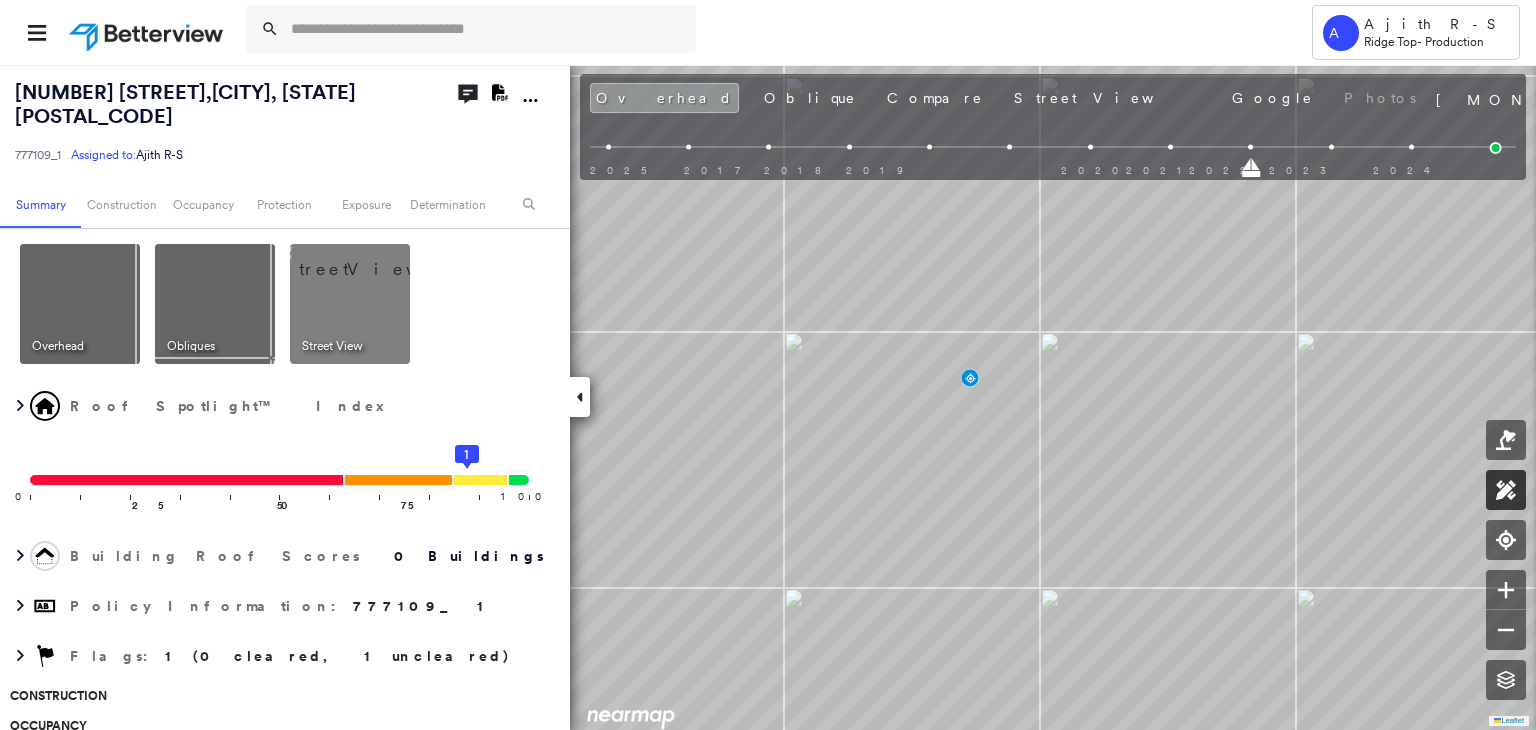 click 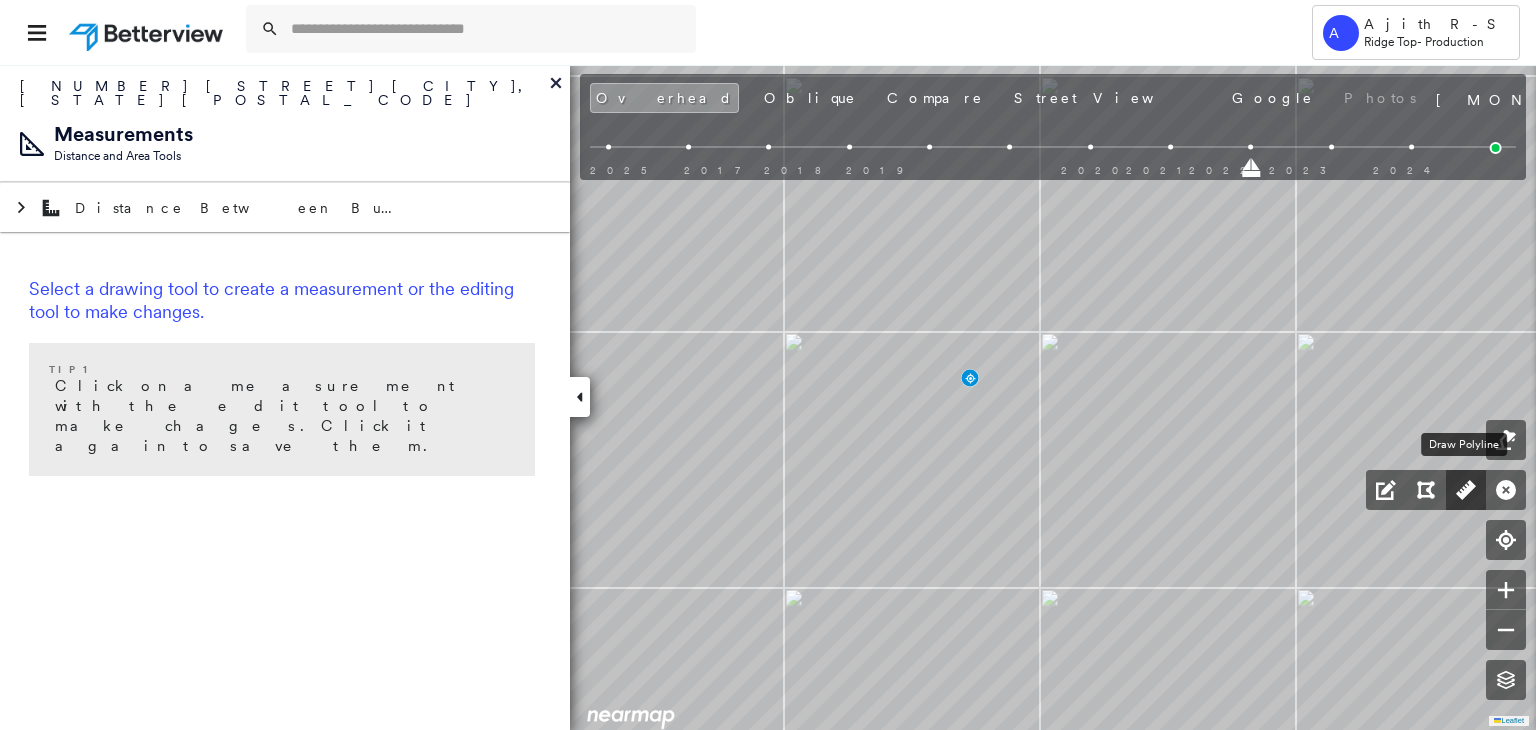 click 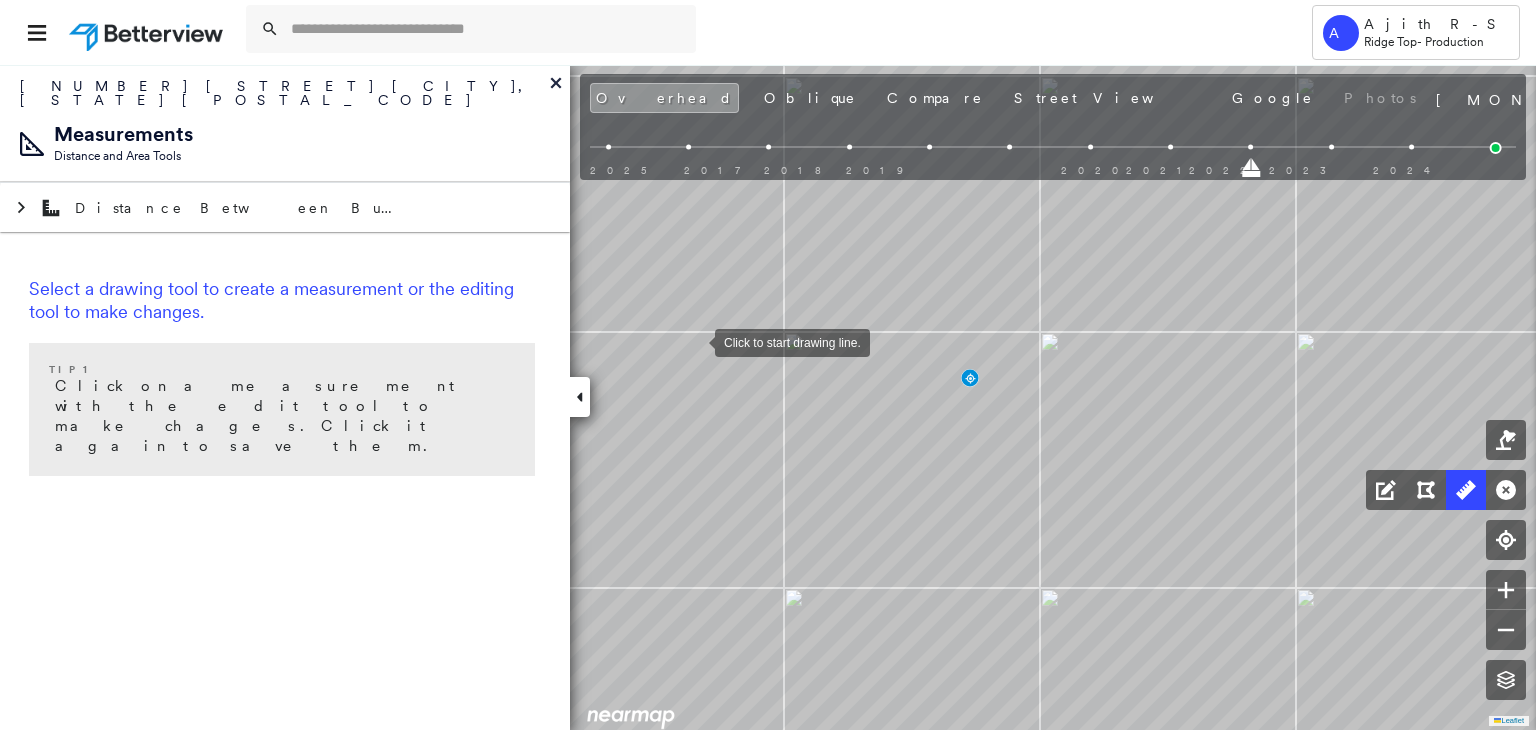 click at bounding box center (695, 341) 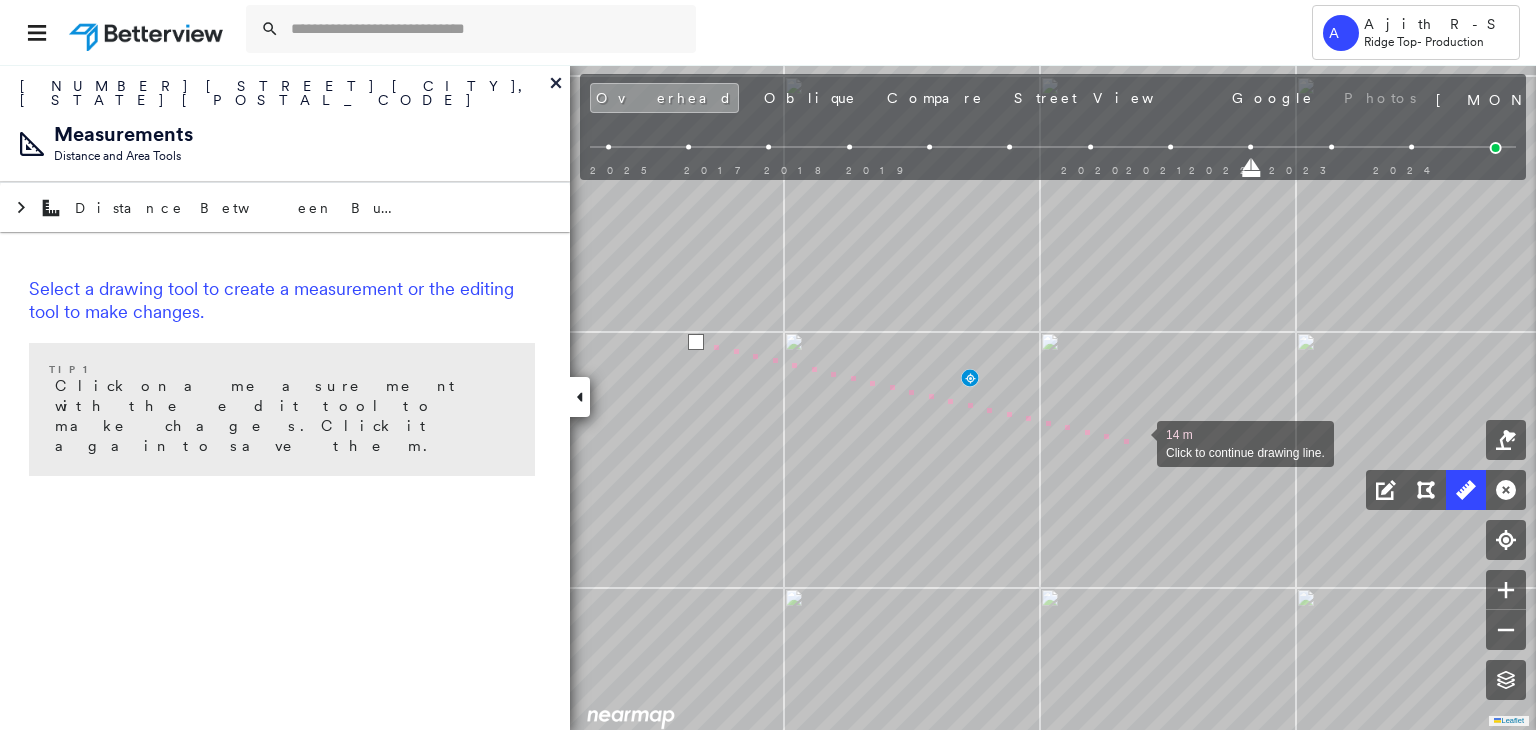 click at bounding box center (1137, 442) 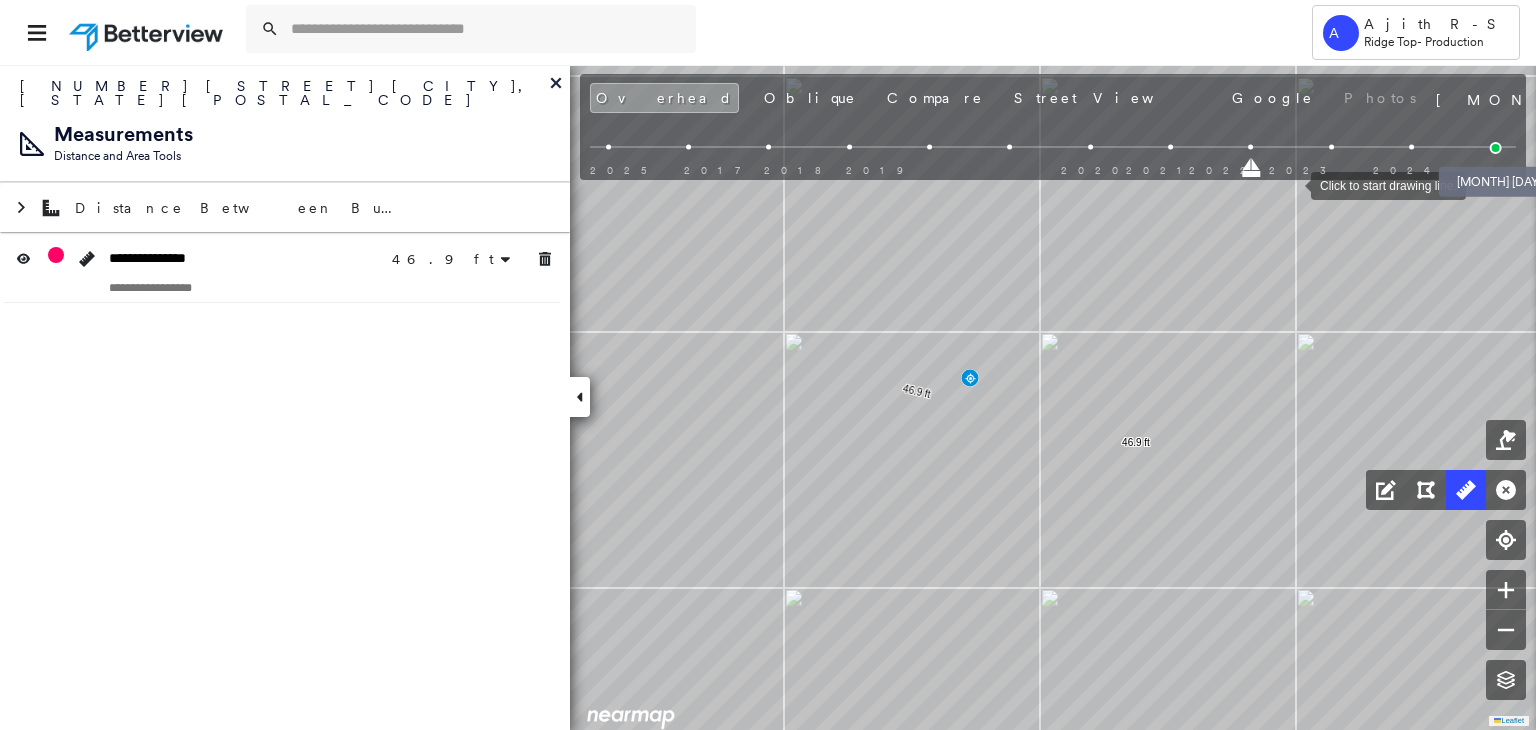click at bounding box center [1496, 148] 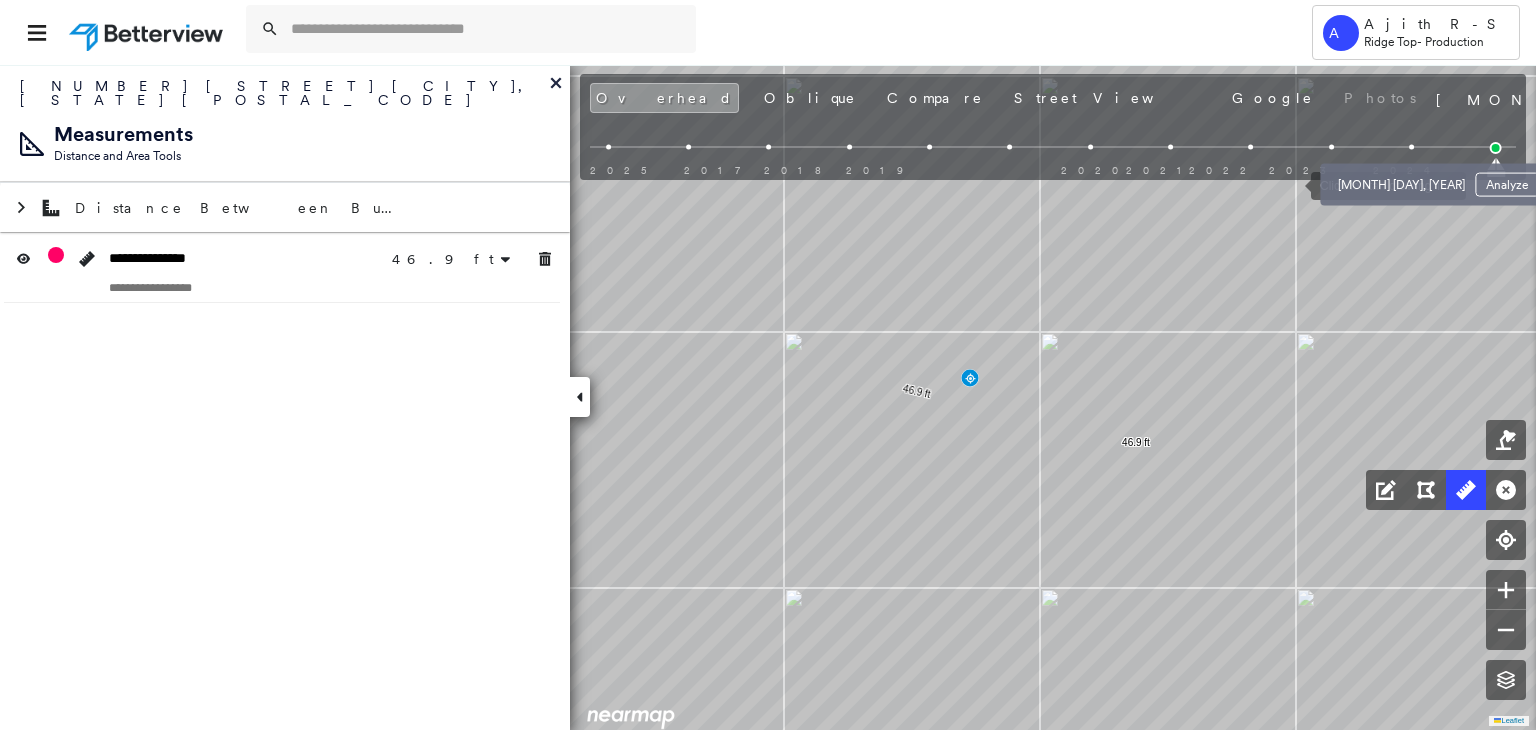 click at bounding box center (1411, 147) 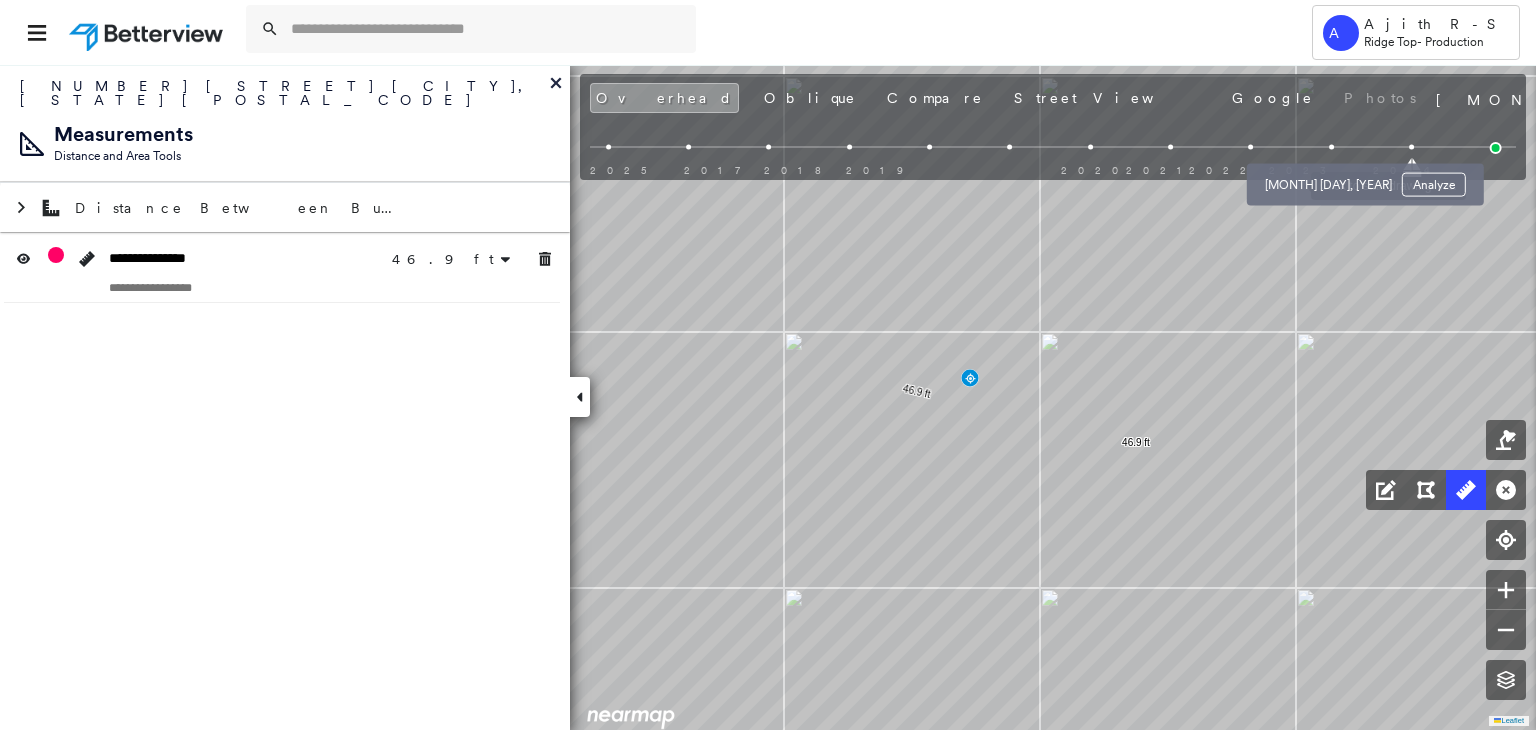 click at bounding box center [1331, 147] 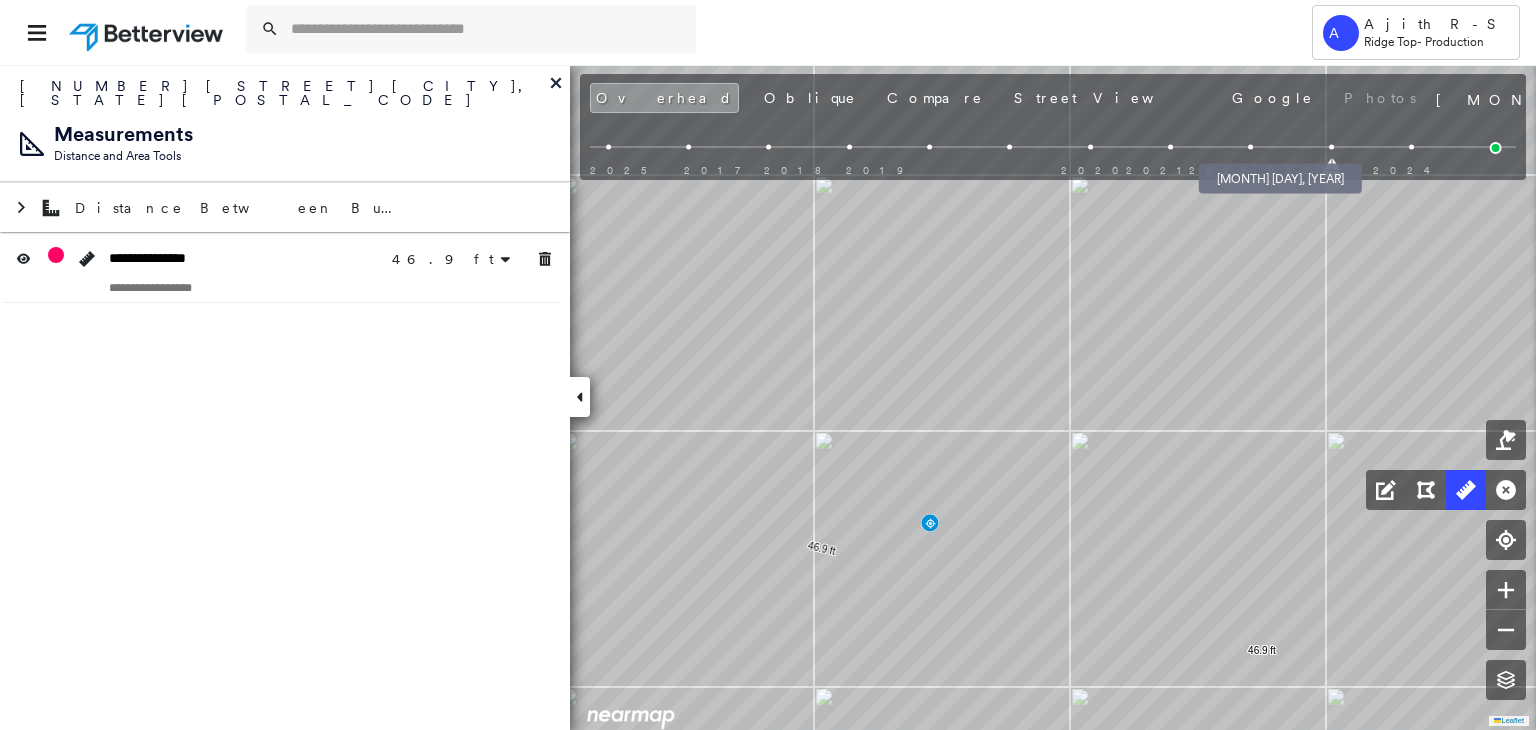 click at bounding box center [1251, 147] 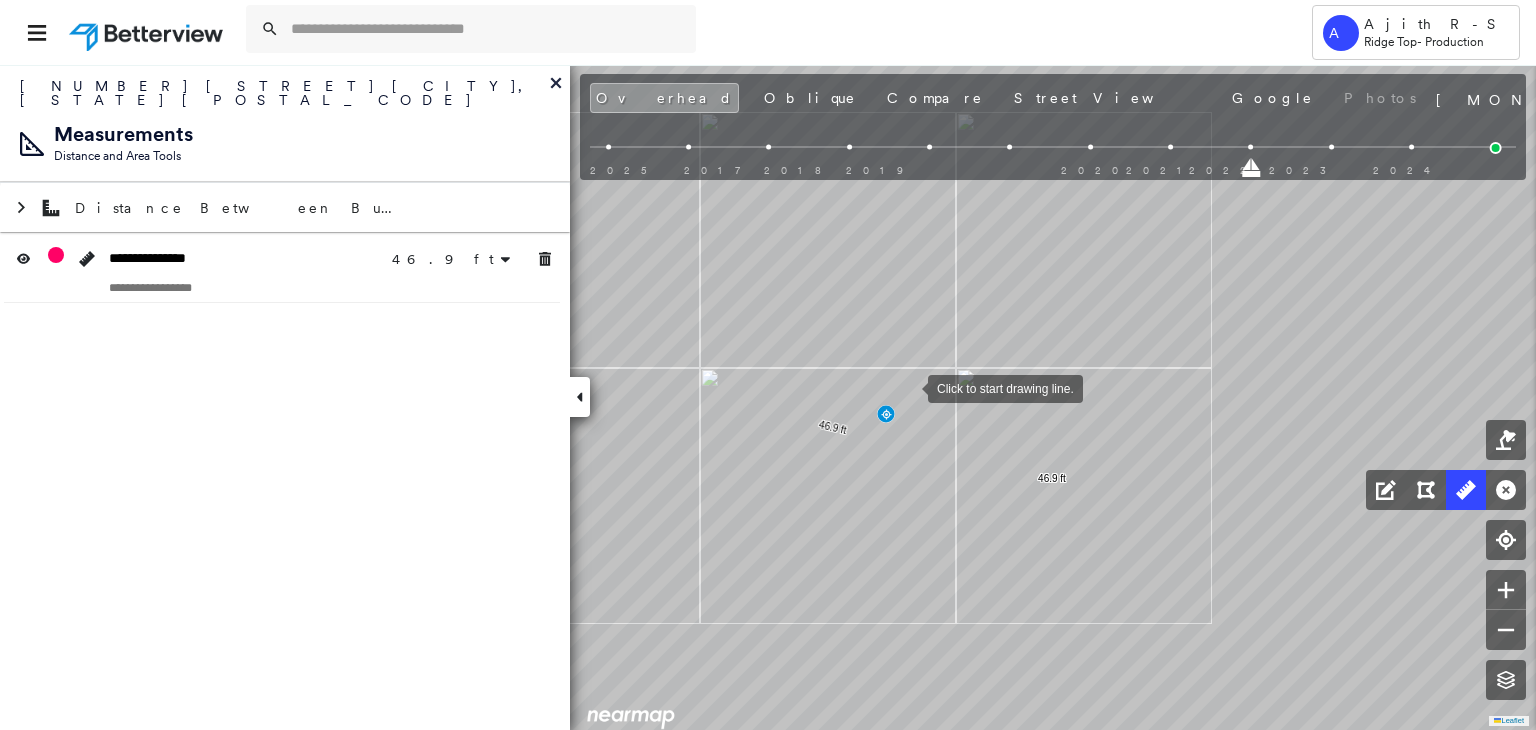 click on "46.9 ft 46.9 ft Click to start drawing line." at bounding box center [-44, 117] 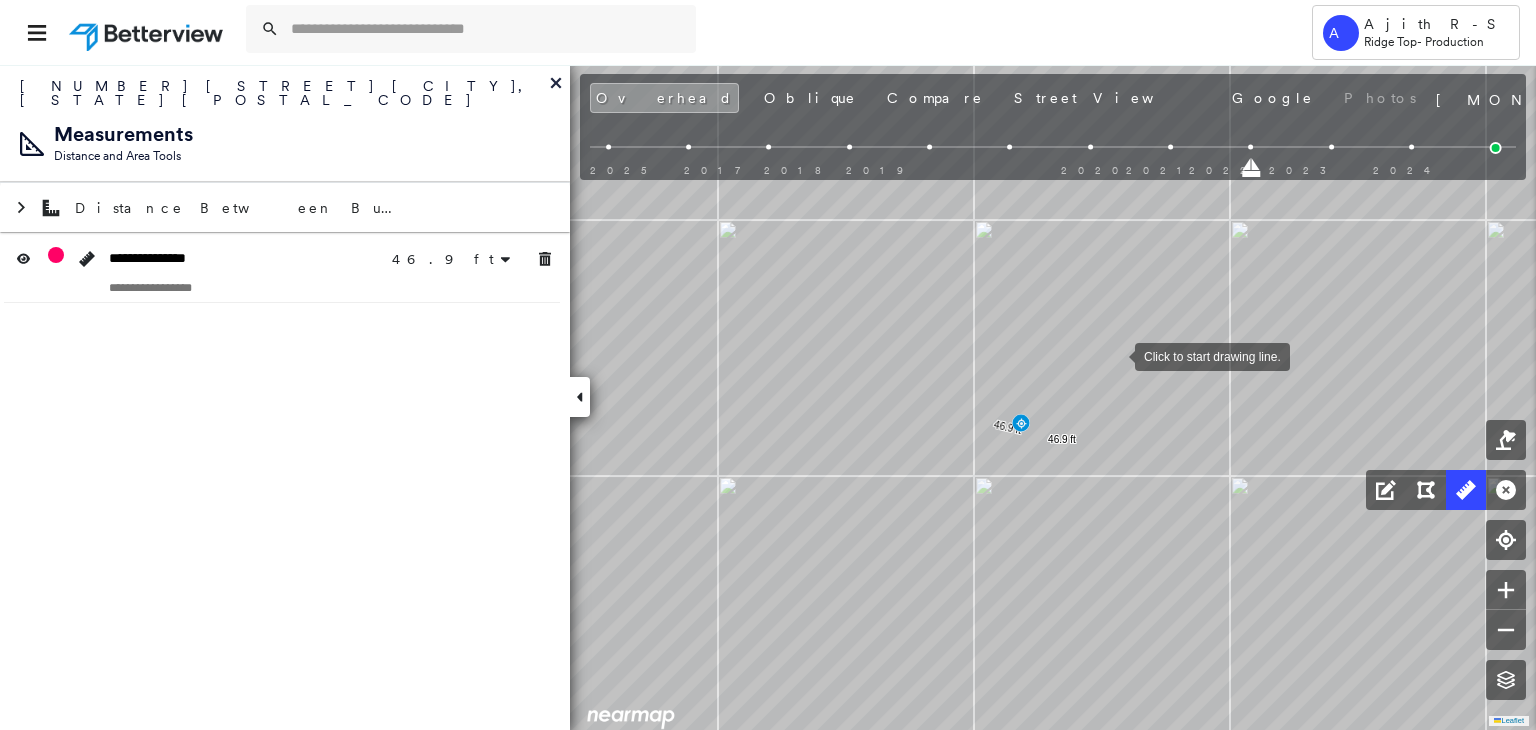 drag, startPoint x: 1115, startPoint y: 338, endPoint x: 1121, endPoint y: 422, distance: 84.21401 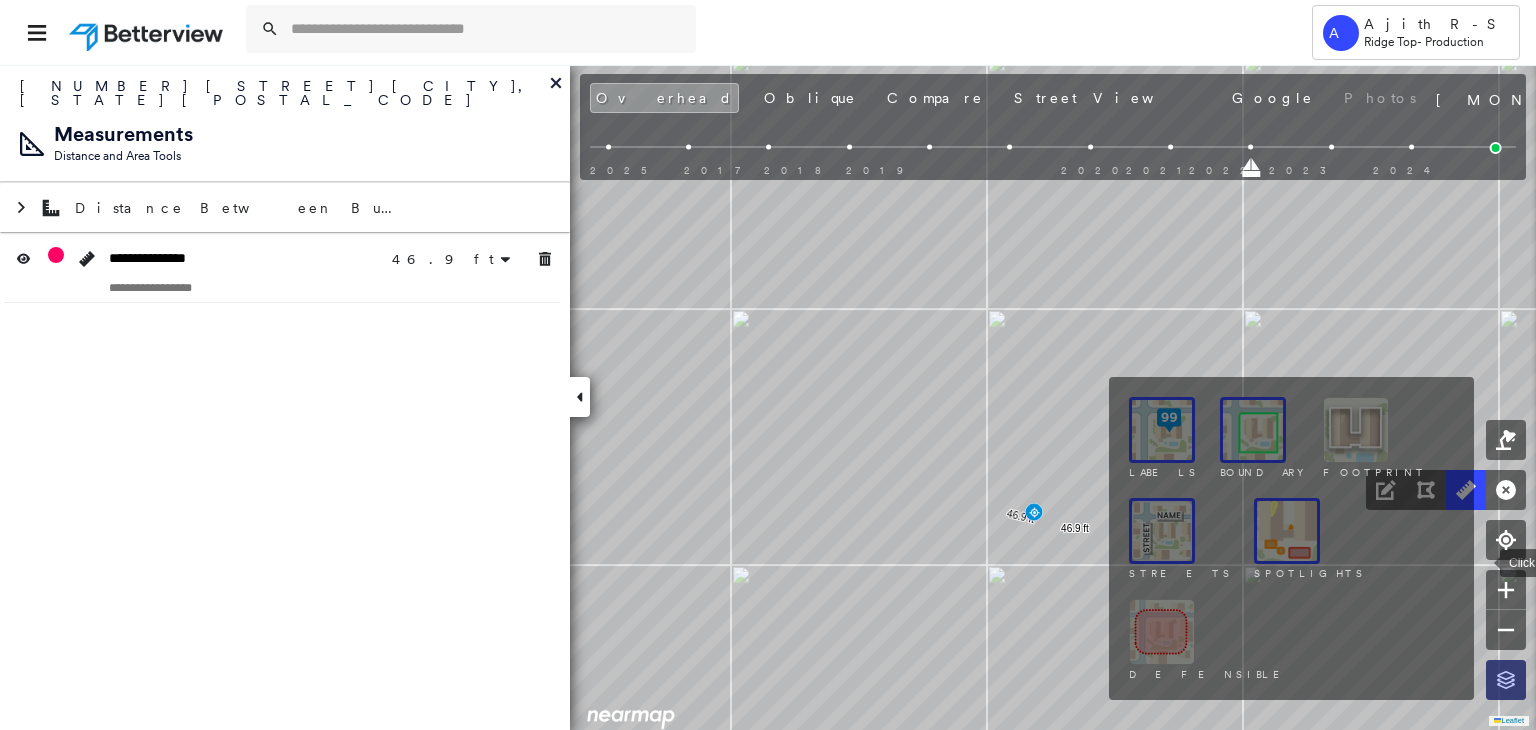 click 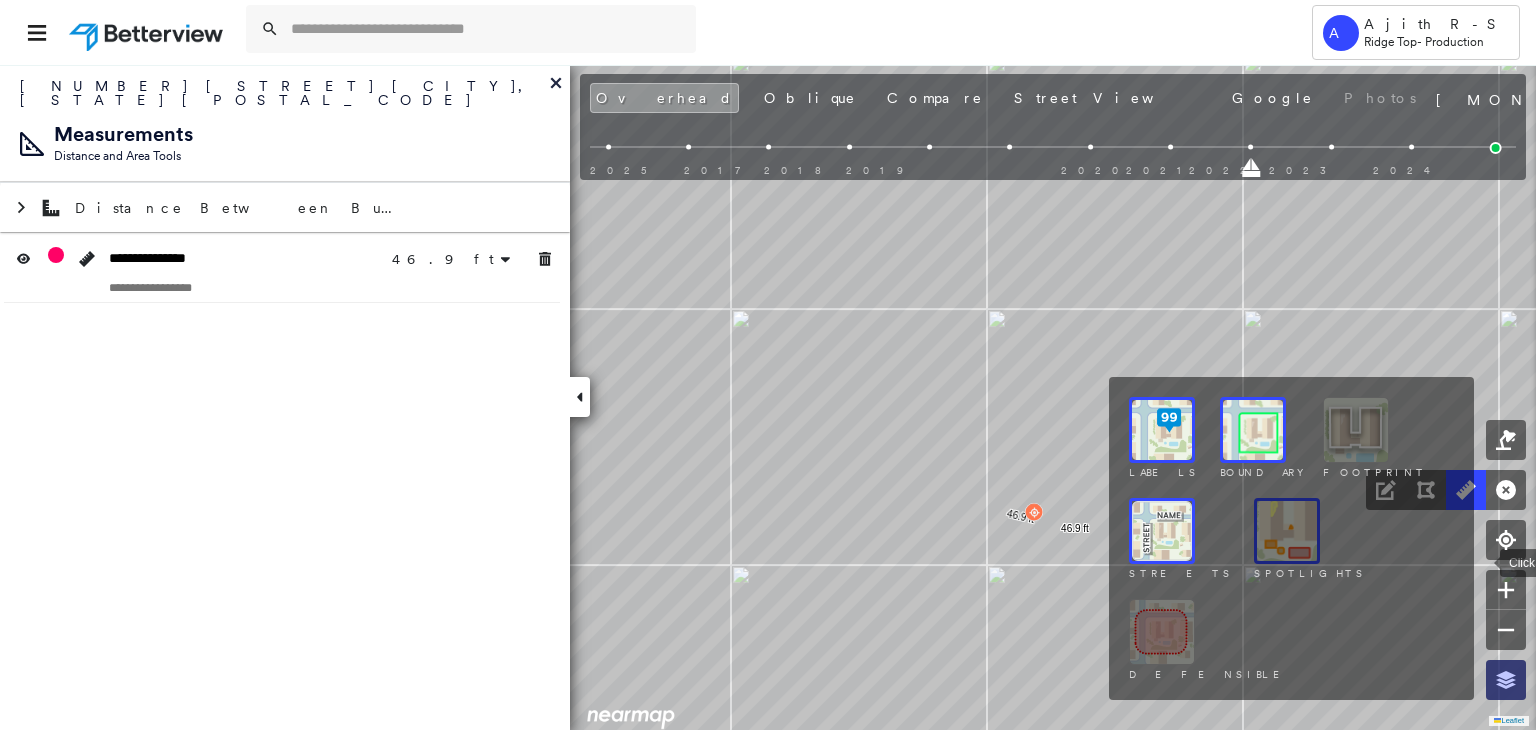 click 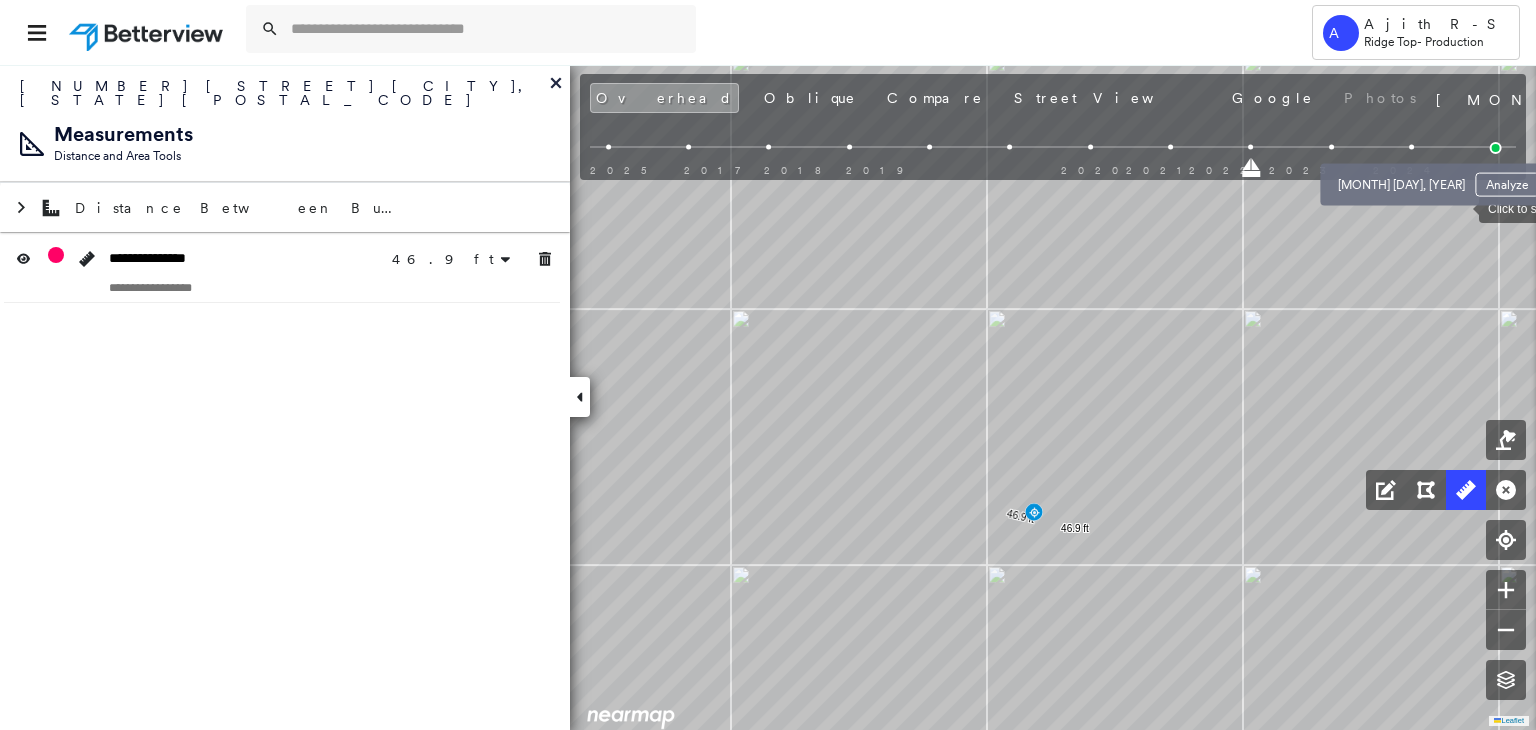 click at bounding box center (1411, 147) 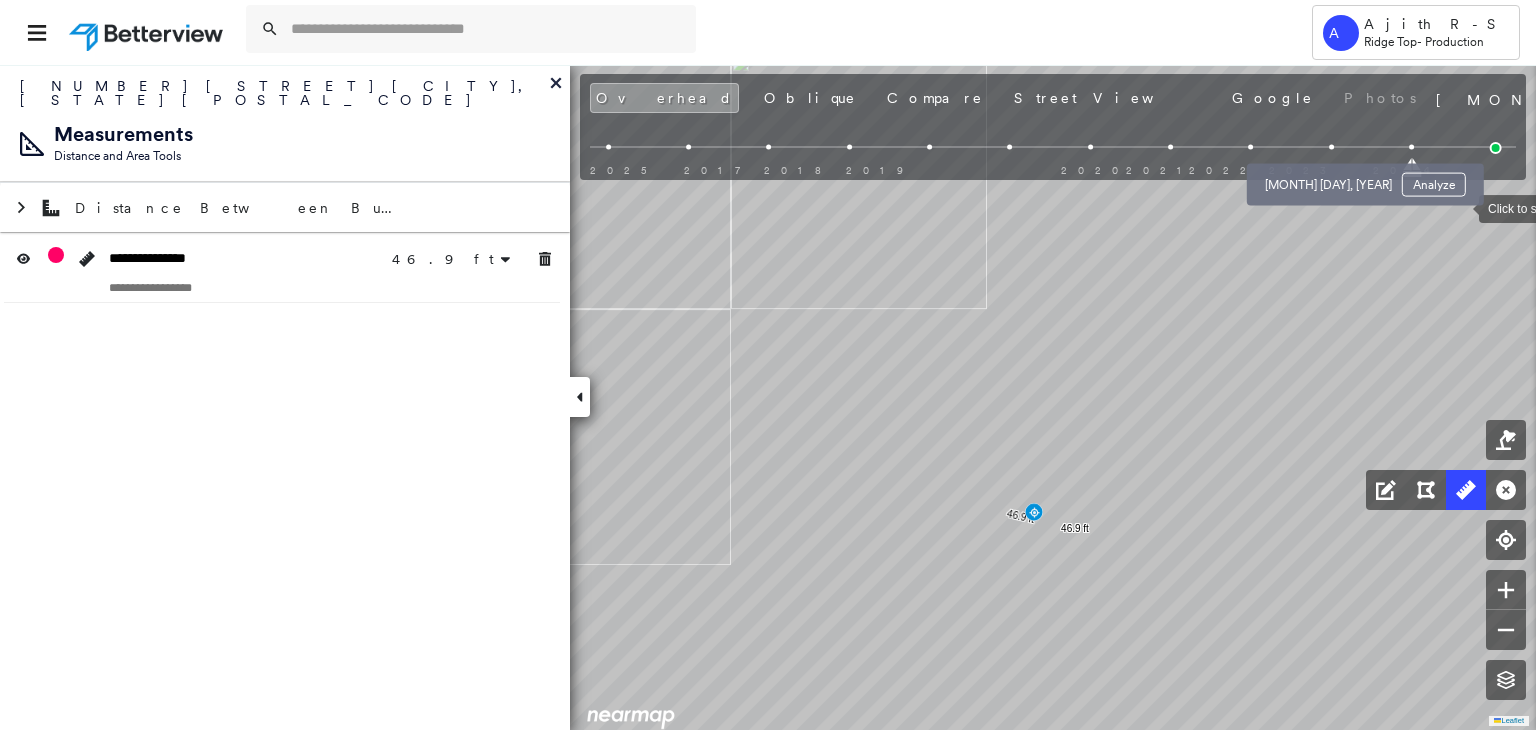 click at bounding box center (1331, 147) 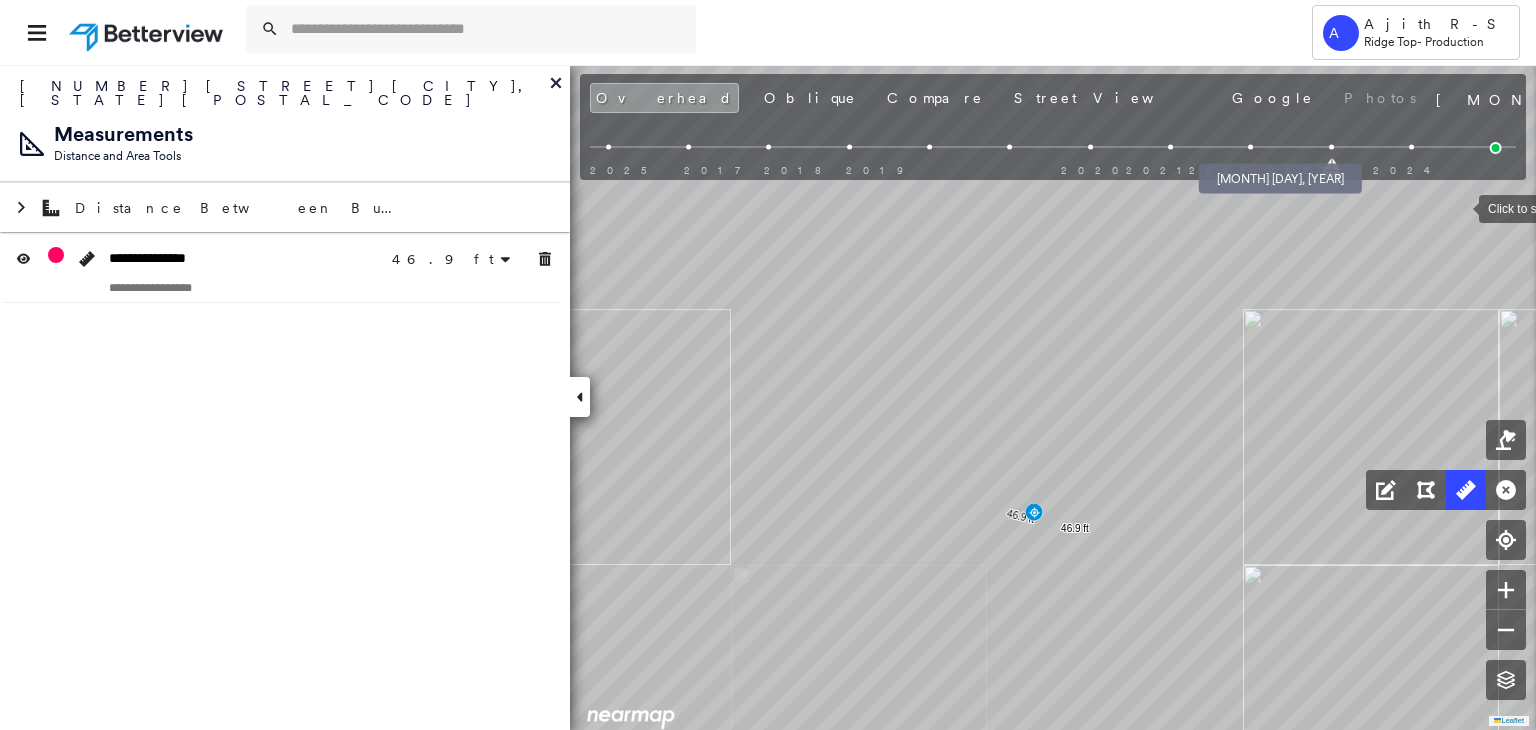 click at bounding box center [1251, 147] 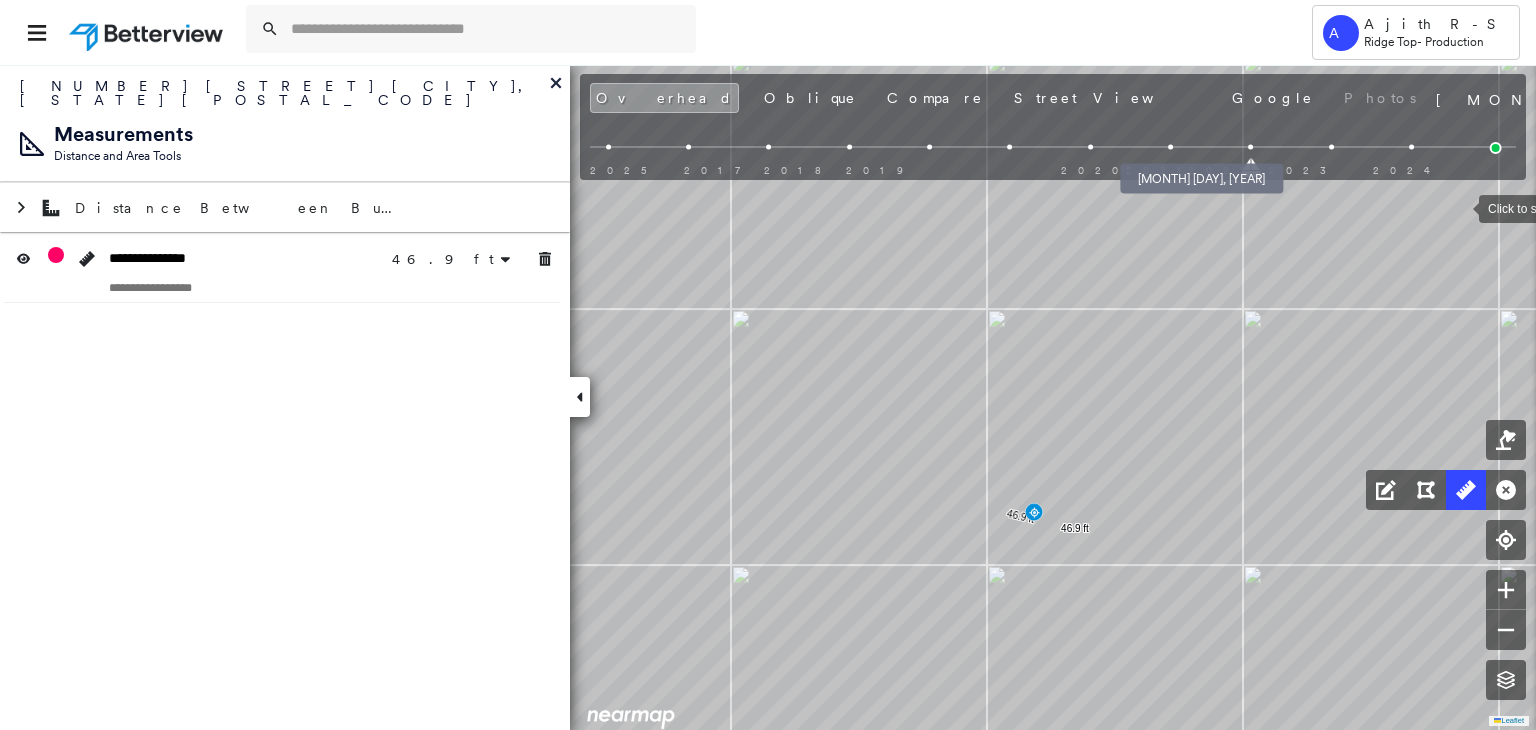 click at bounding box center [1170, 147] 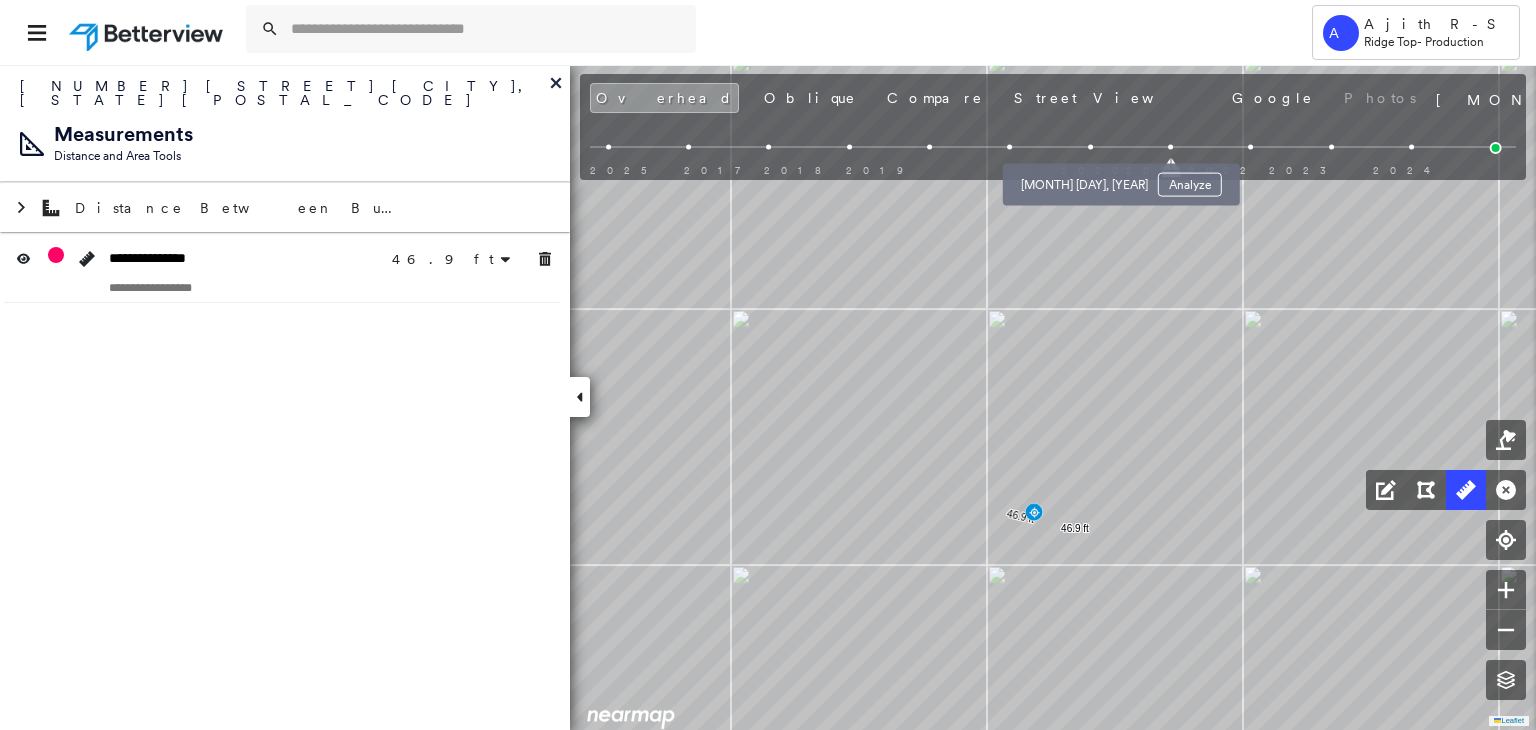 click at bounding box center (1090, 147) 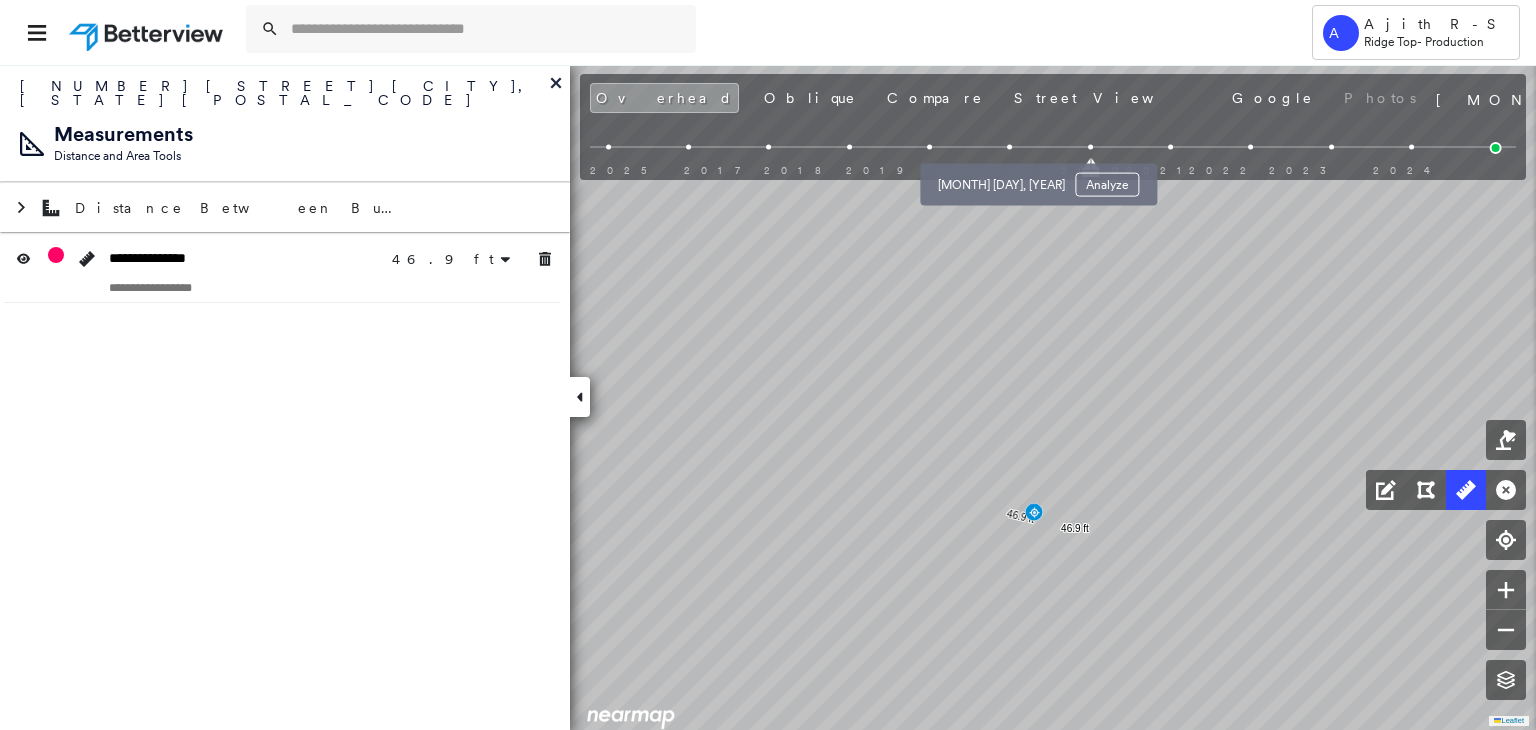 click at bounding box center (1009, 147) 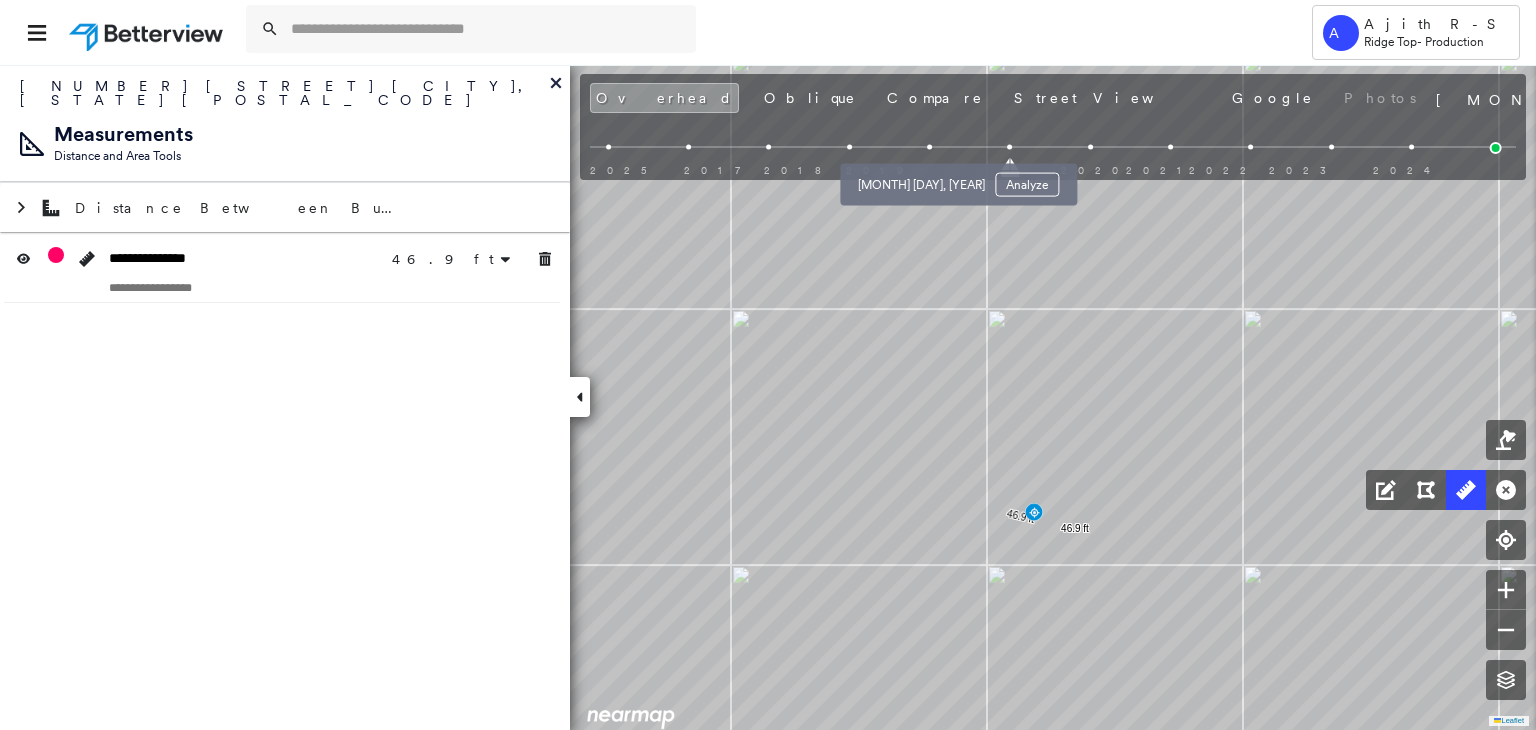 click at bounding box center [929, 147] 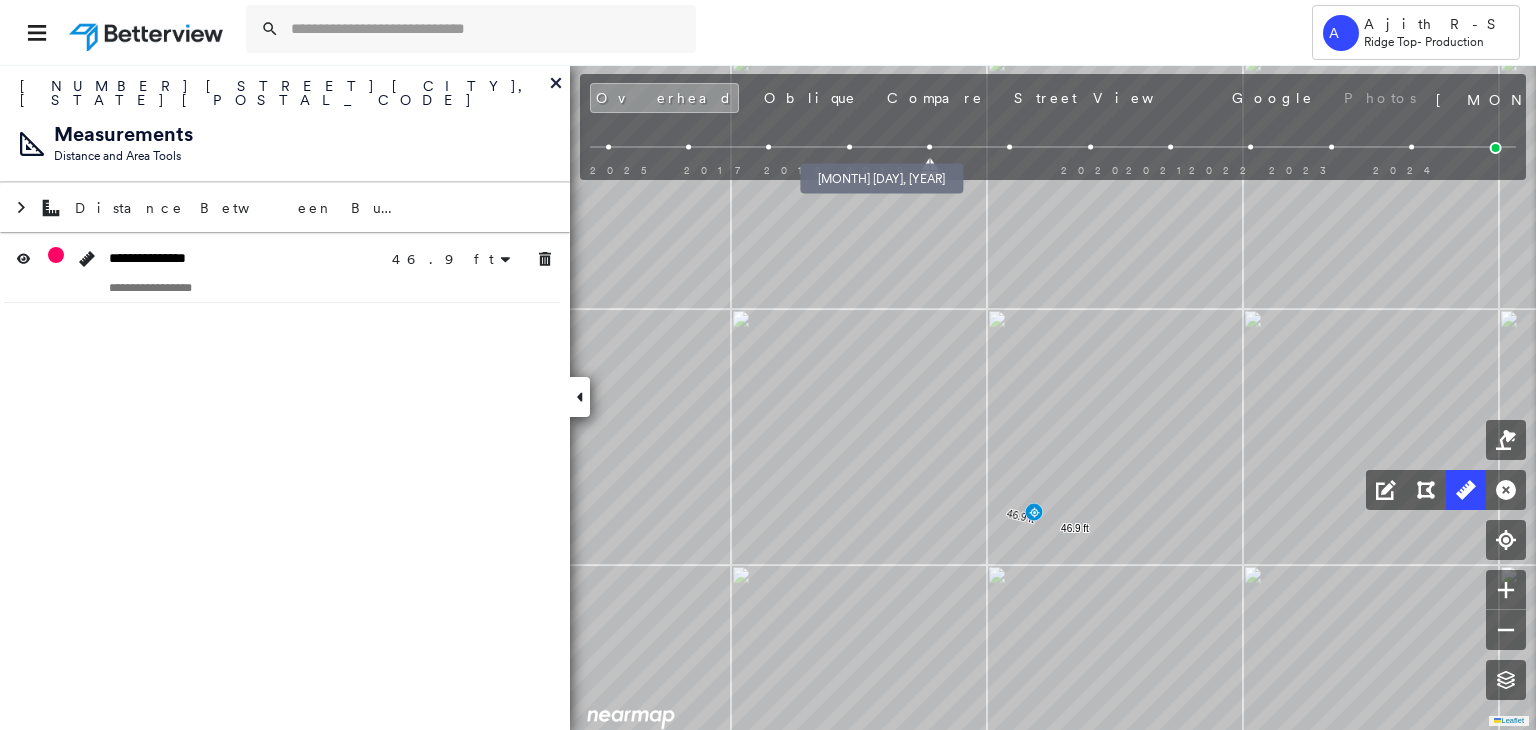 click at bounding box center [849, 147] 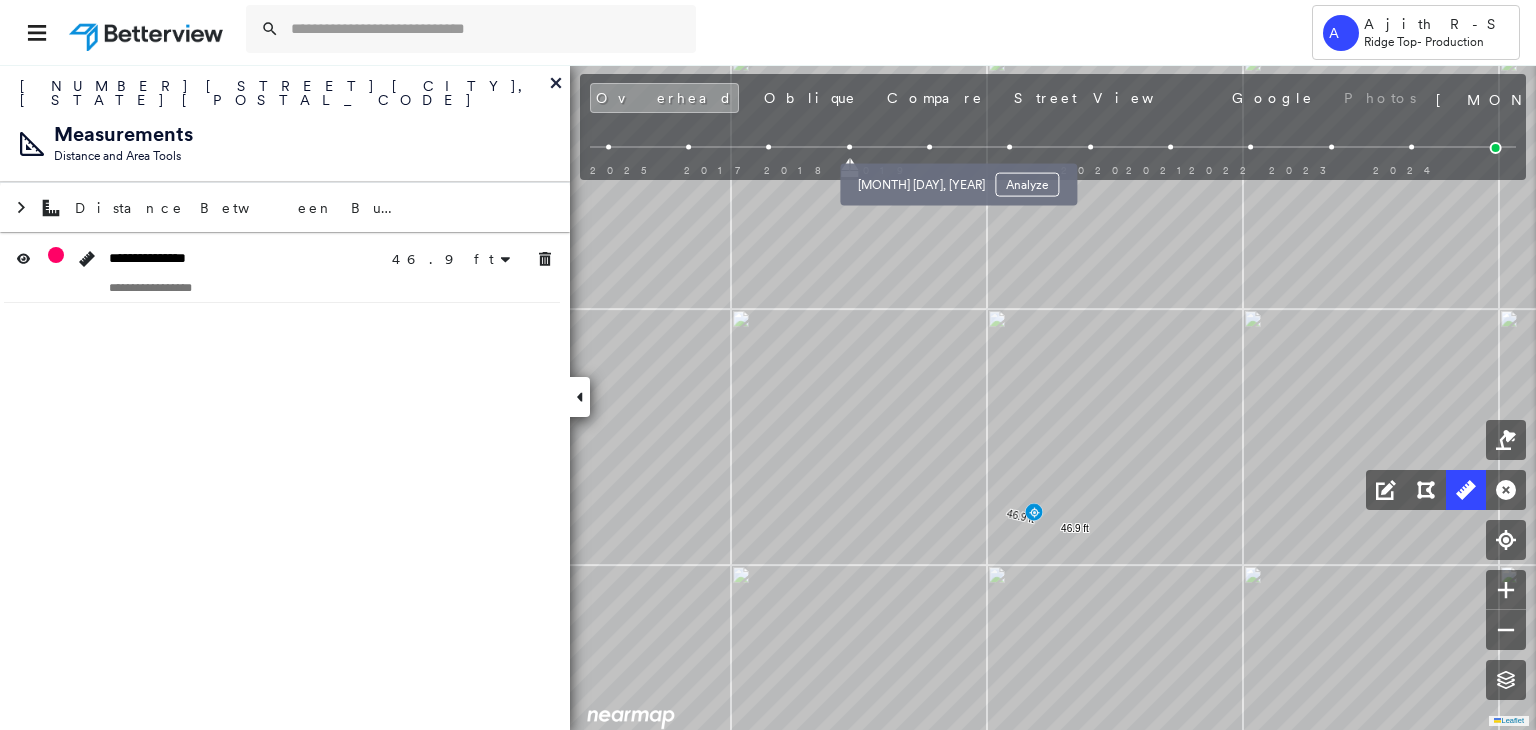 click at bounding box center (929, 147) 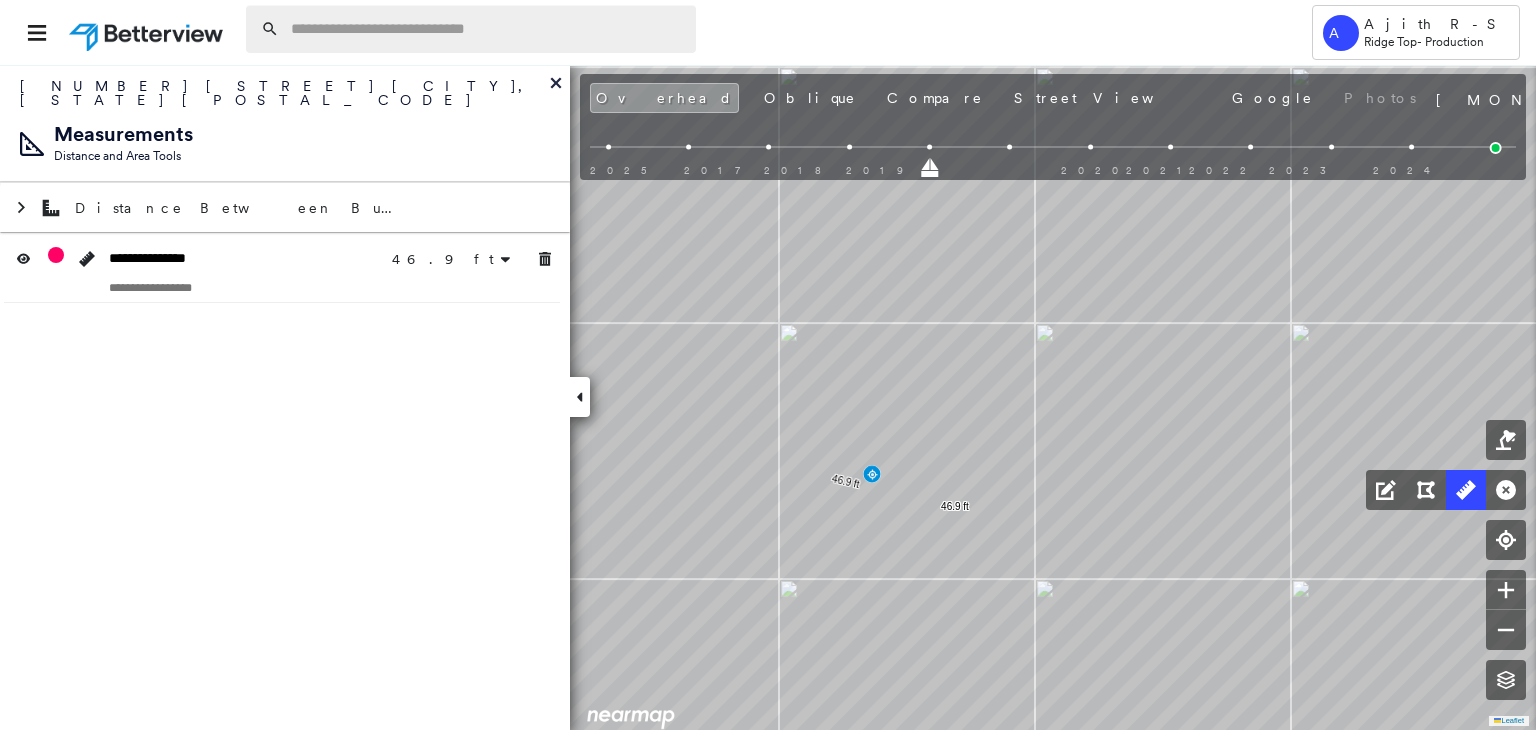 click at bounding box center [487, 29] 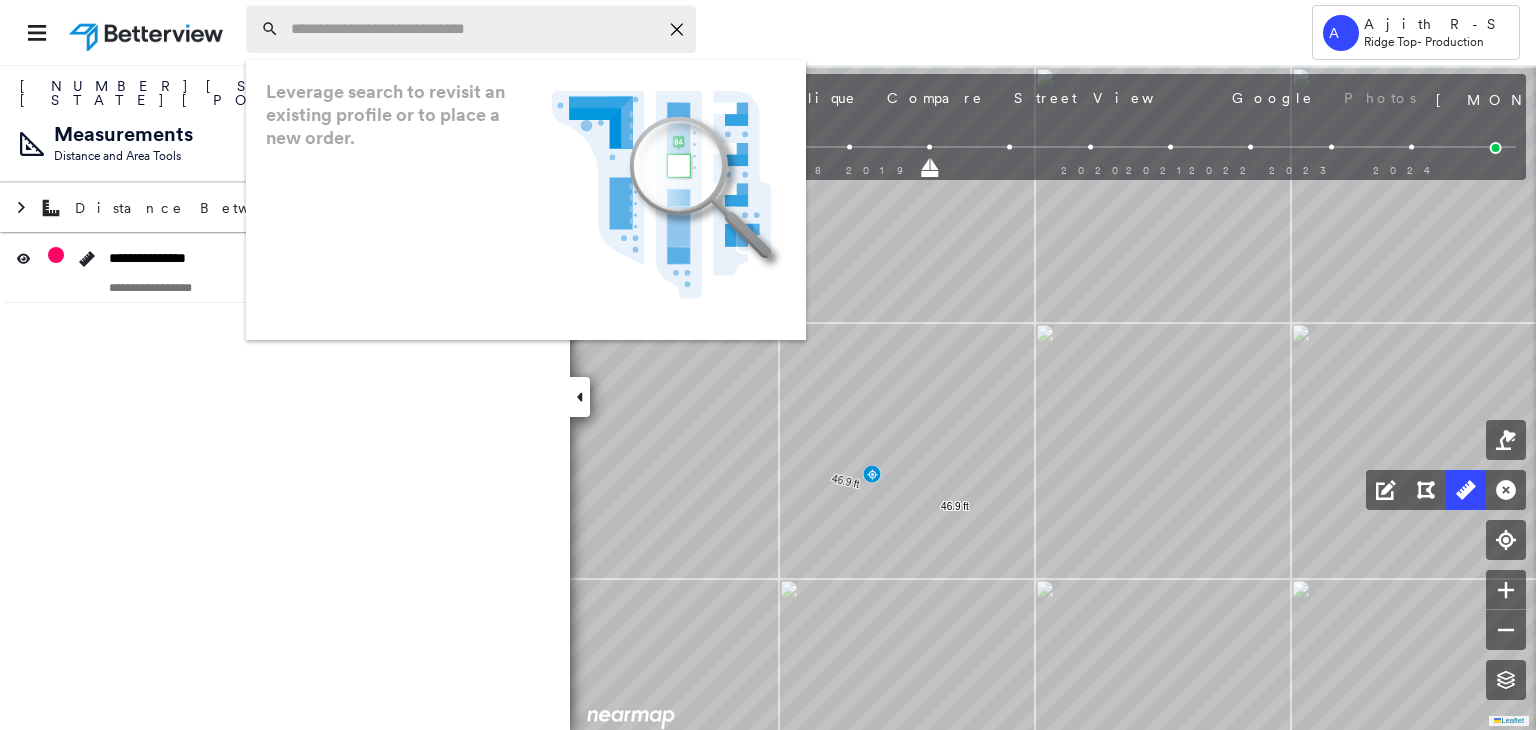 paste on "**********" 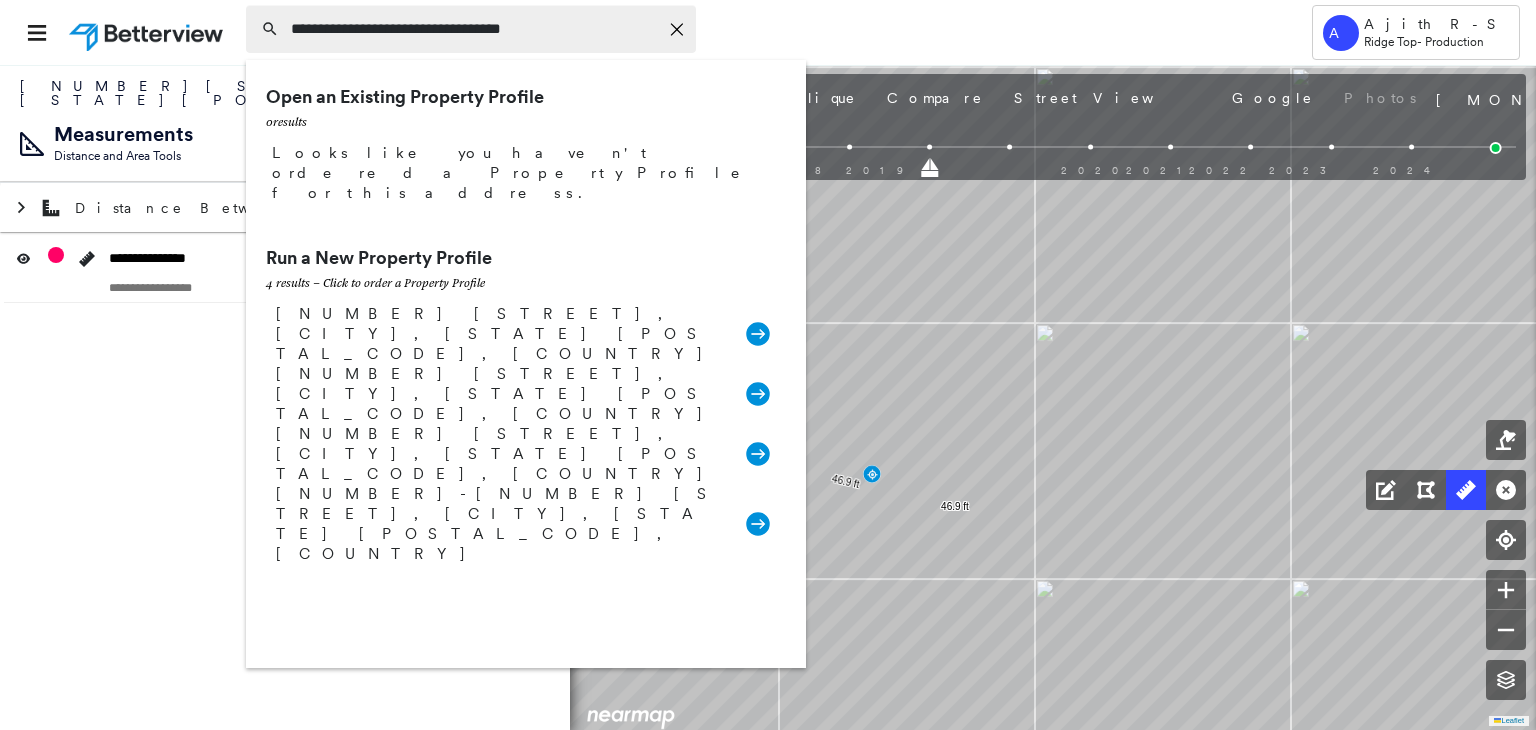 type on "**********" 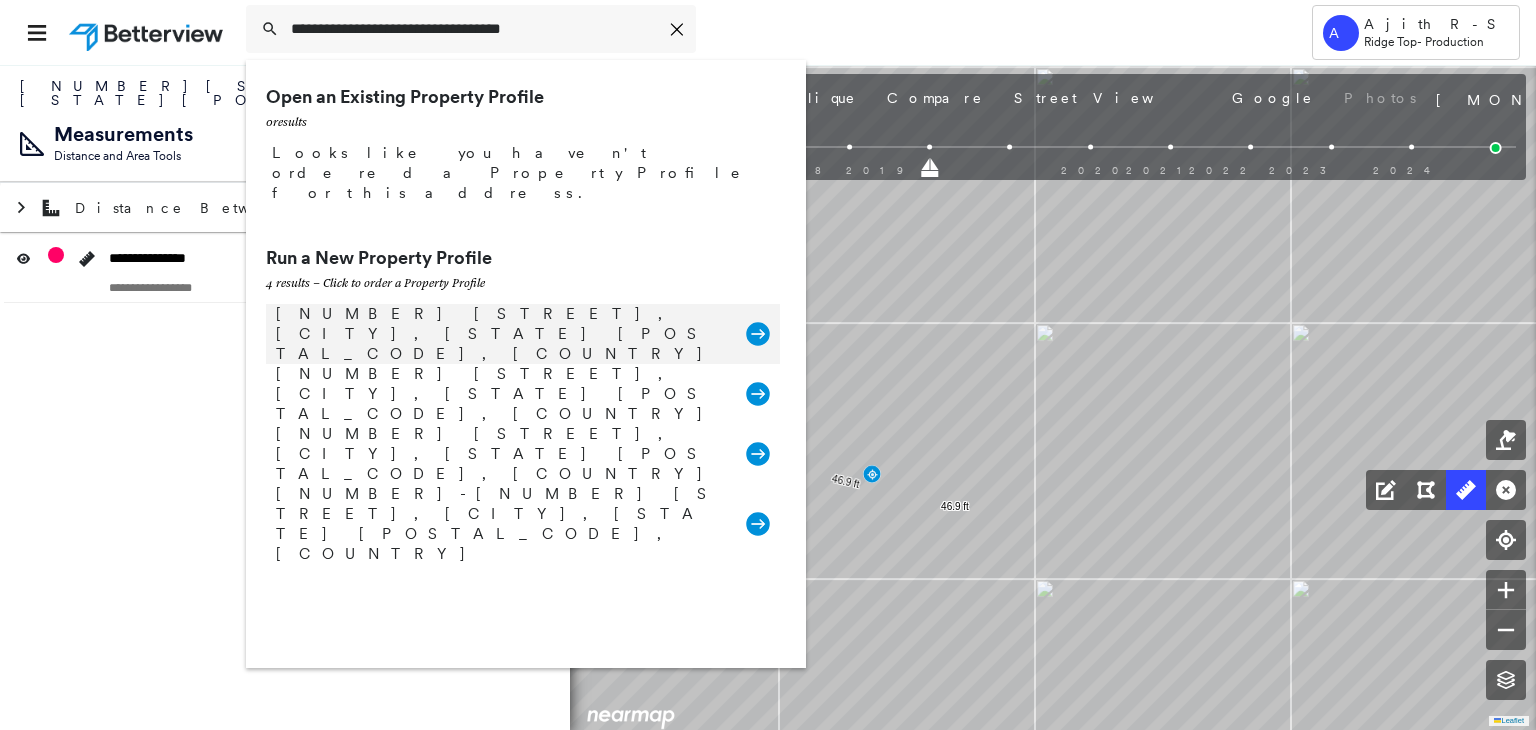click on "[NUMBER] [STREET], [CITY], [STATE] [POSTAL_CODE], [COUNTRY] Group Created with Sketch." at bounding box center (523, 334) 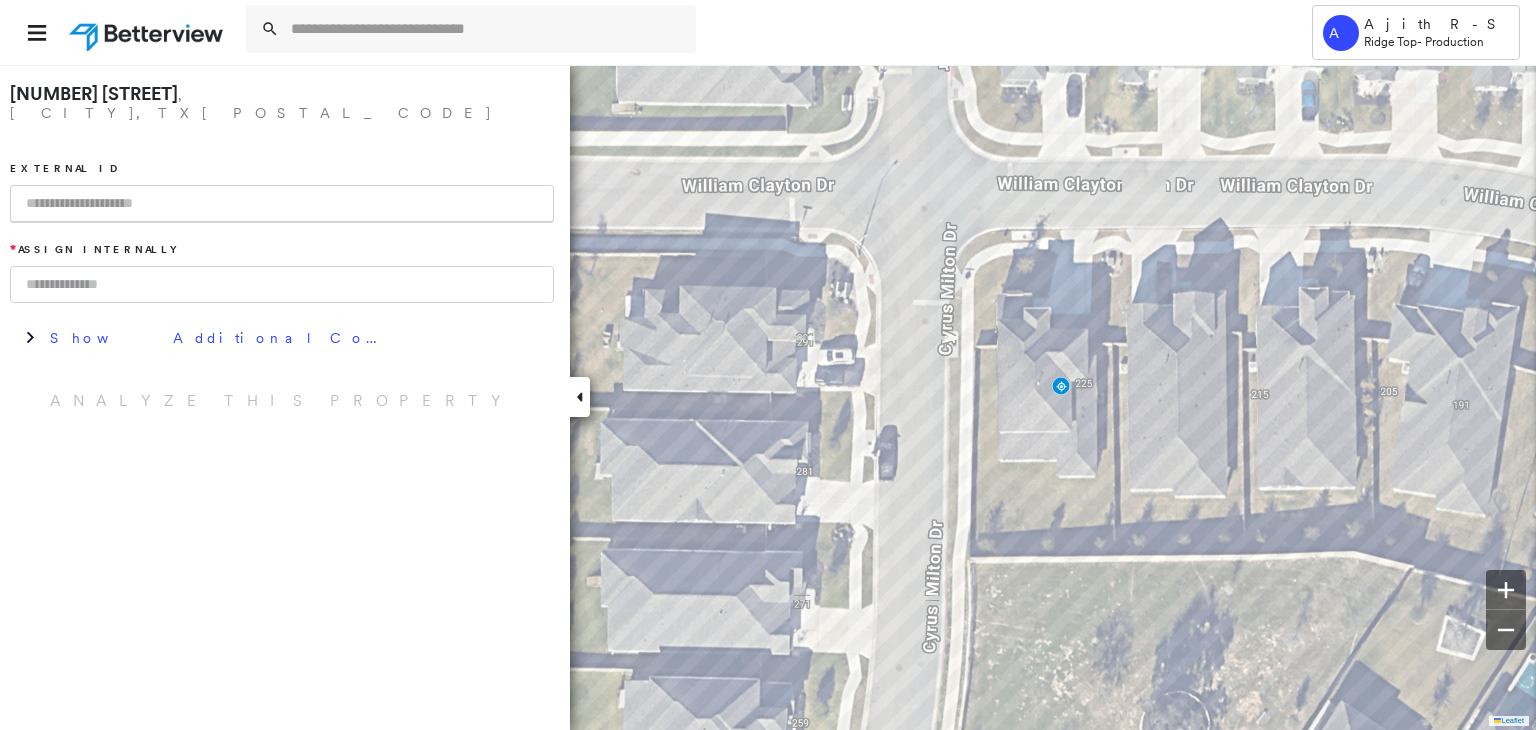 paste on "**********" 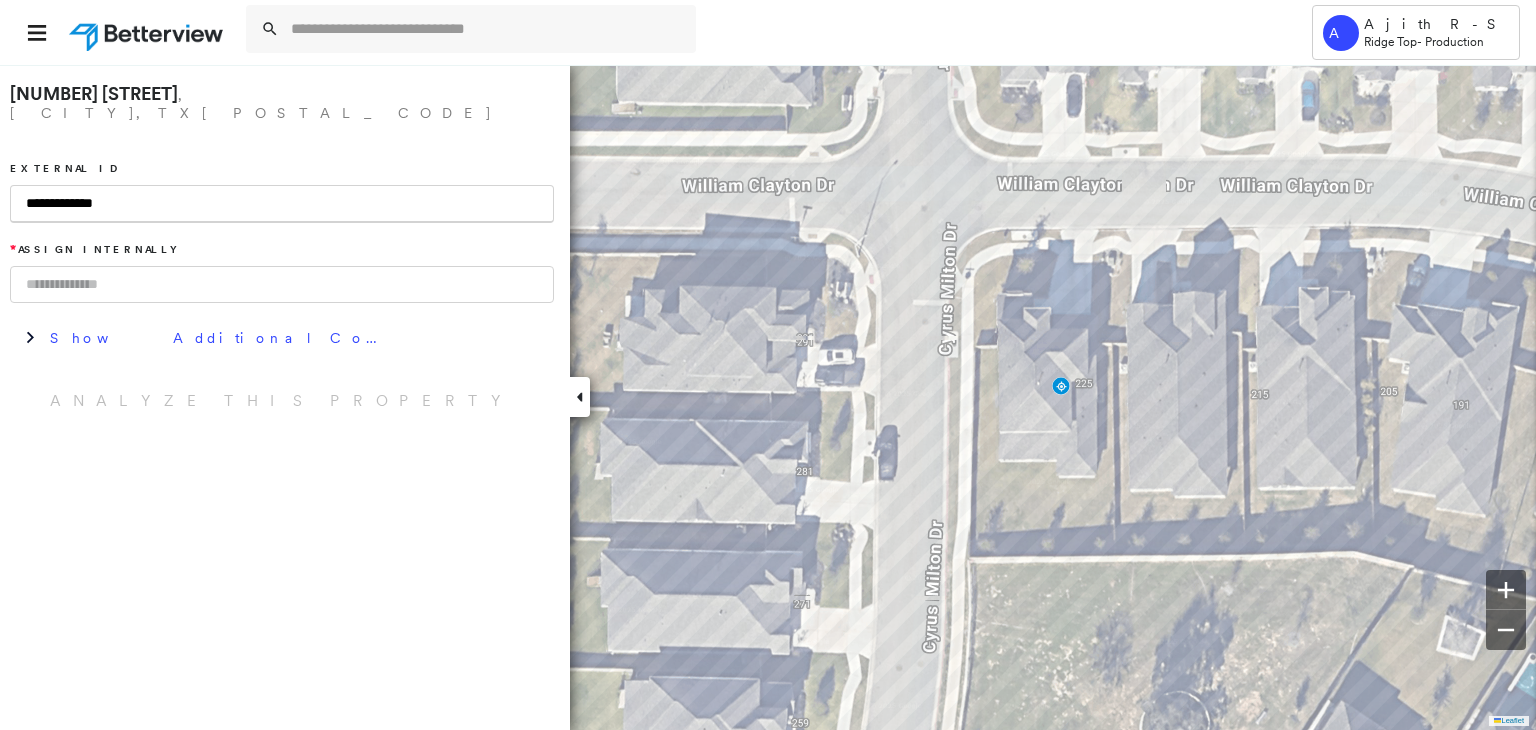 type on "**********" 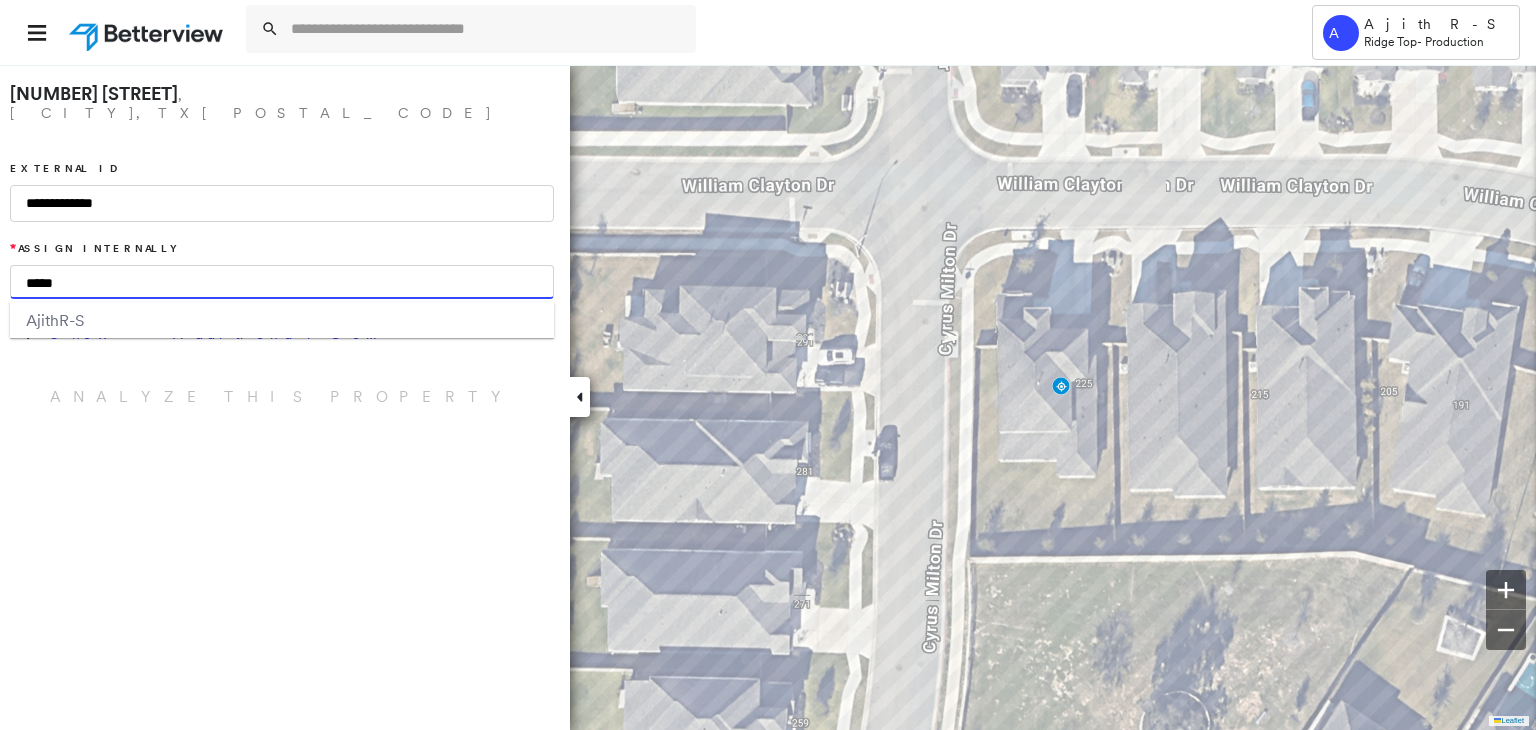 type on "*****" 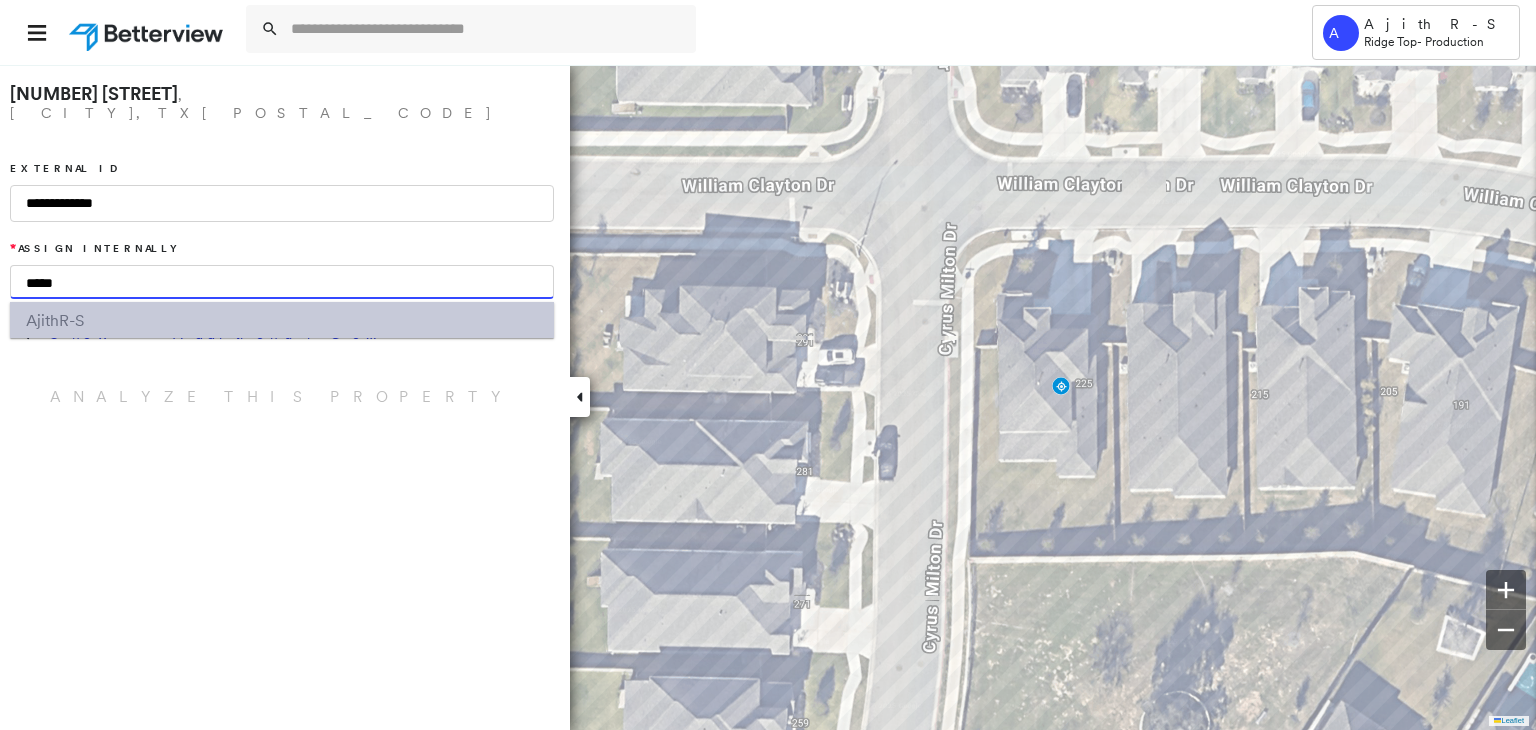 click on "Ajith  R-S" at bounding box center [282, 320] 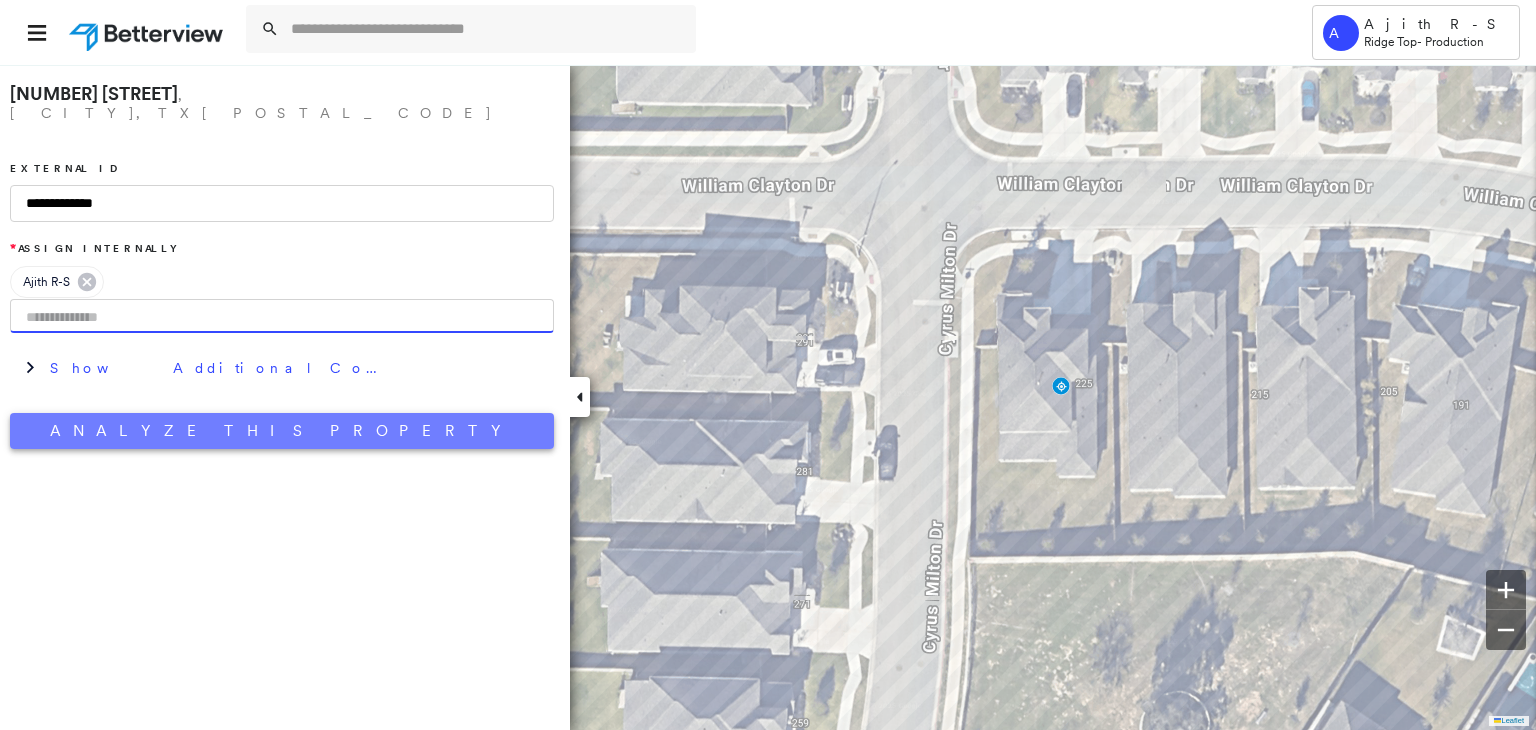 click on "Analyze This Property" at bounding box center (282, 431) 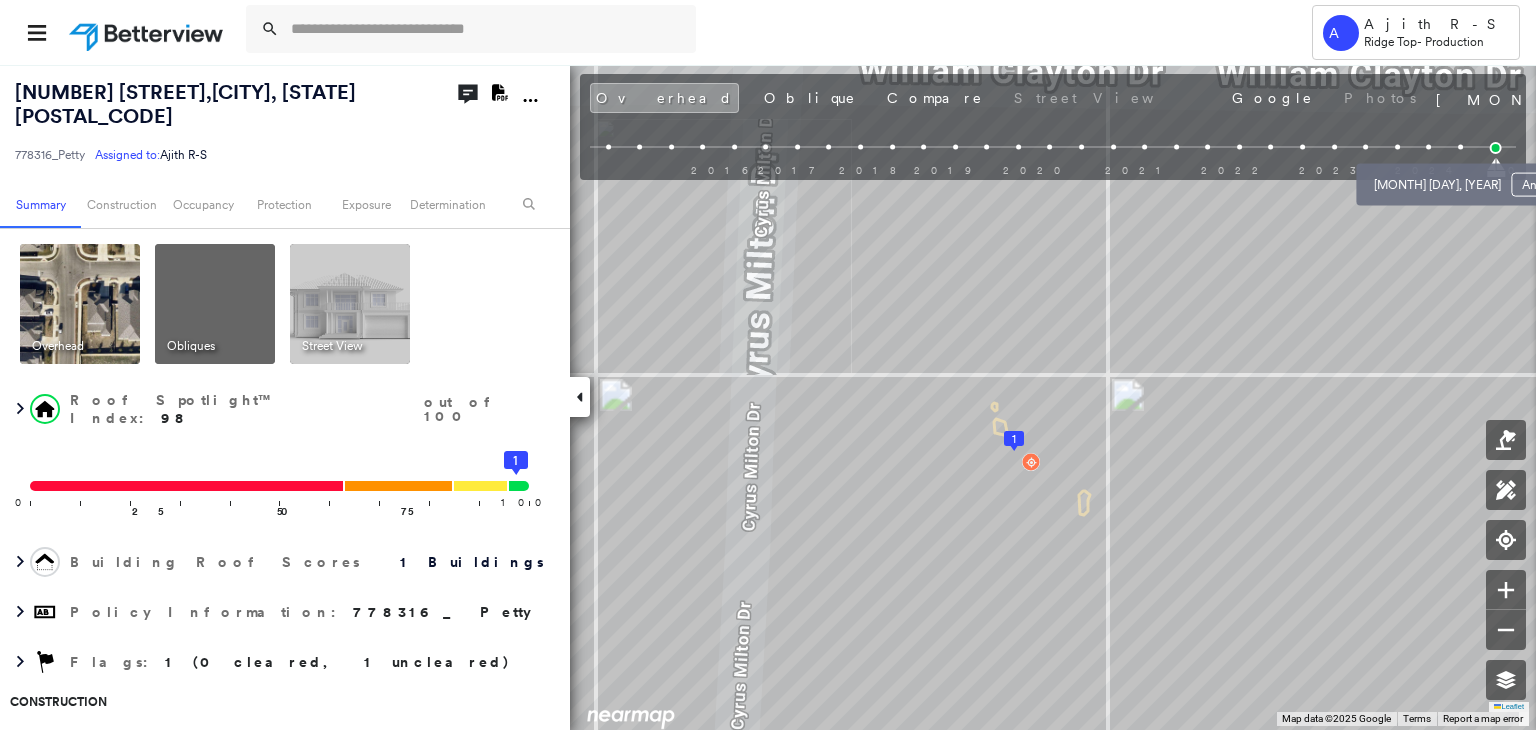 click at bounding box center (1460, 147) 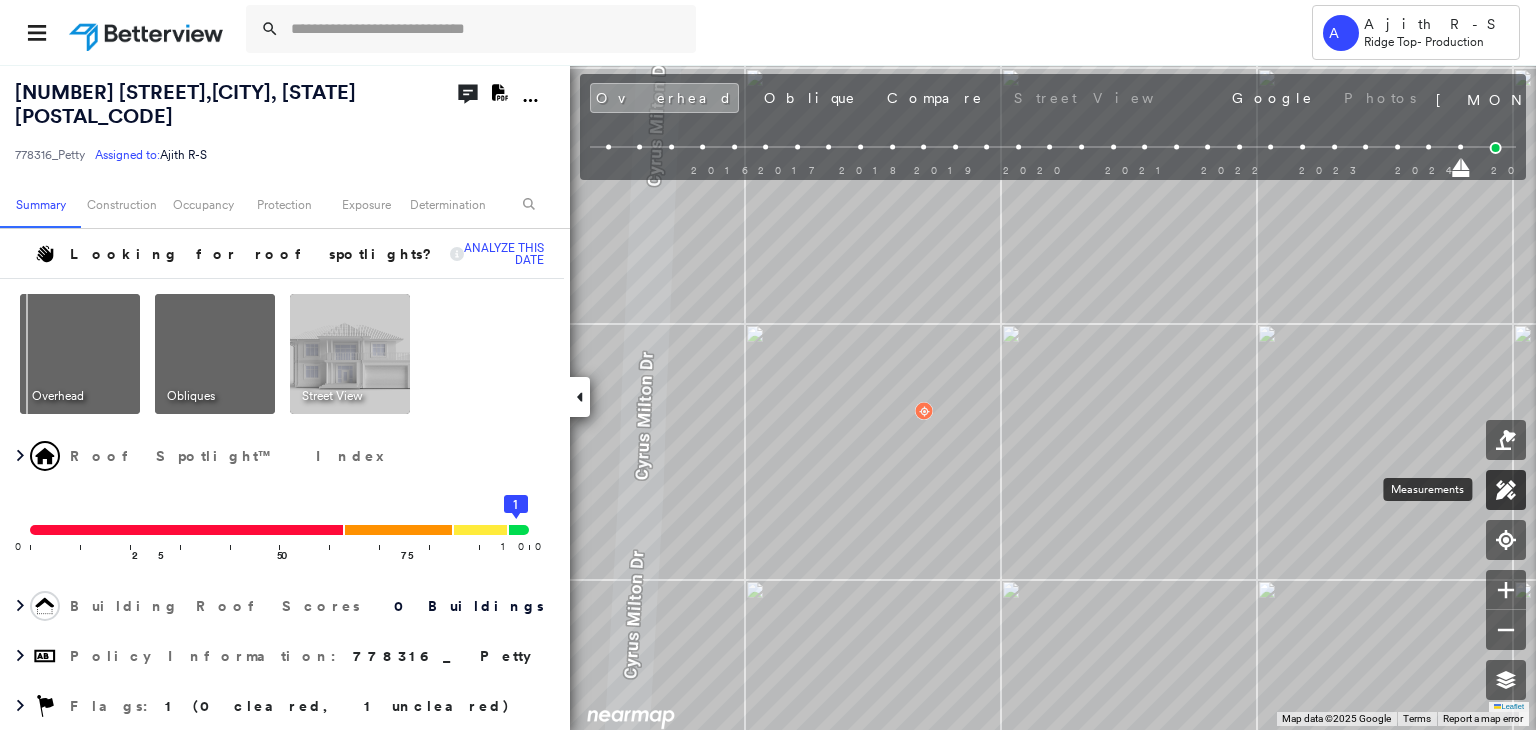click 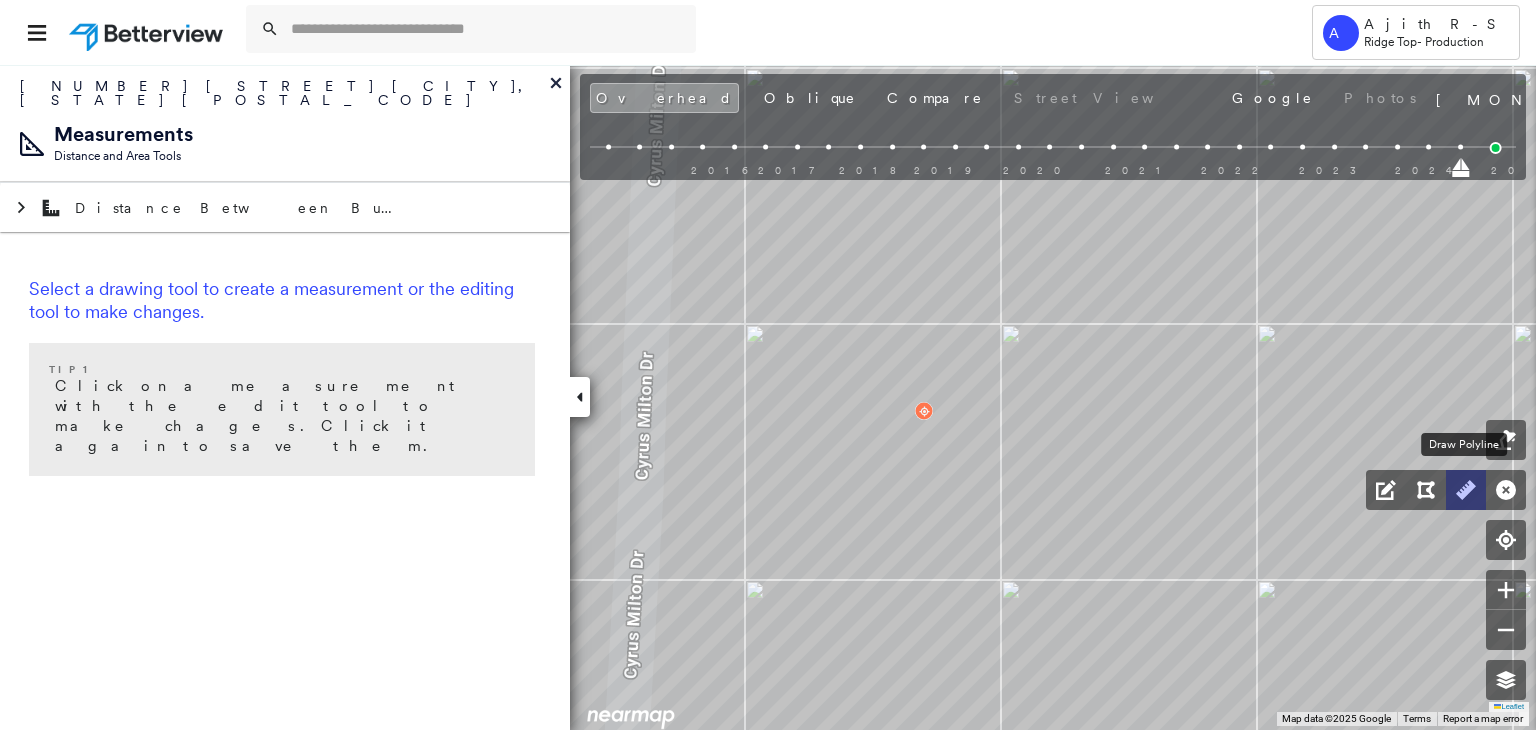 click 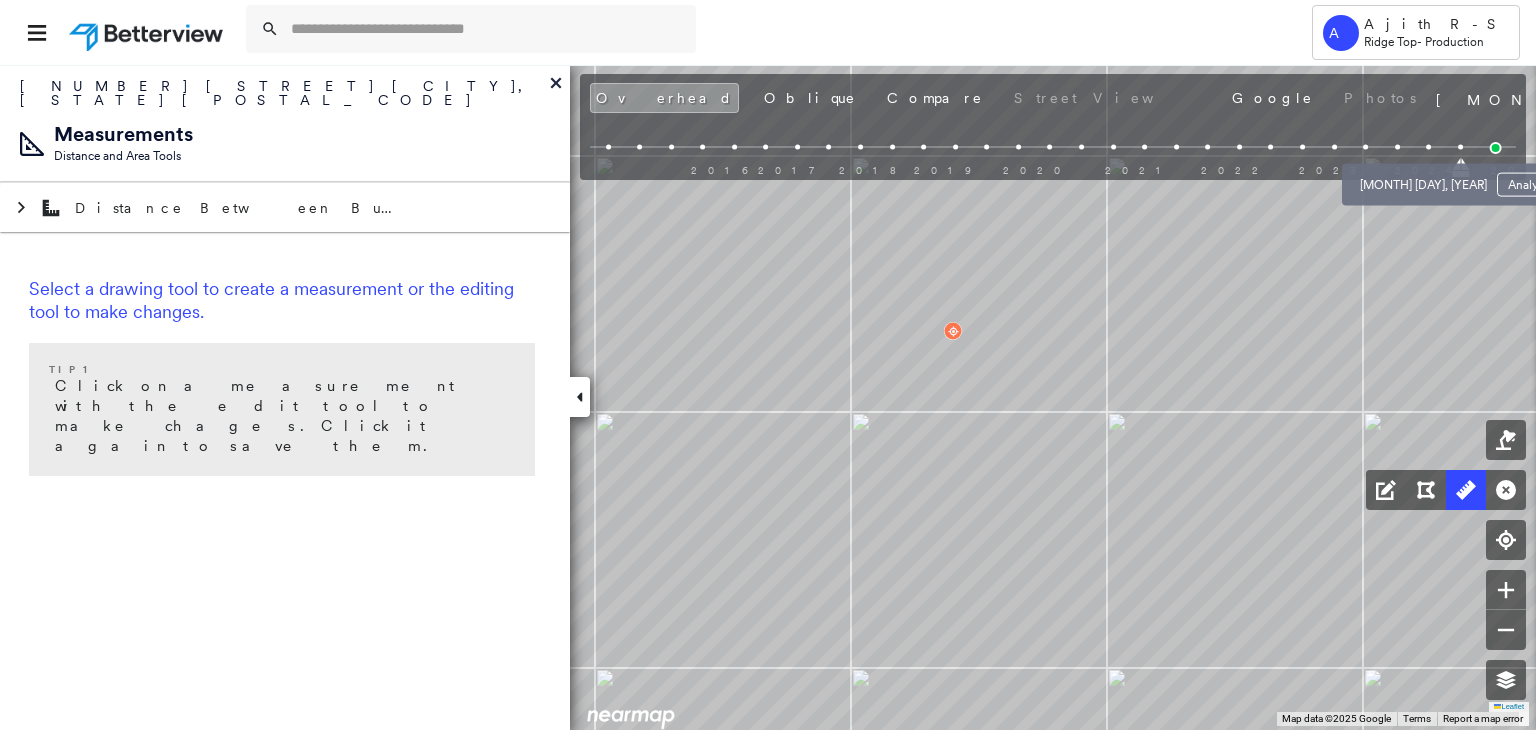 click at bounding box center (1428, 147) 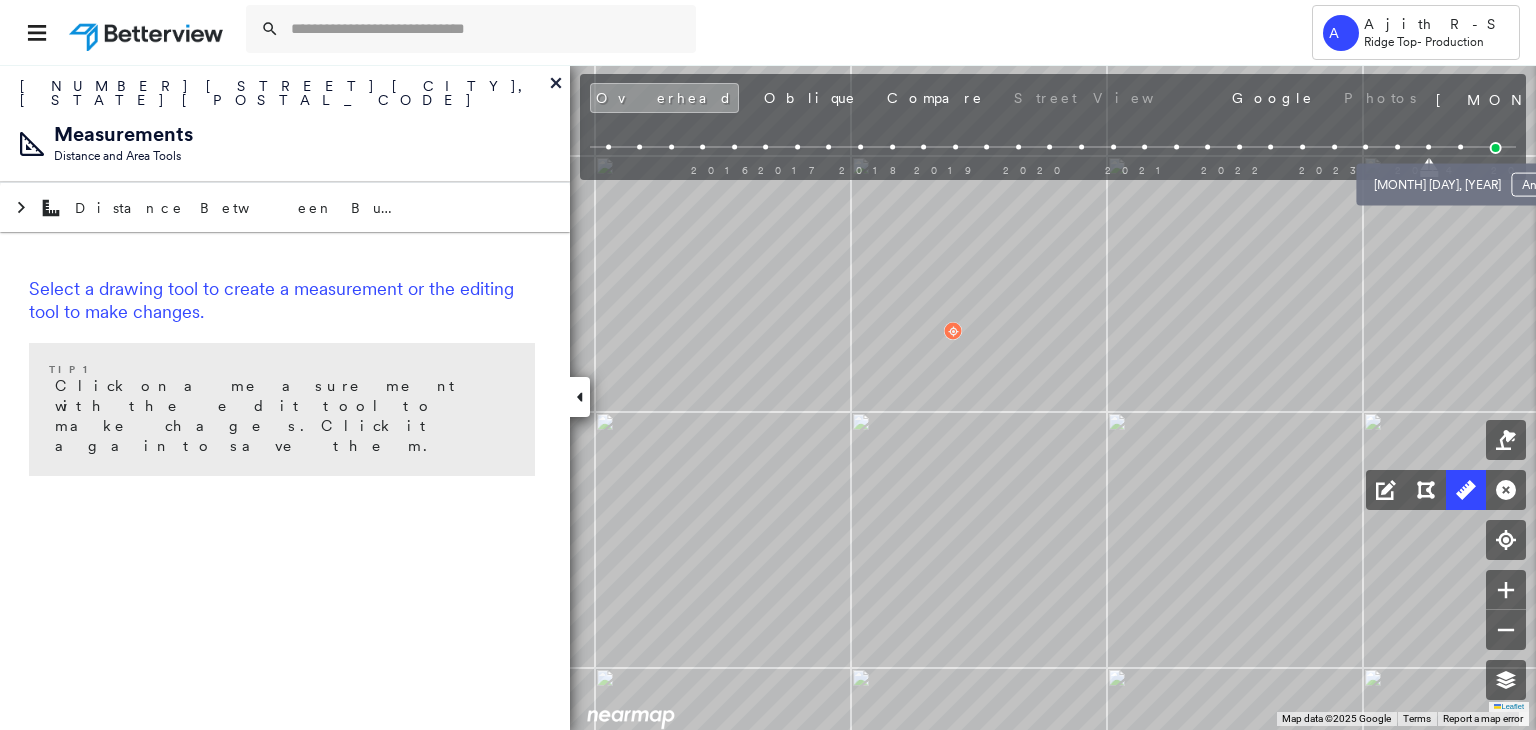 click at bounding box center (1460, 147) 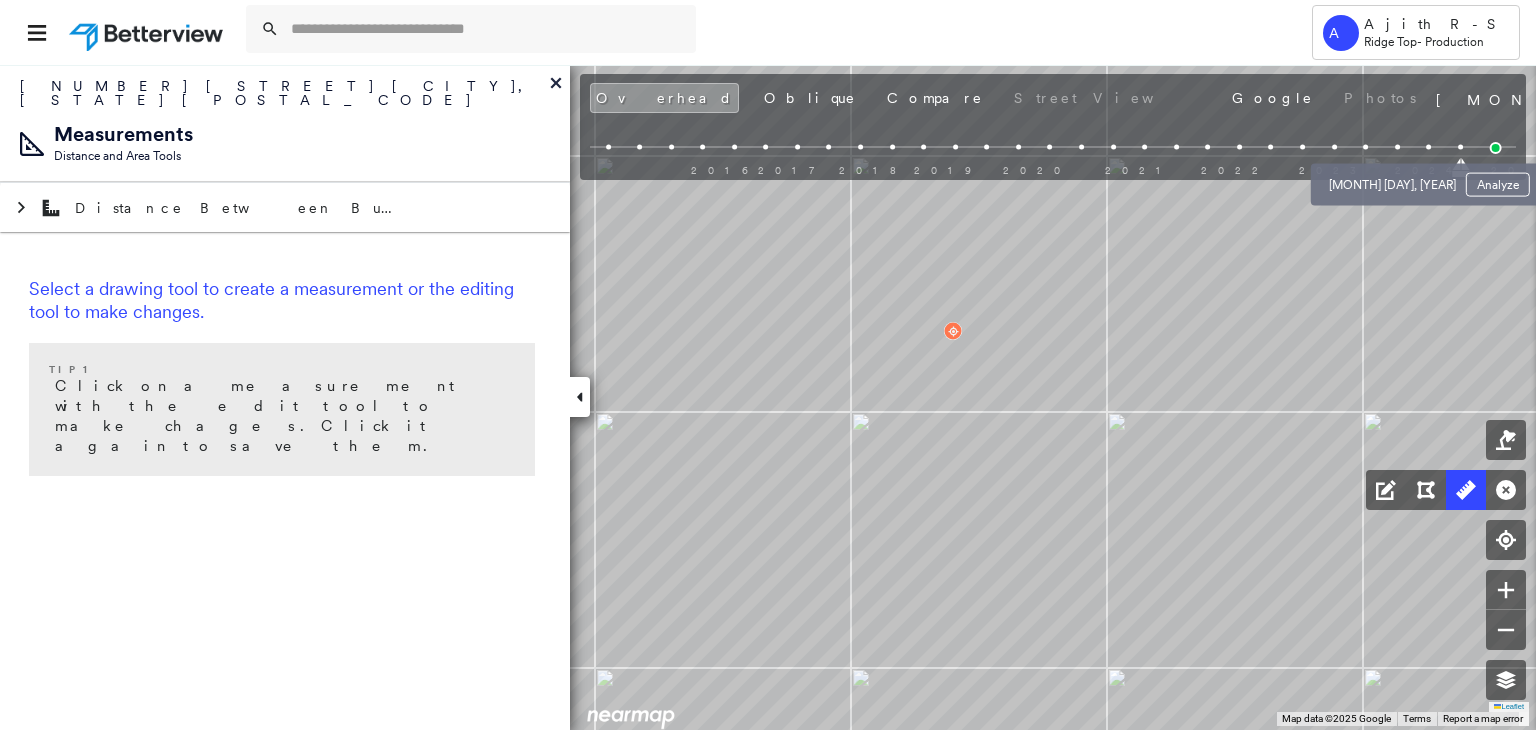 click at bounding box center [1397, 147] 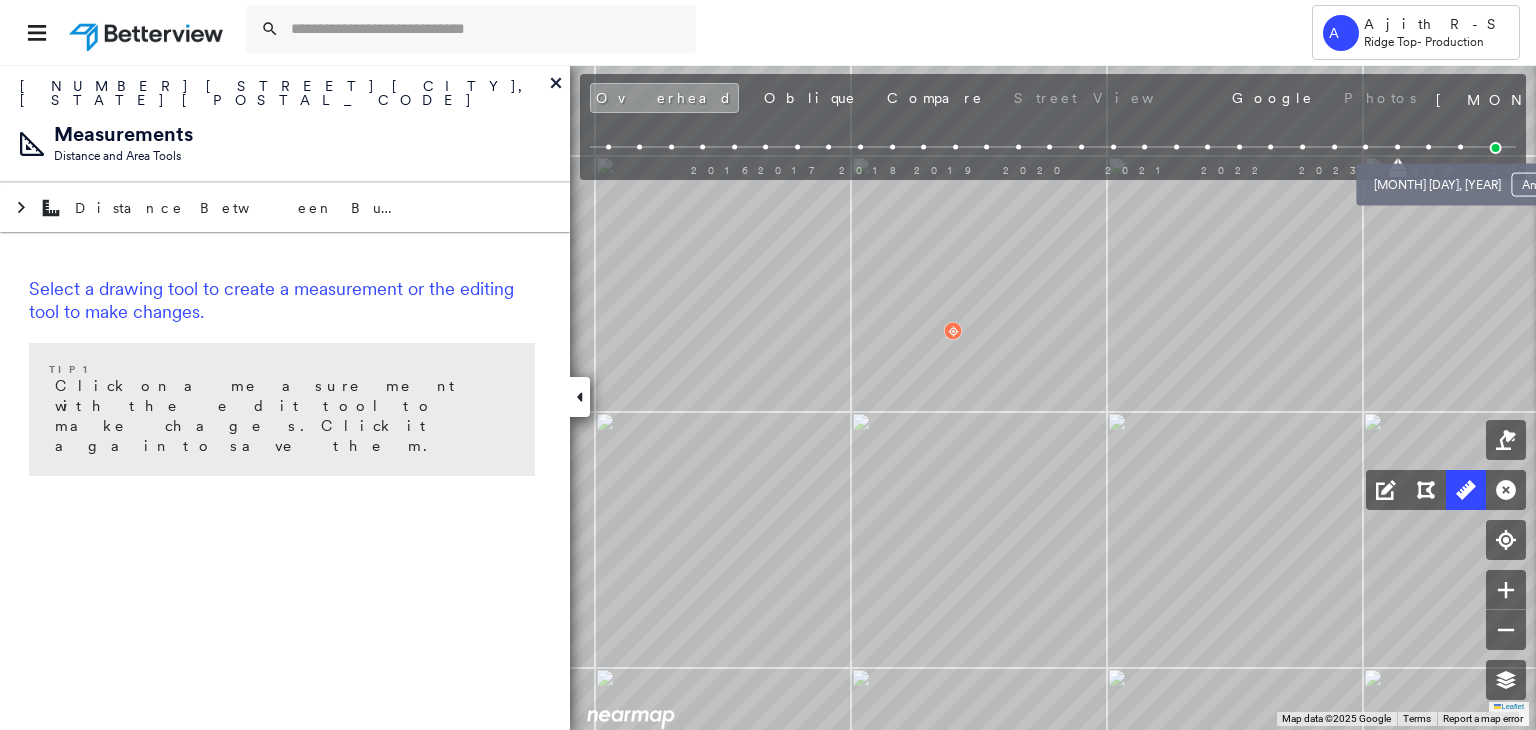 click at bounding box center [1460, 147] 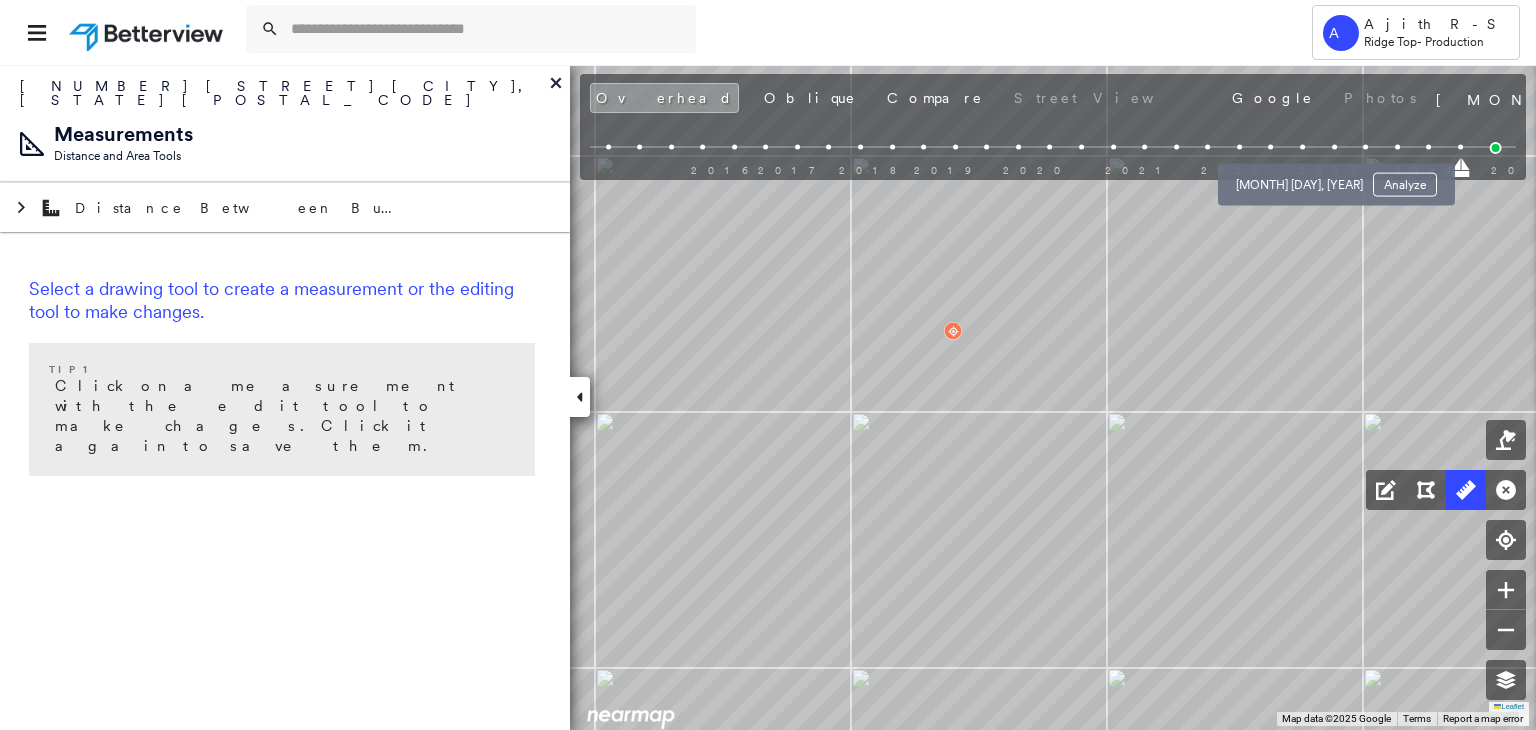 click at bounding box center (1302, 147) 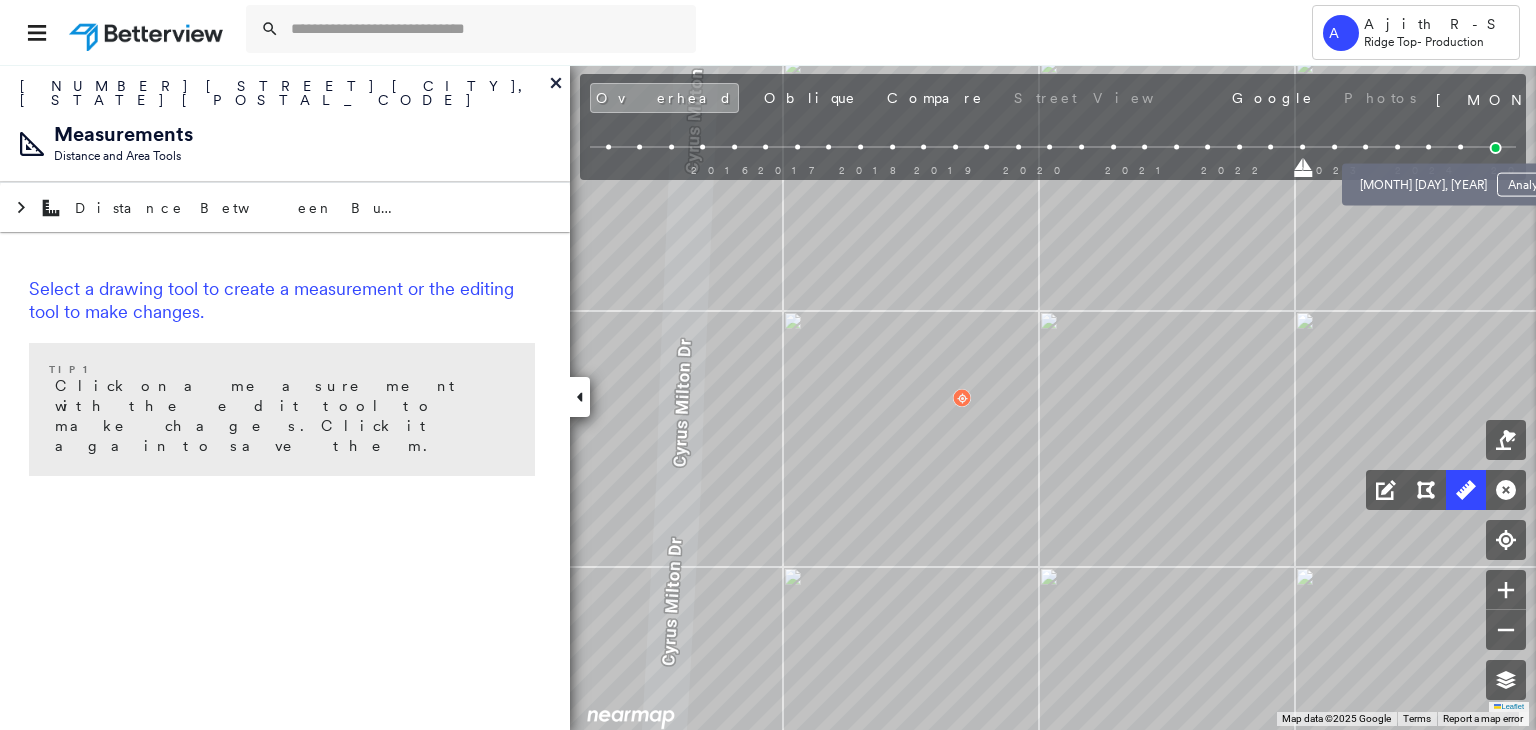 click at bounding box center [1428, 147] 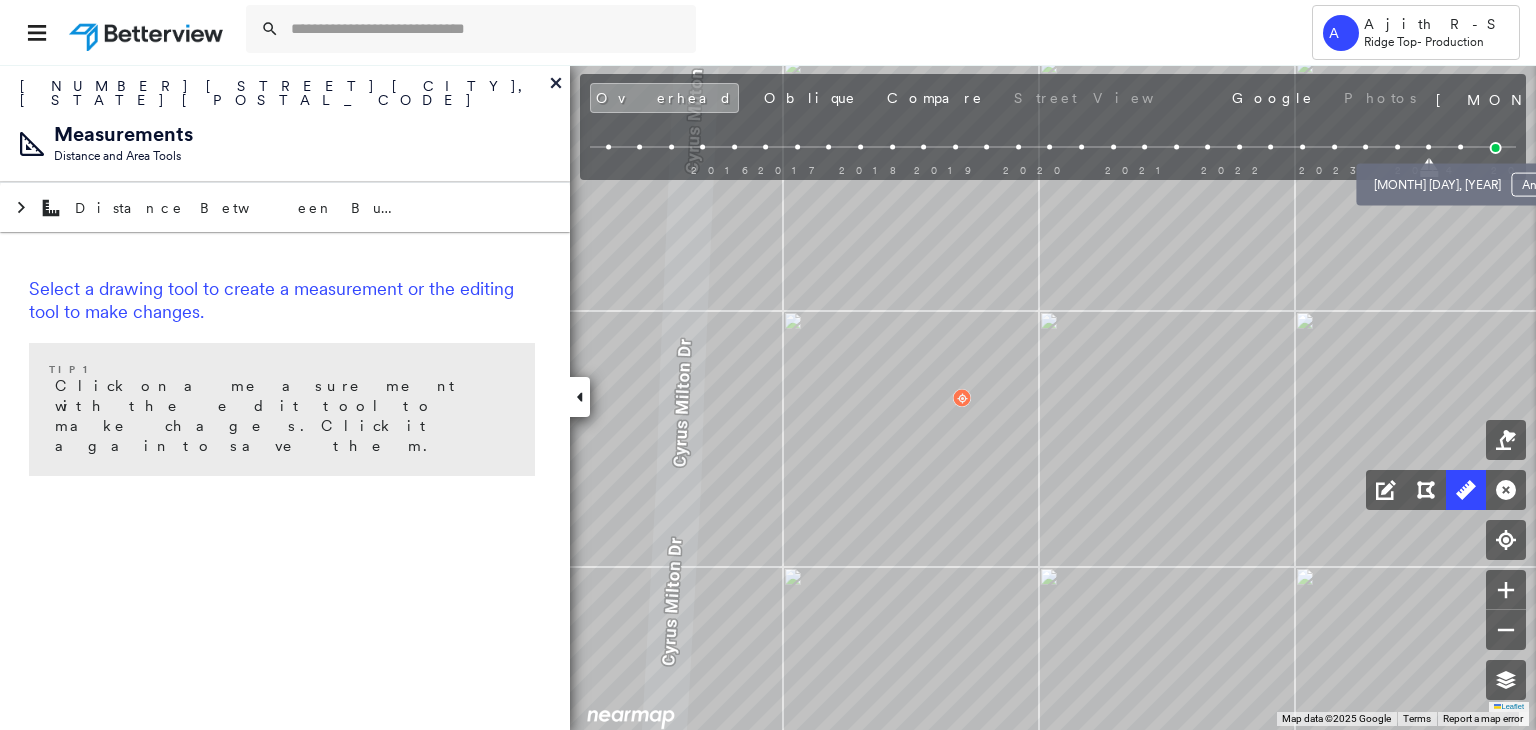 click at bounding box center (1460, 147) 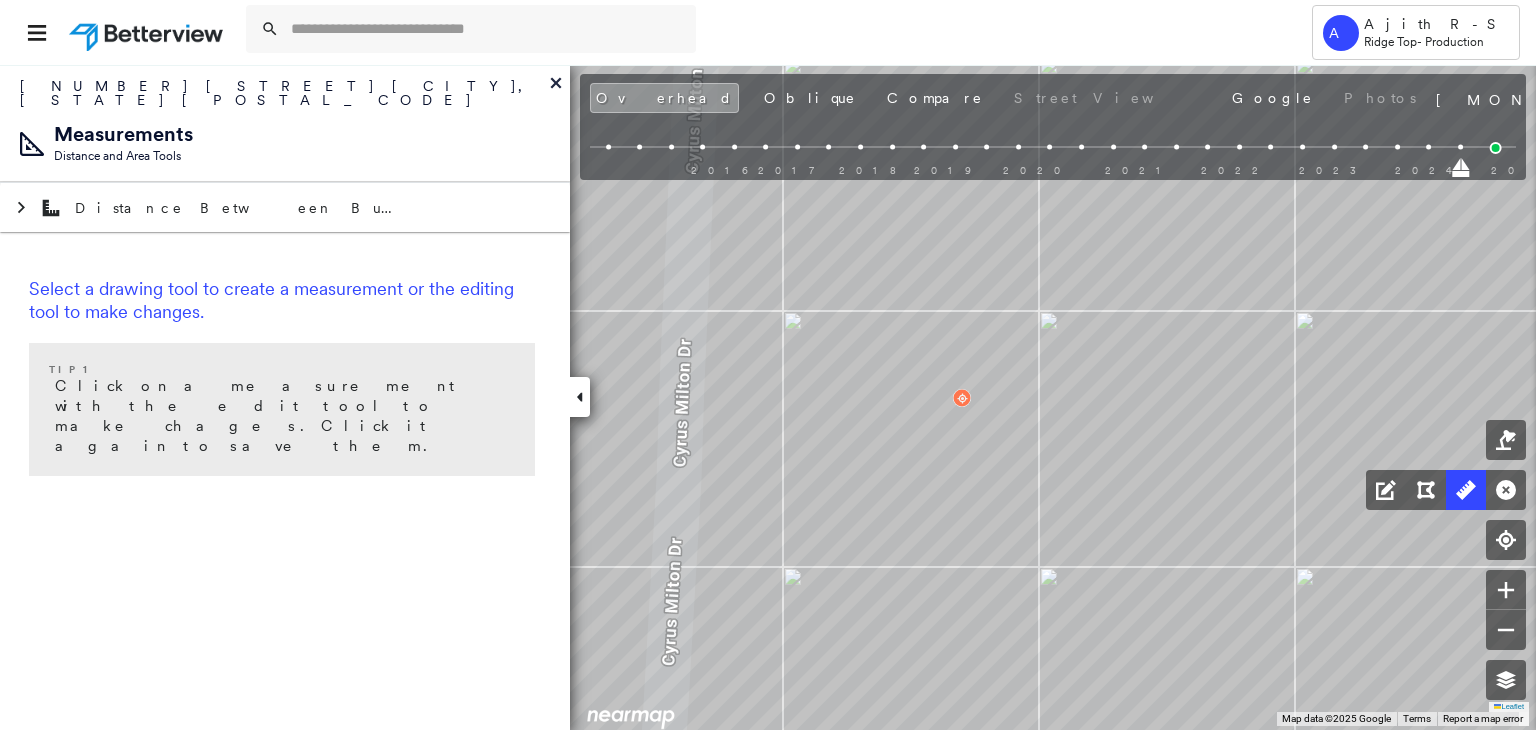click 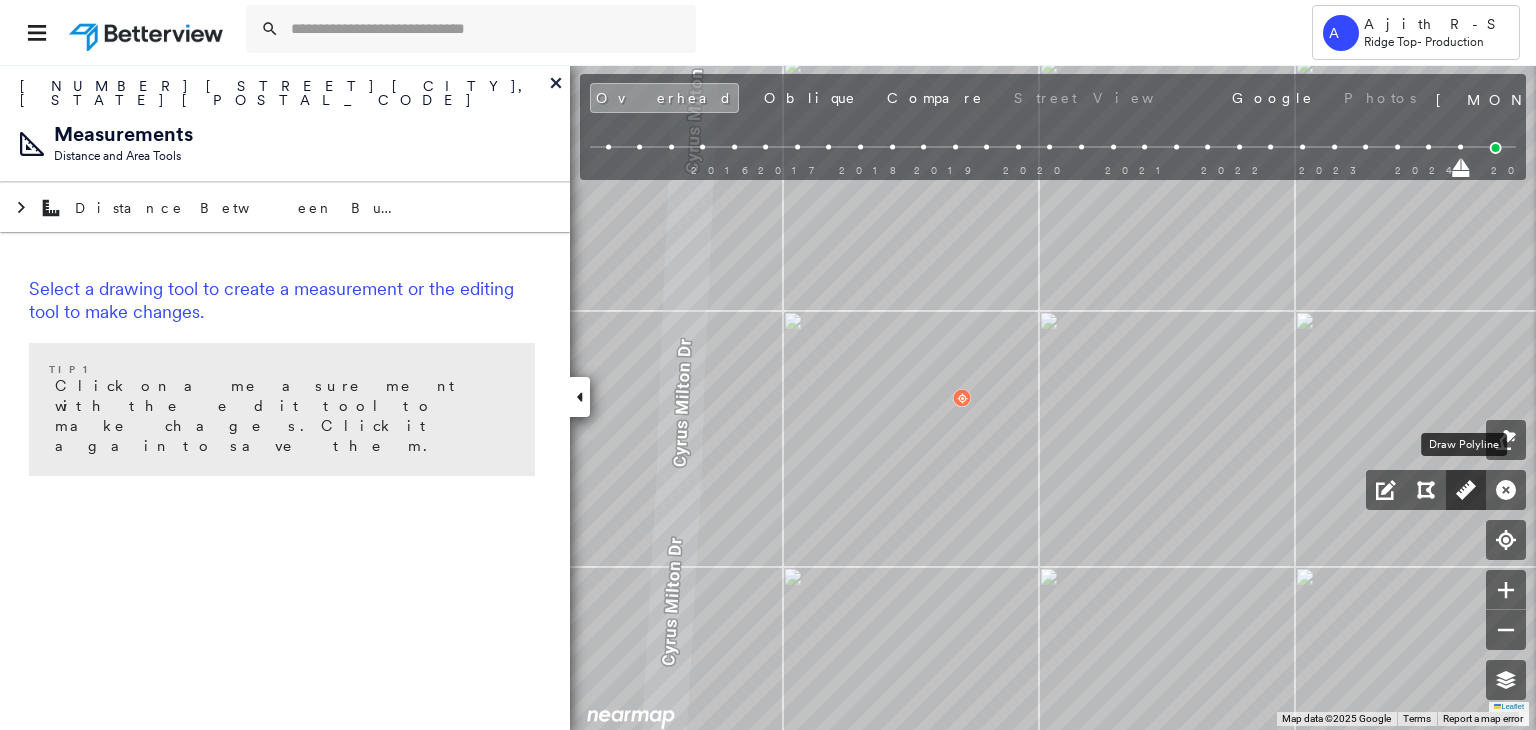 click 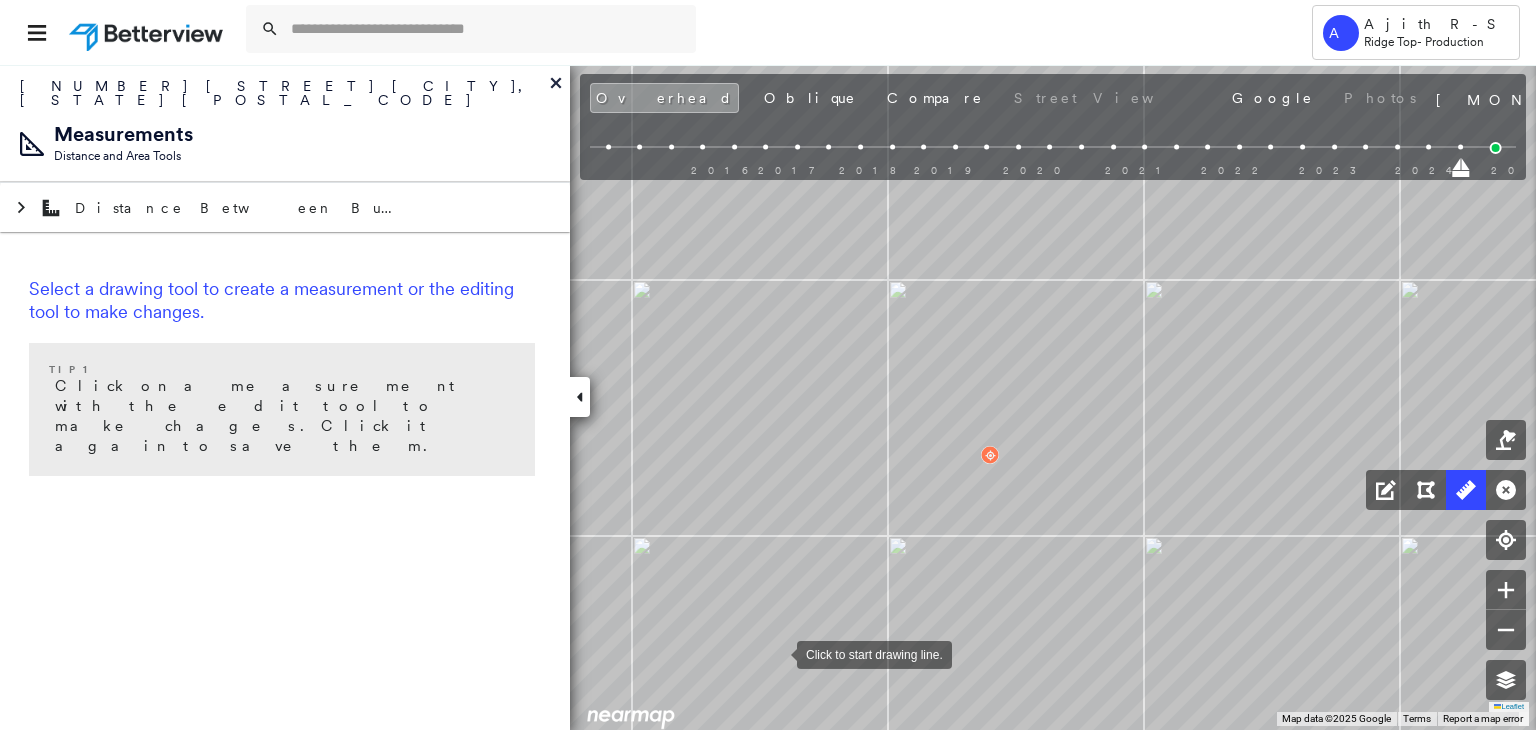 click at bounding box center [777, 653] 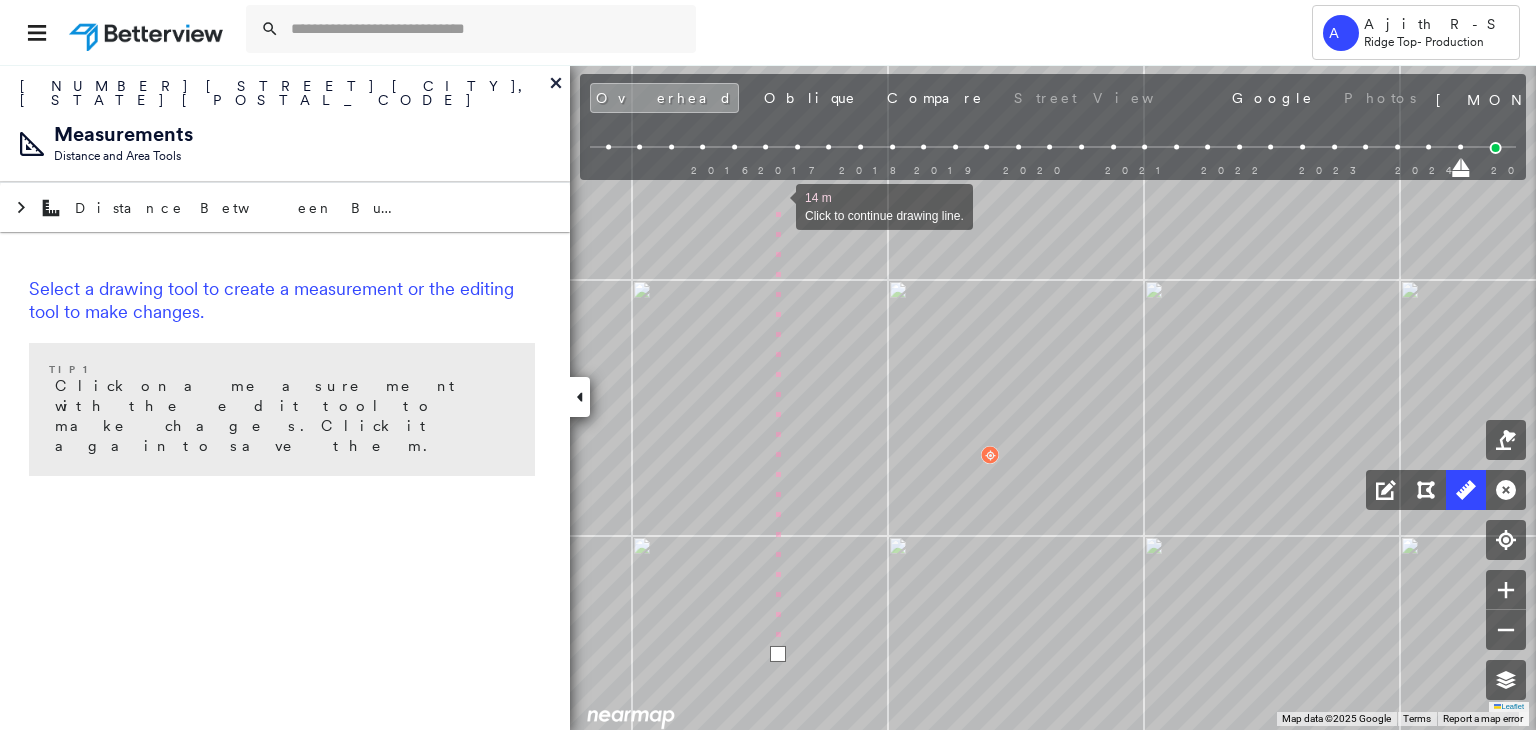 click at bounding box center (776, 205) 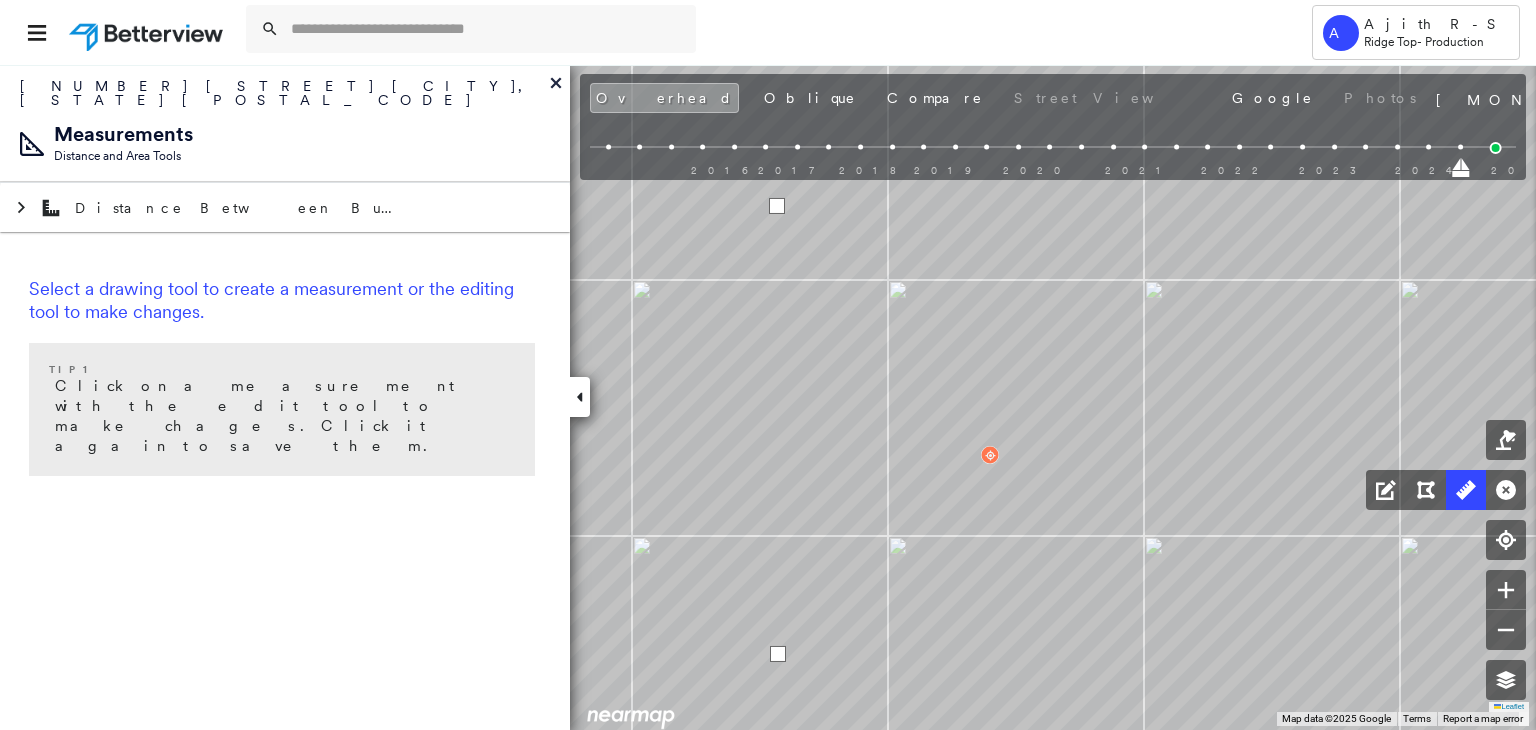 click at bounding box center [777, 206] 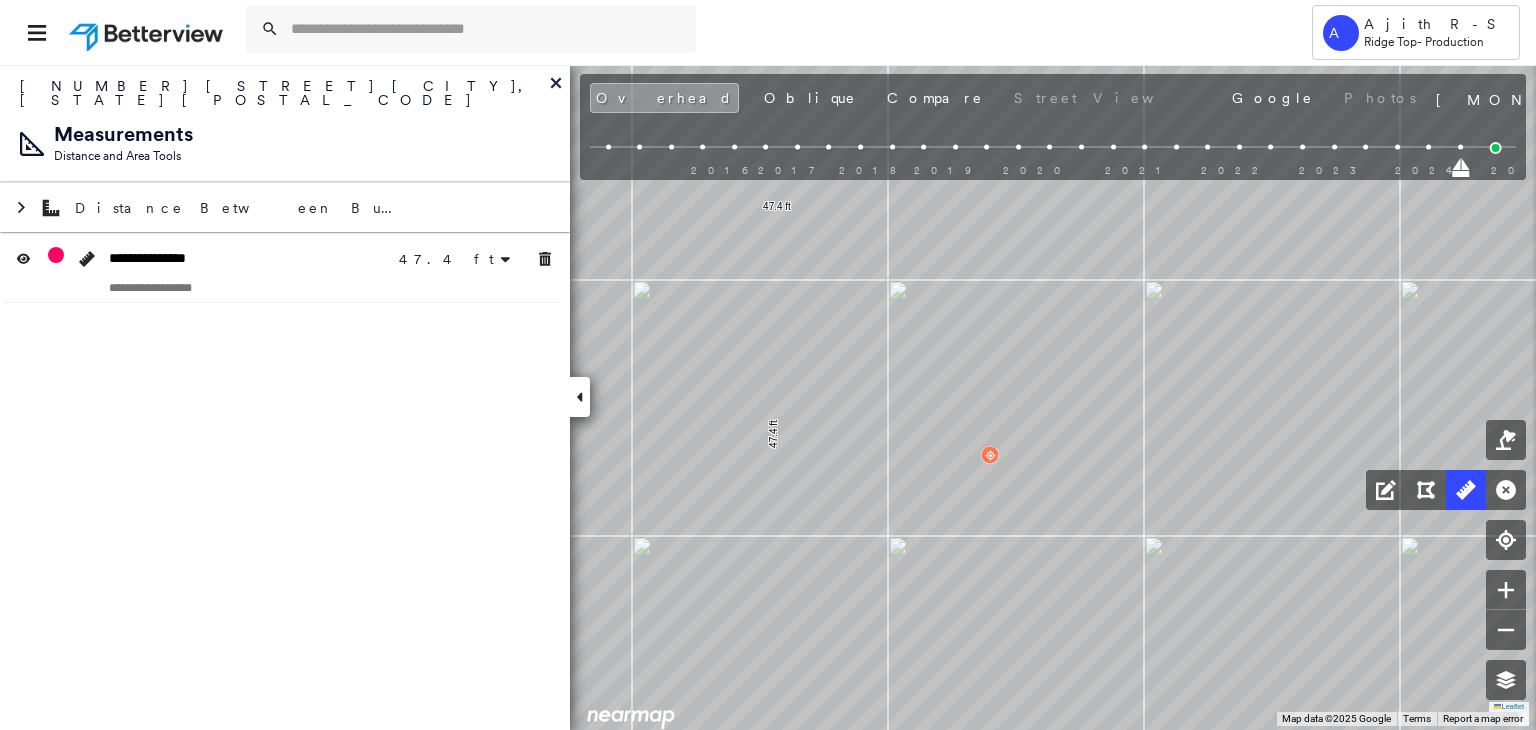 click on "2016 2017 2018 2019 2020 2021 2022 2023 2024 2025" at bounding box center (1053, 150) 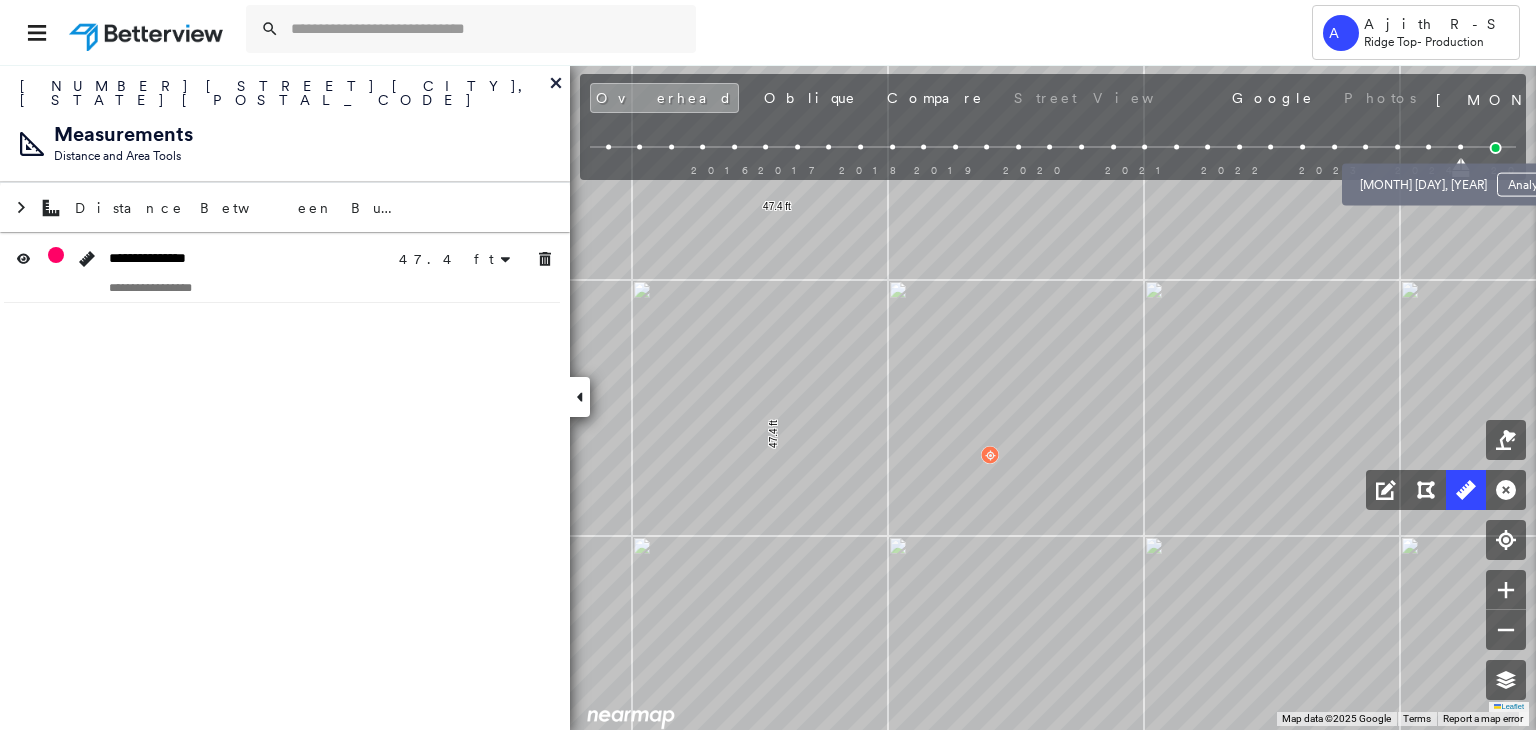 click at bounding box center (1428, 147) 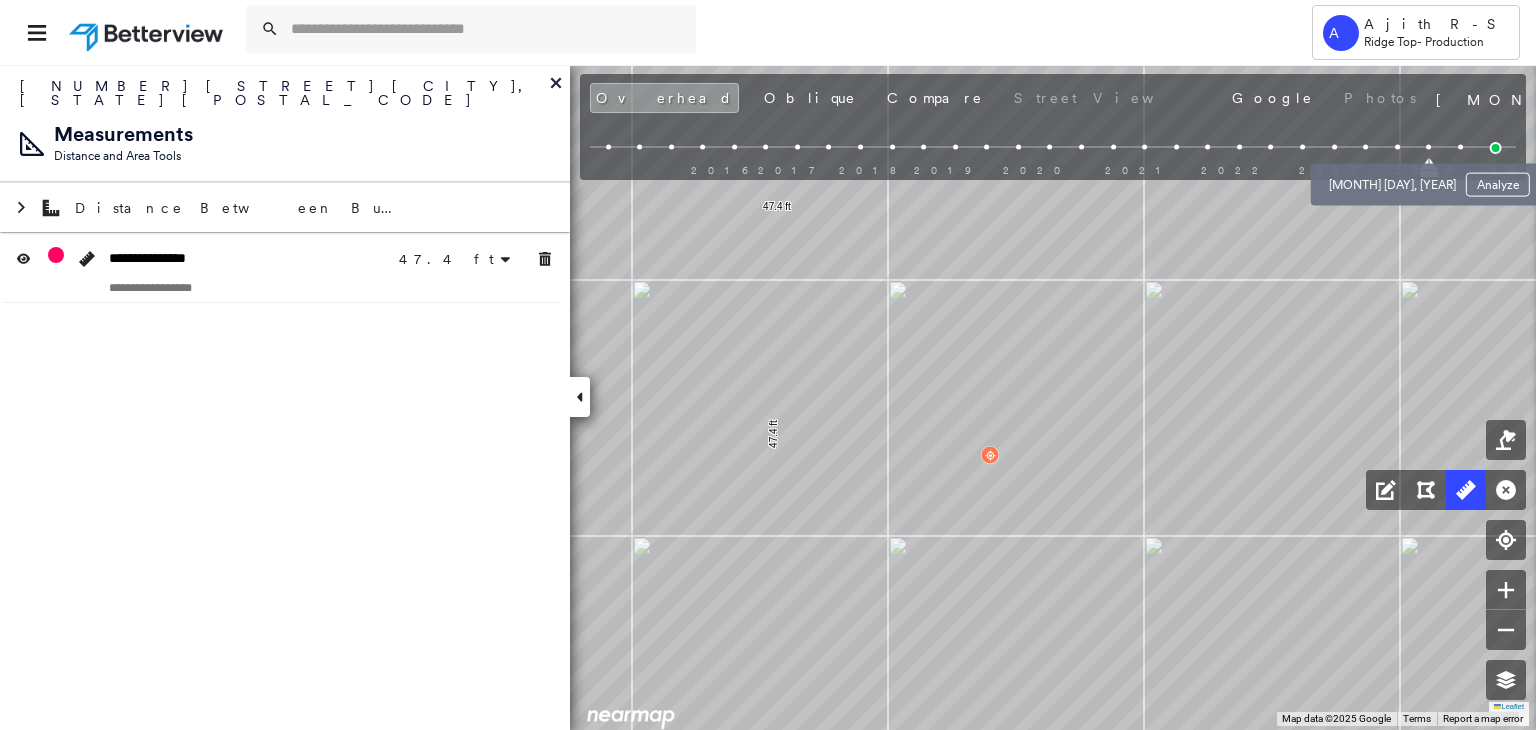 click at bounding box center [1397, 147] 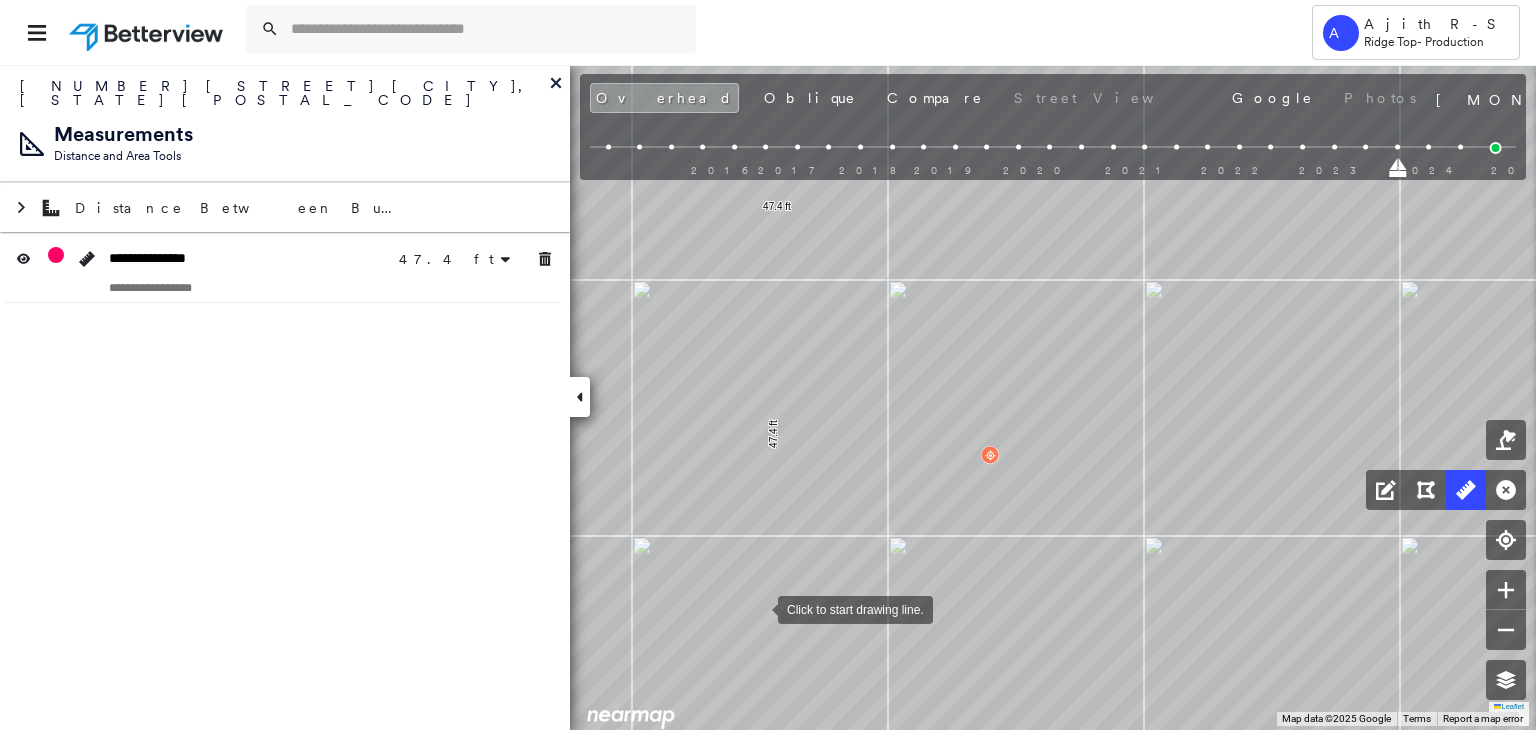 click at bounding box center [758, 608] 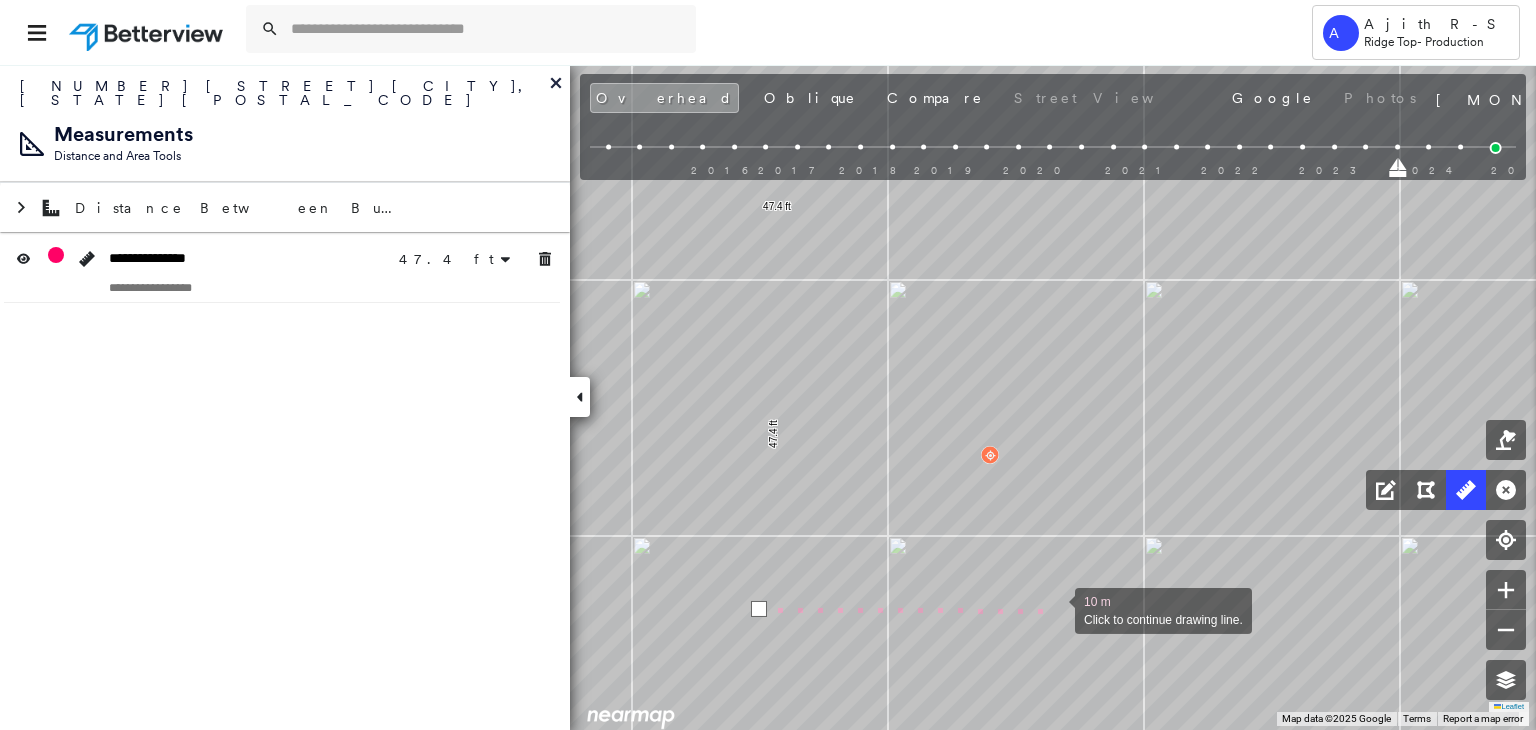 click at bounding box center (1055, 609) 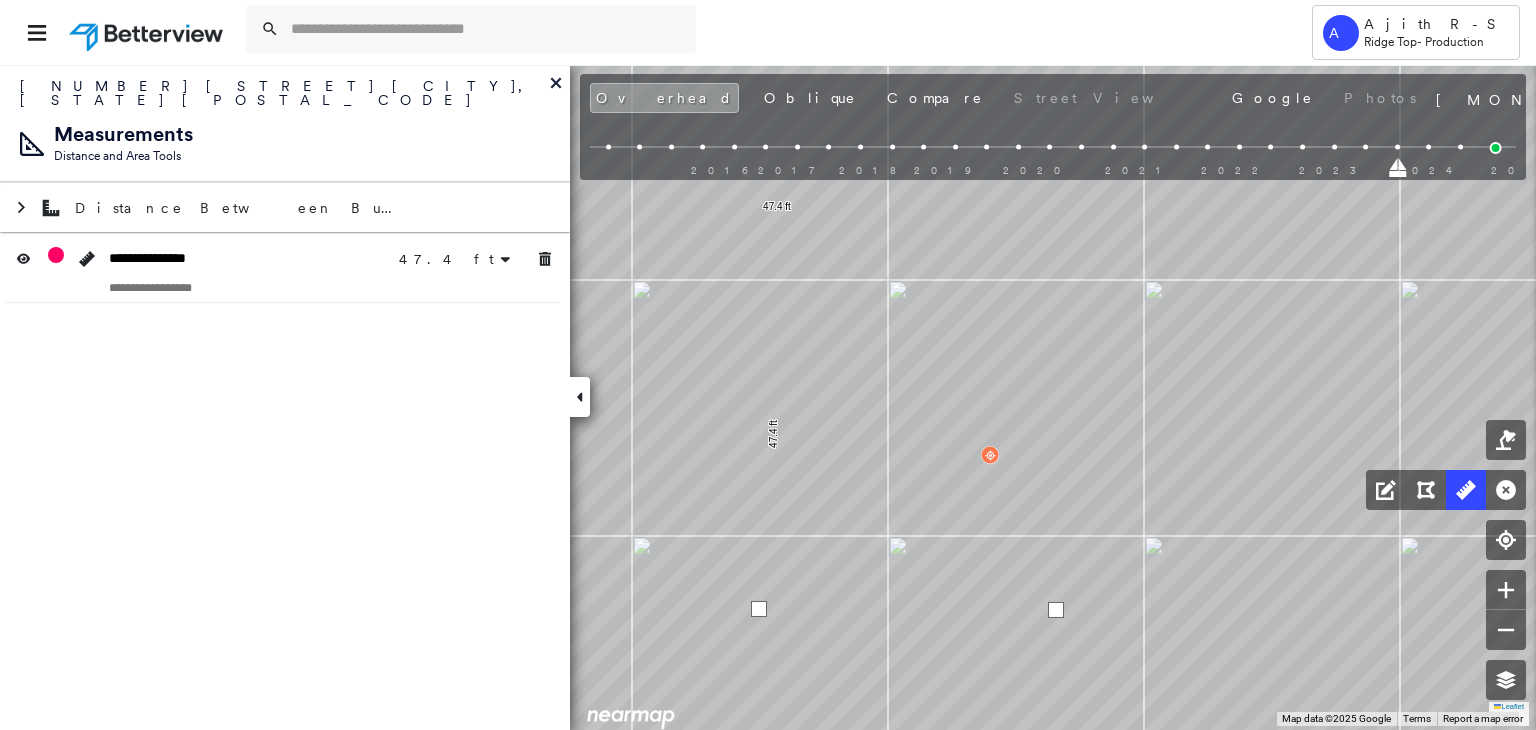 click at bounding box center (1056, 610) 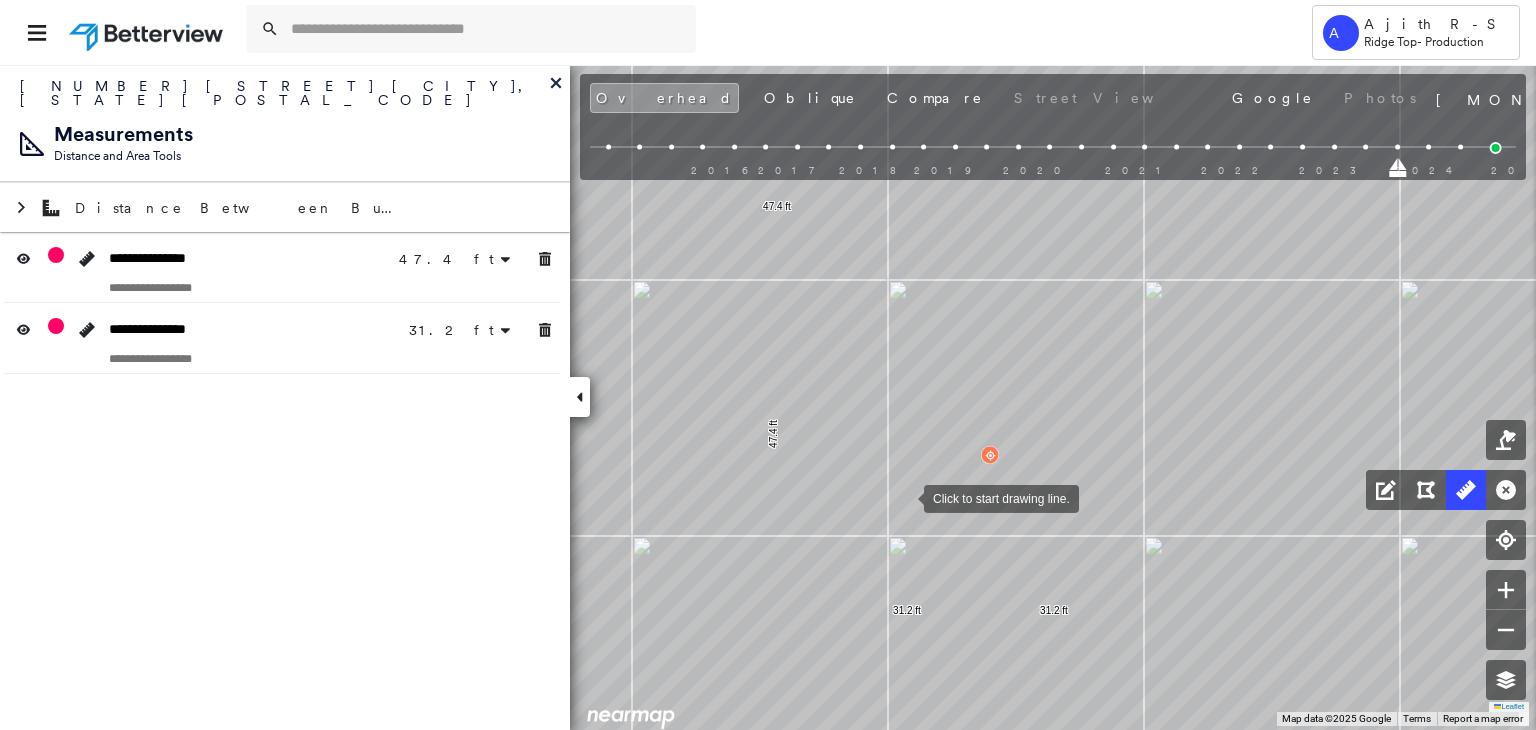 click at bounding box center (904, 497) 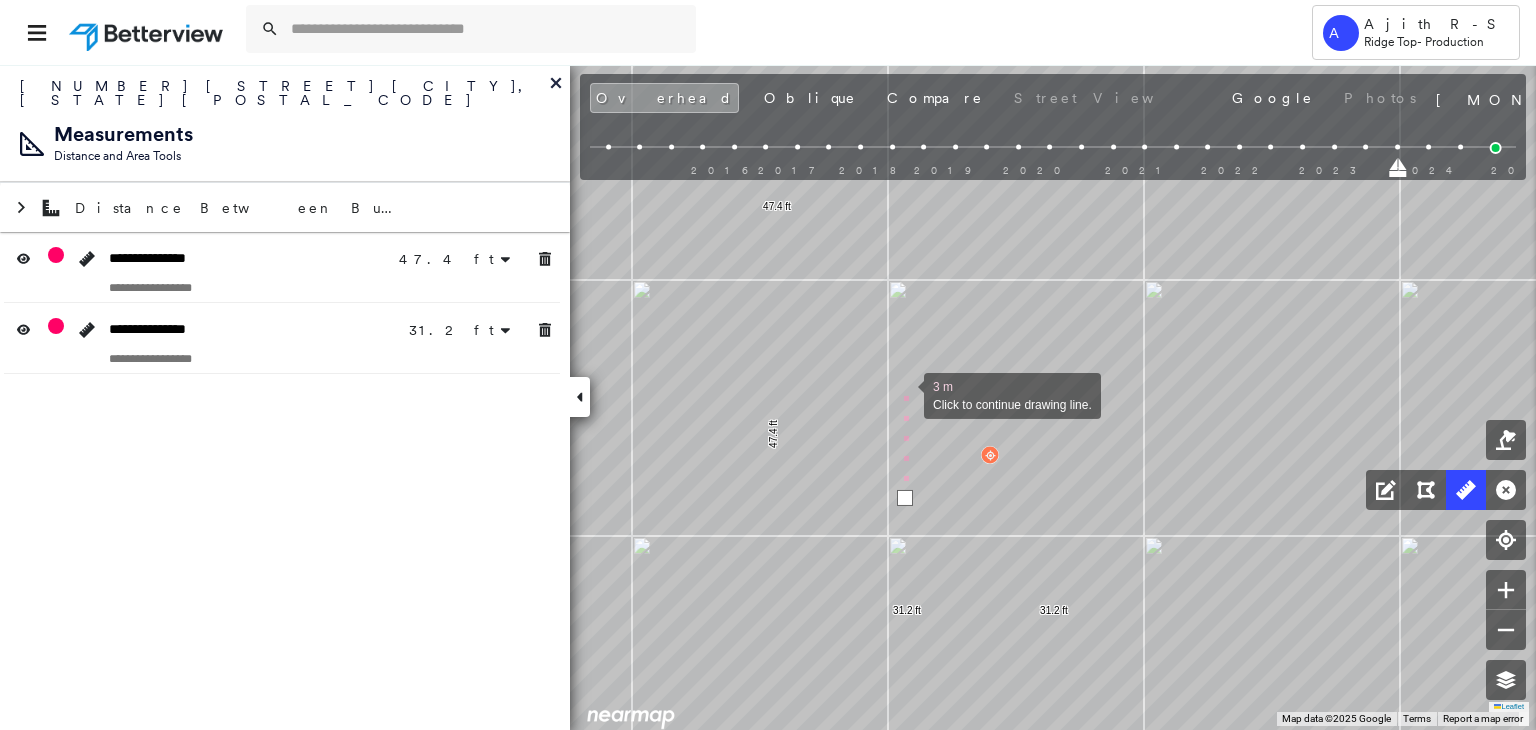click at bounding box center [904, 394] 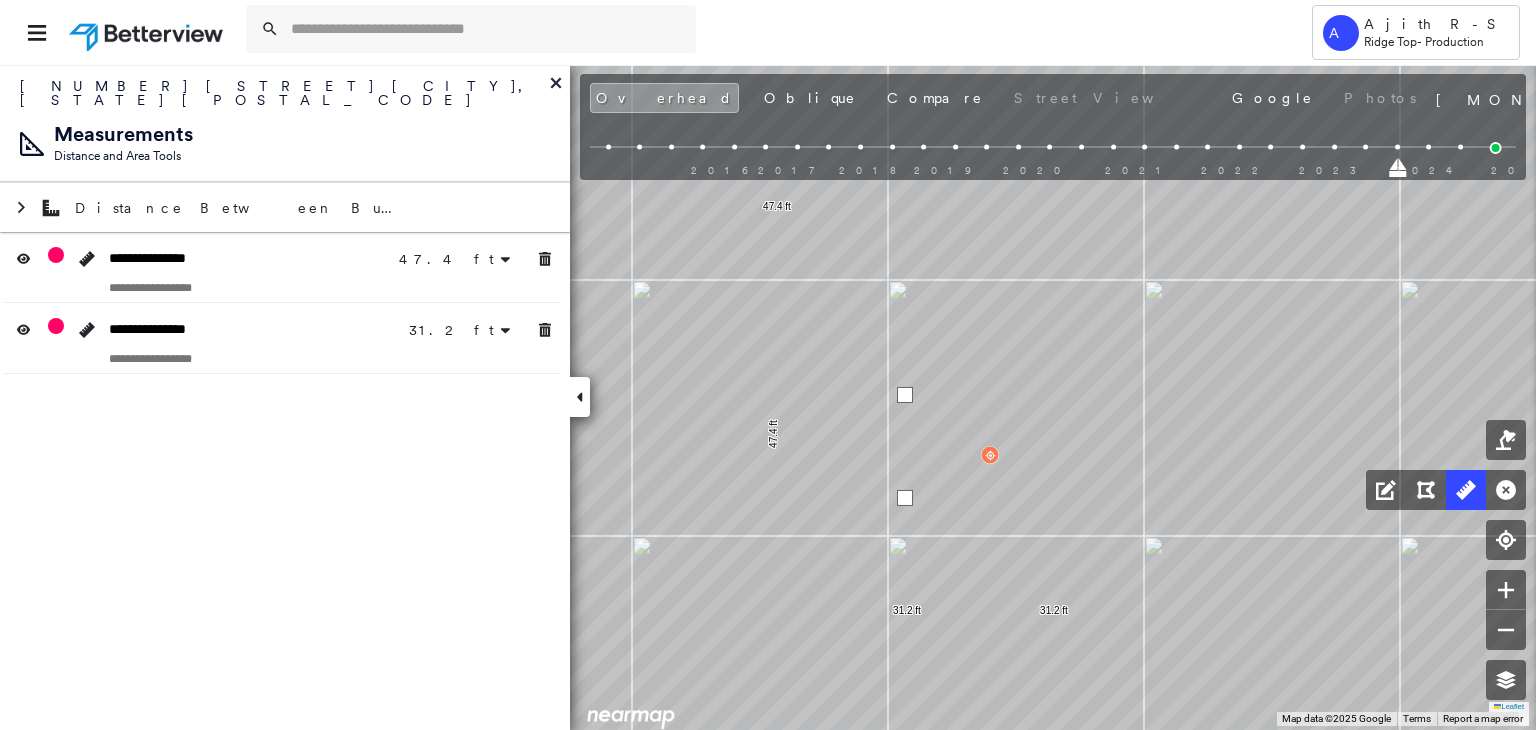 click at bounding box center (905, 395) 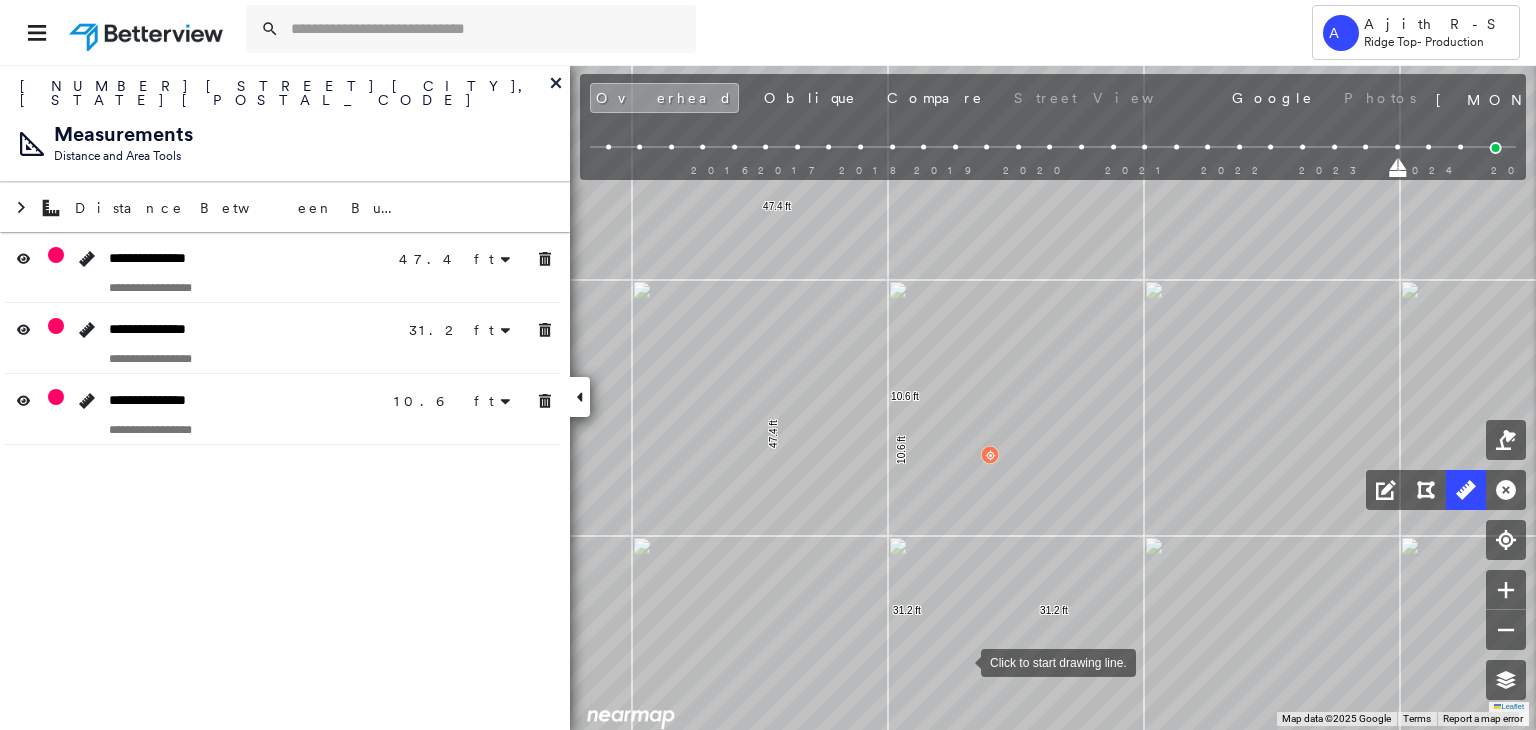 click at bounding box center (961, 661) 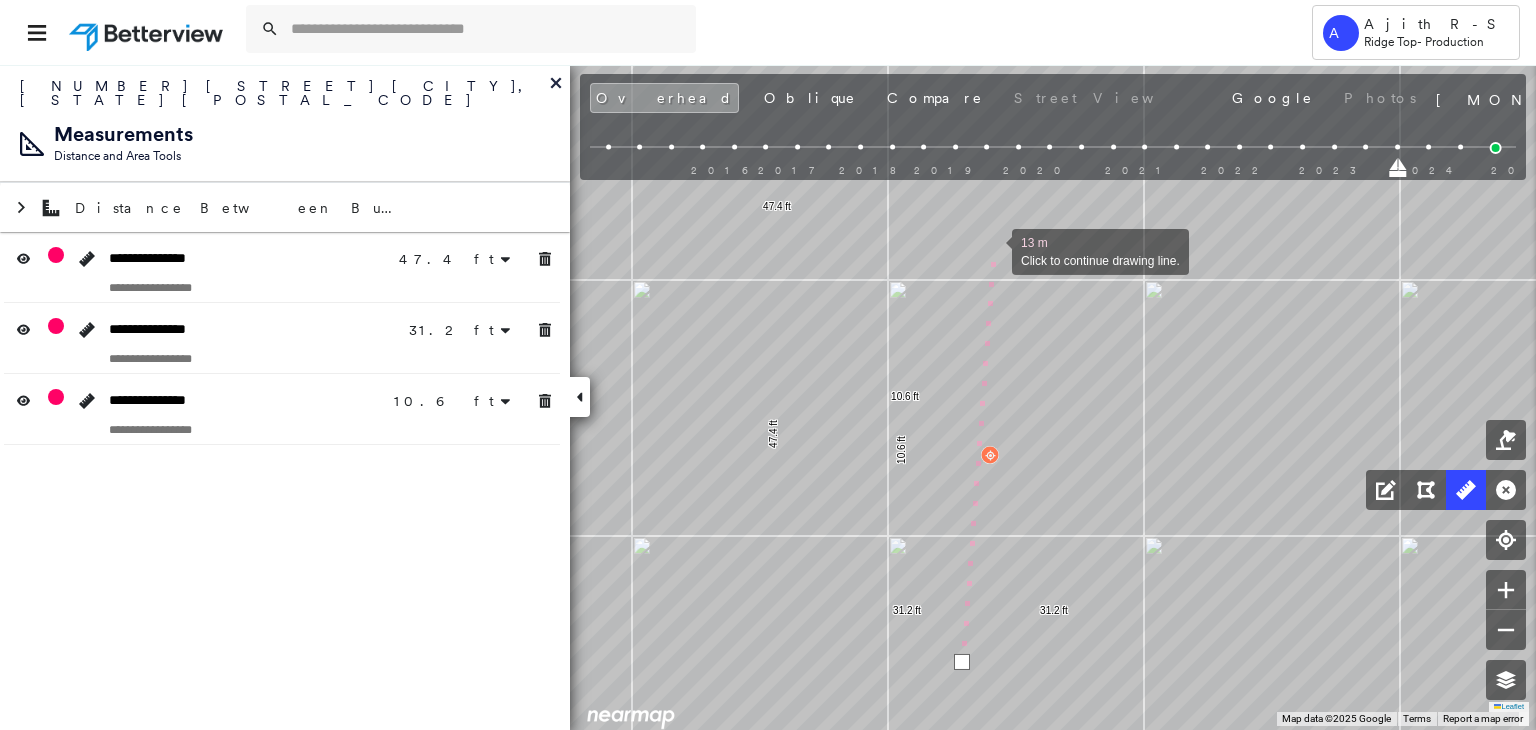 click at bounding box center (992, 250) 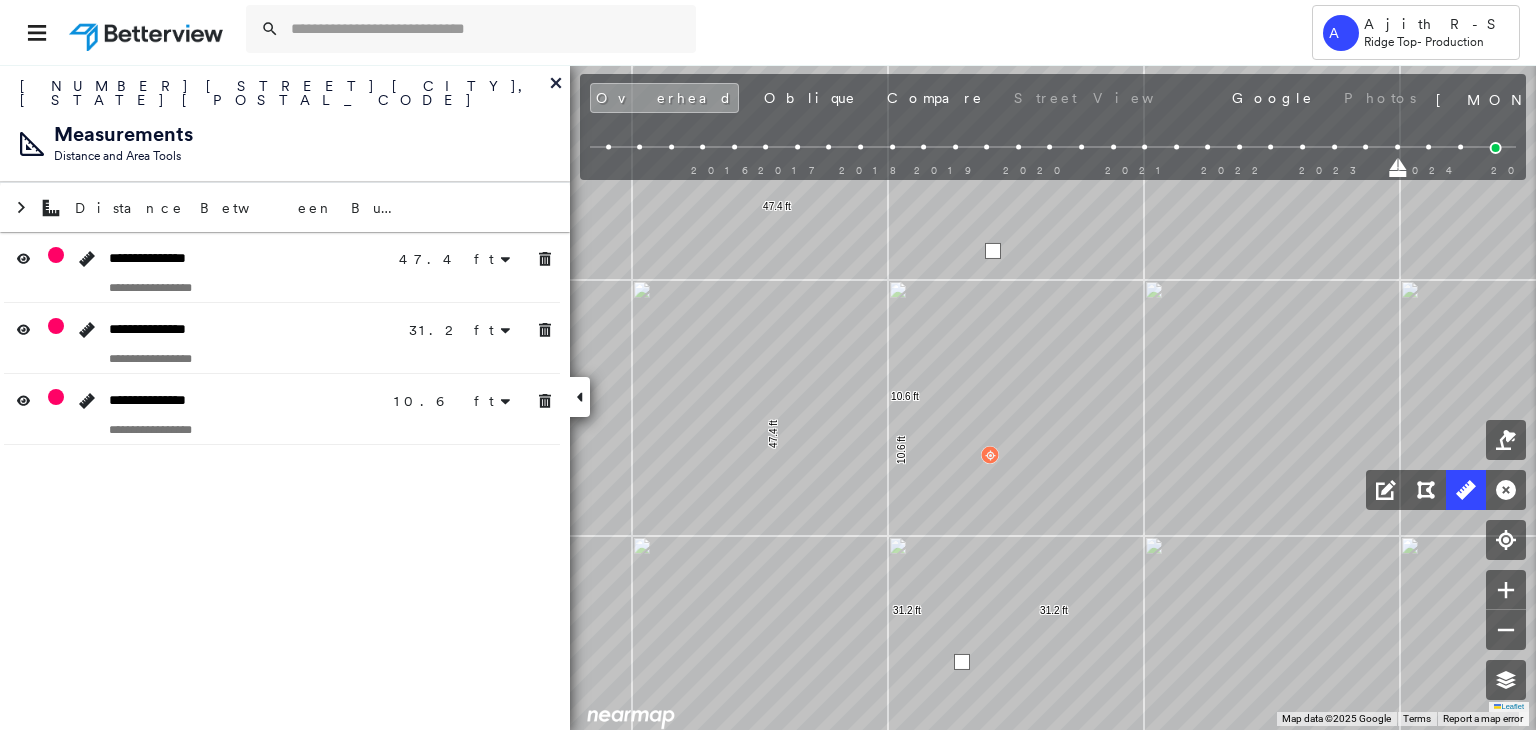 click at bounding box center [993, 251] 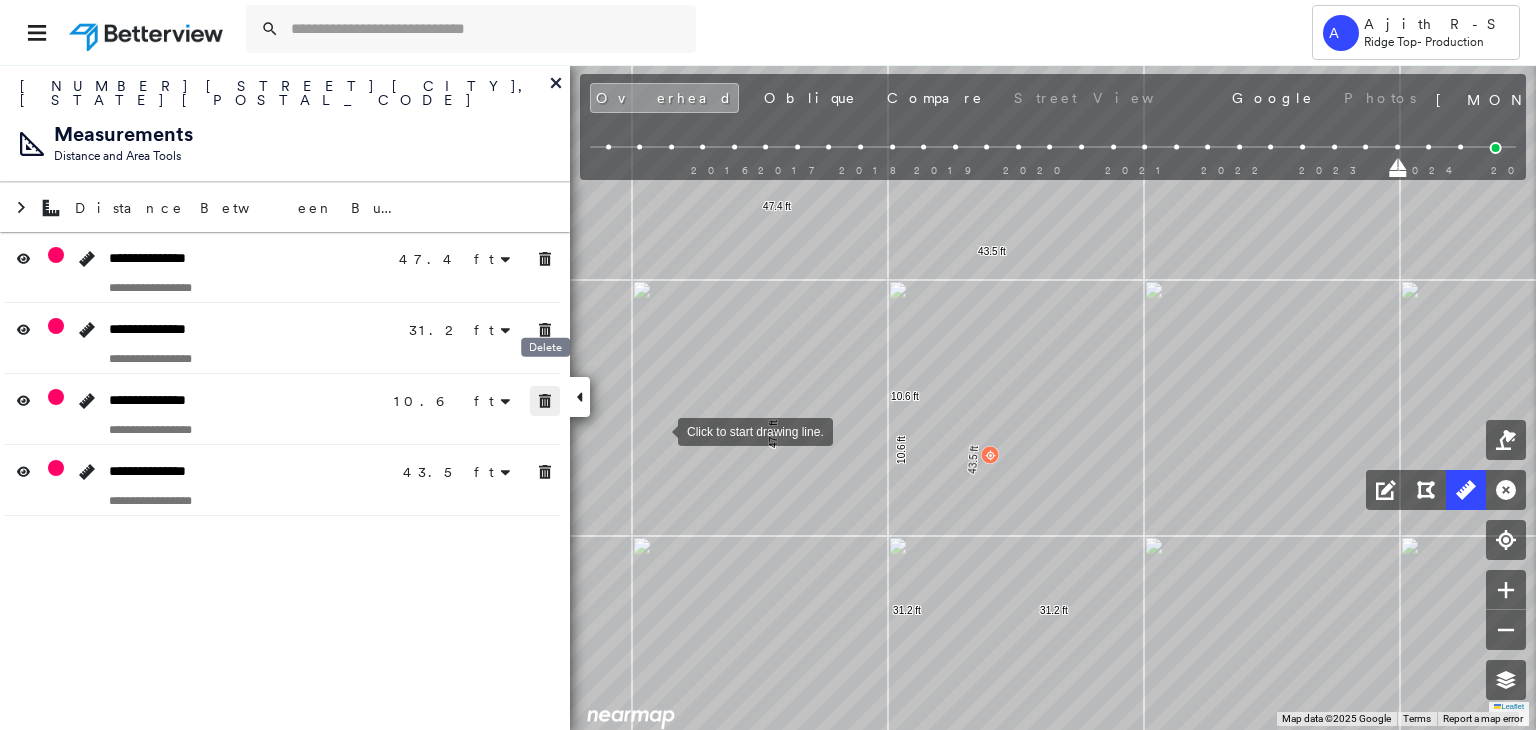 click 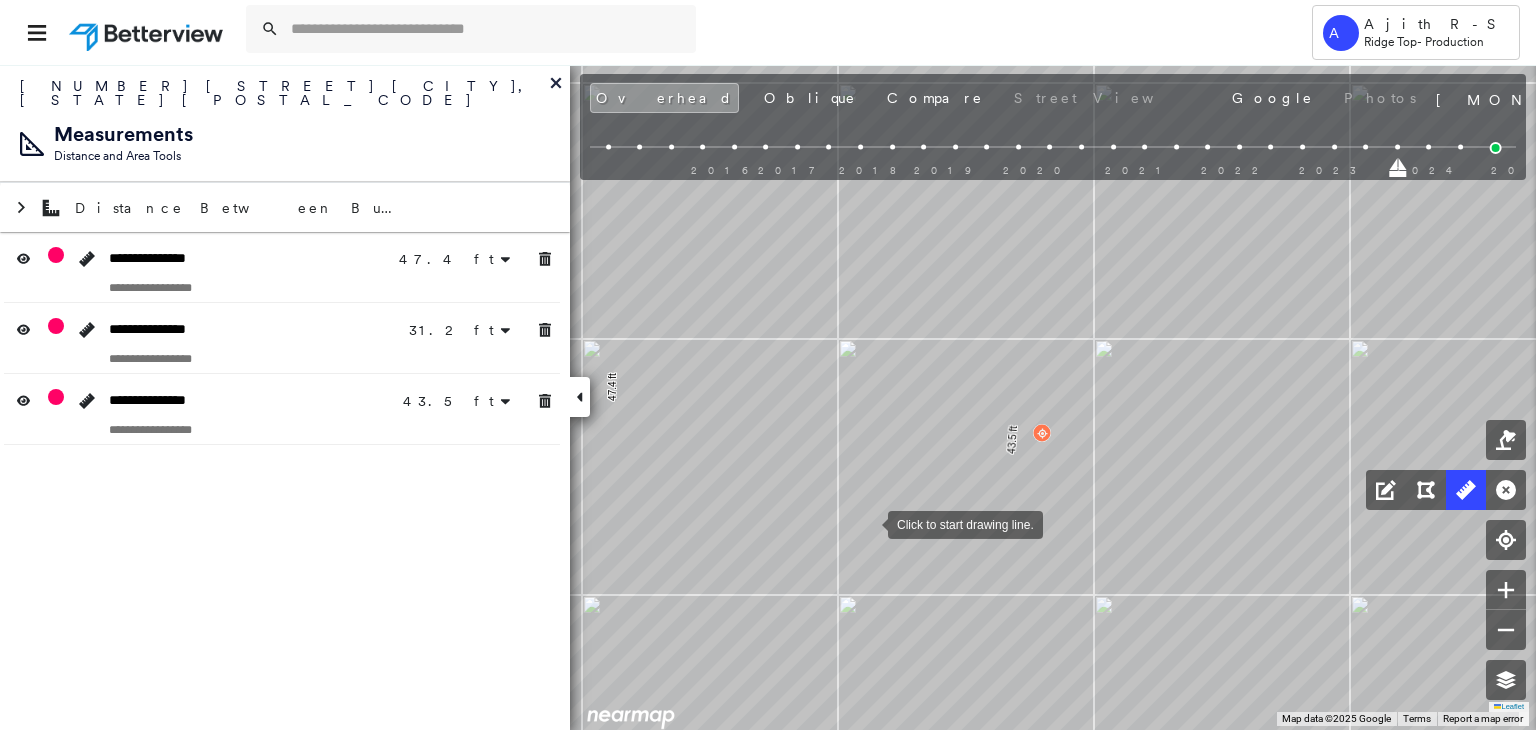 click at bounding box center (868, 523) 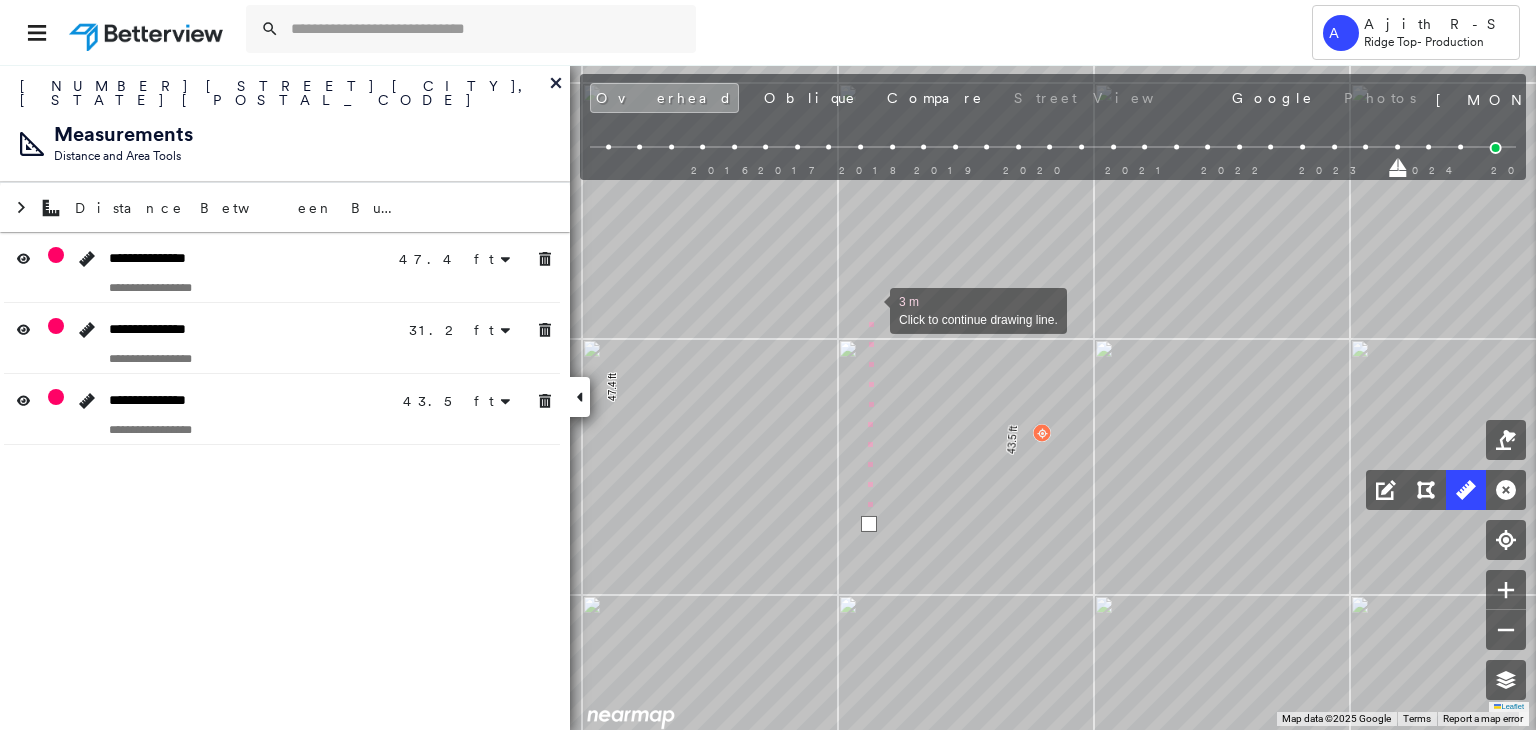 click at bounding box center (870, 309) 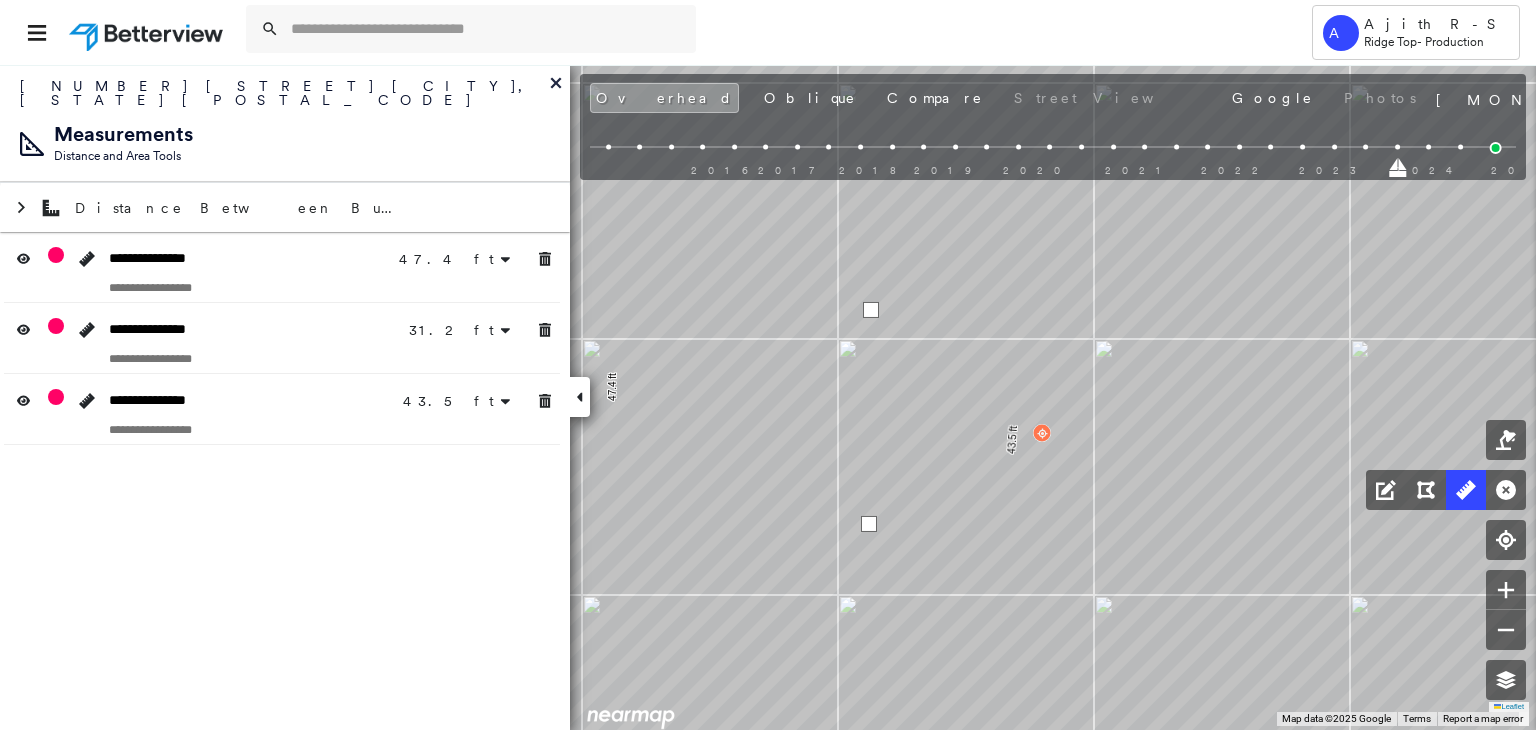 click at bounding box center [871, 310] 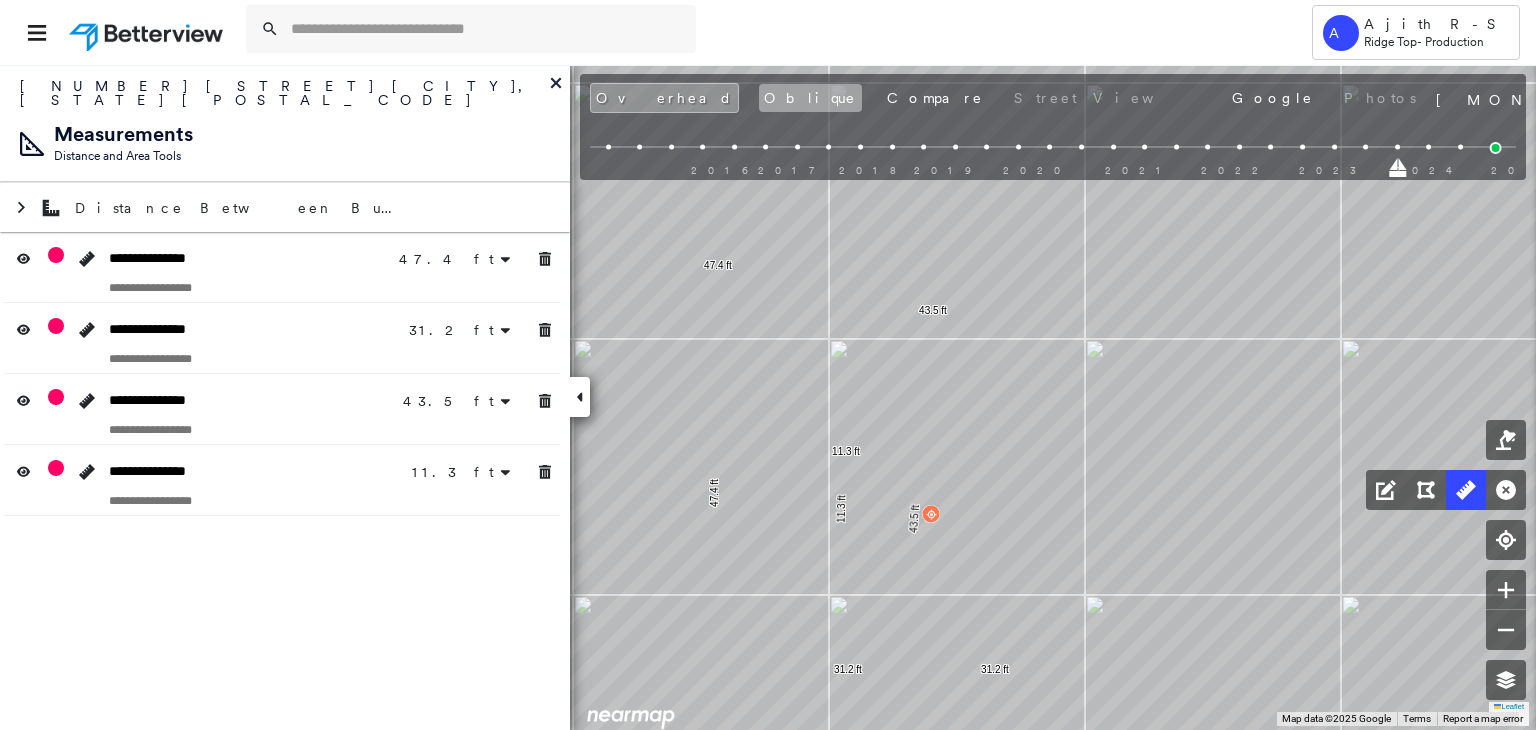 click on "Oblique" at bounding box center (810, 98) 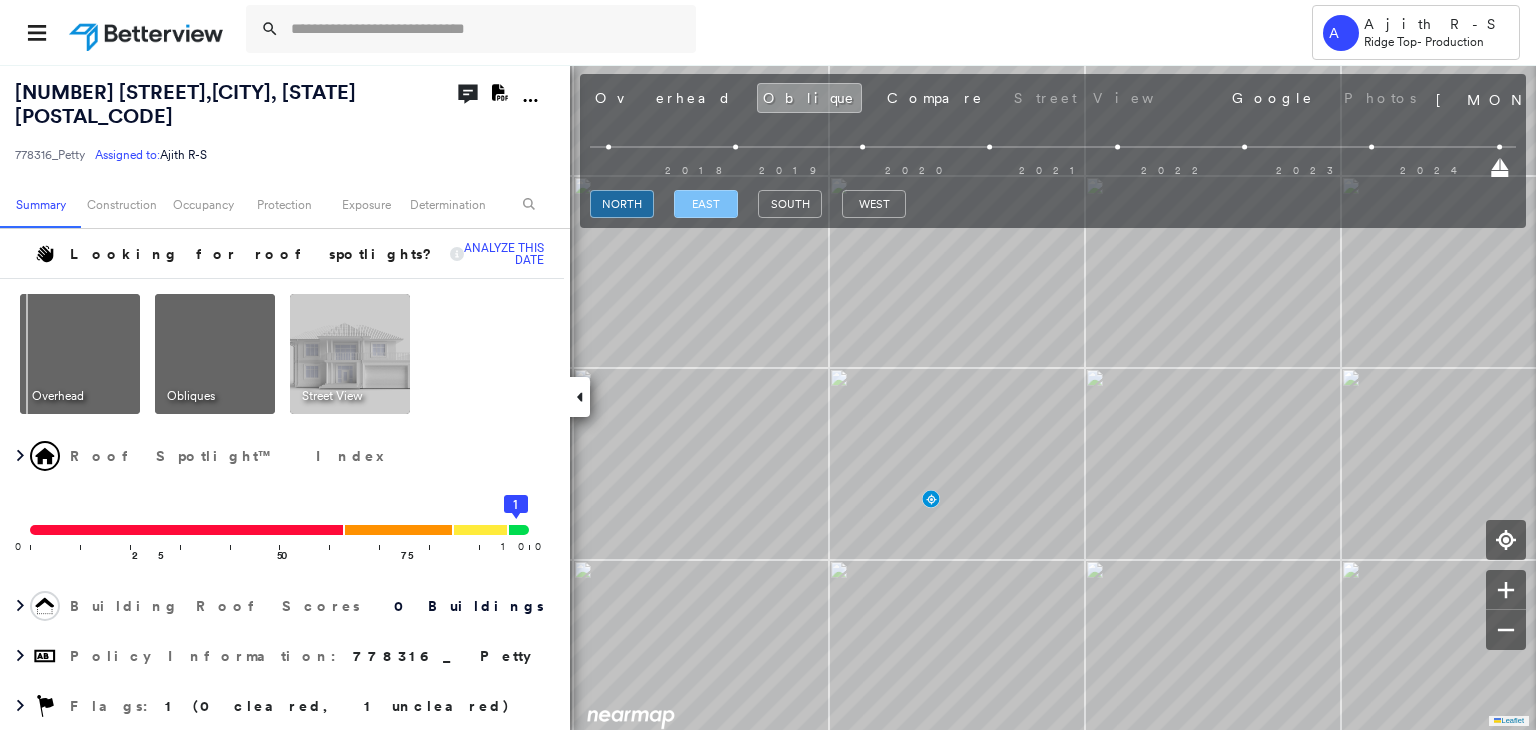 click on "east" at bounding box center (706, 204) 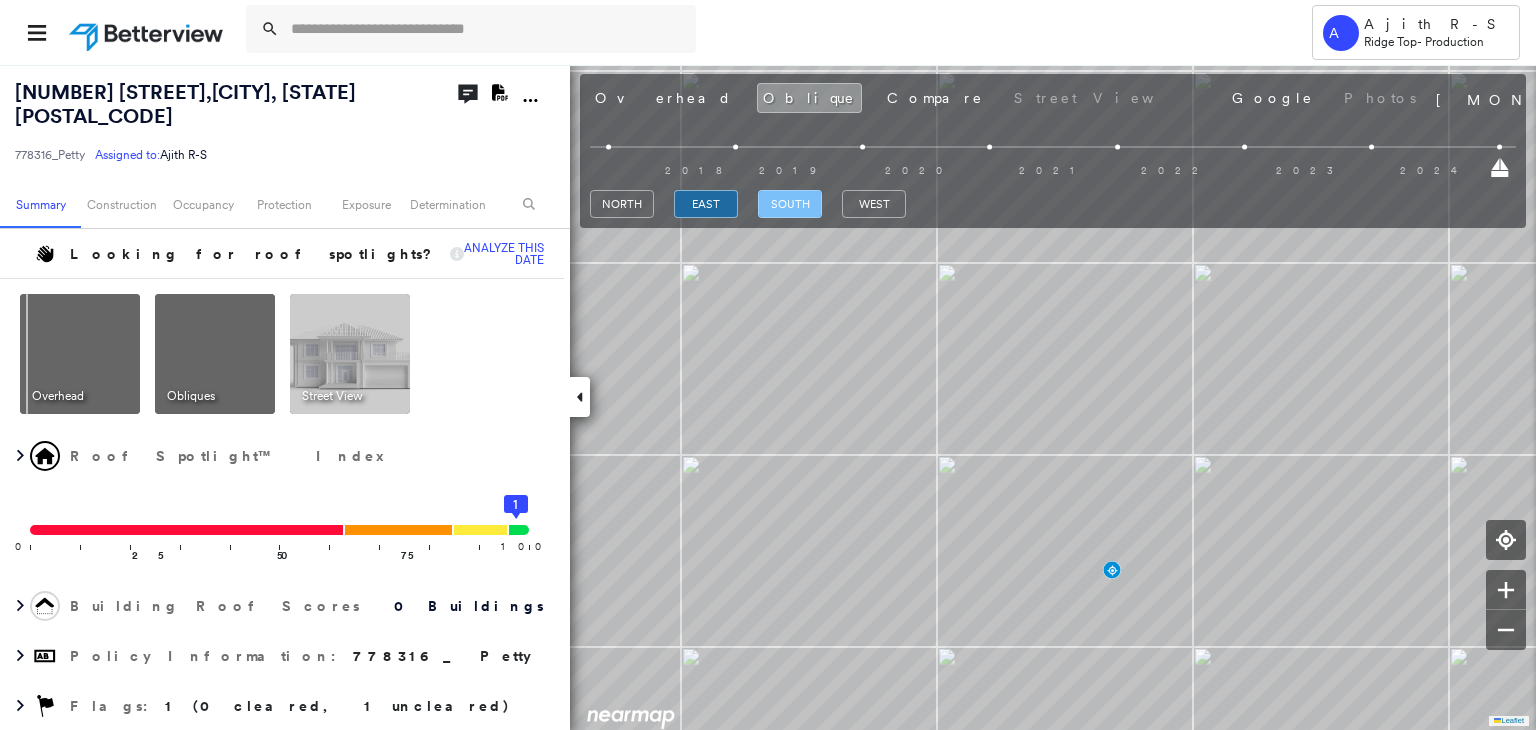 click on "south" at bounding box center (790, 204) 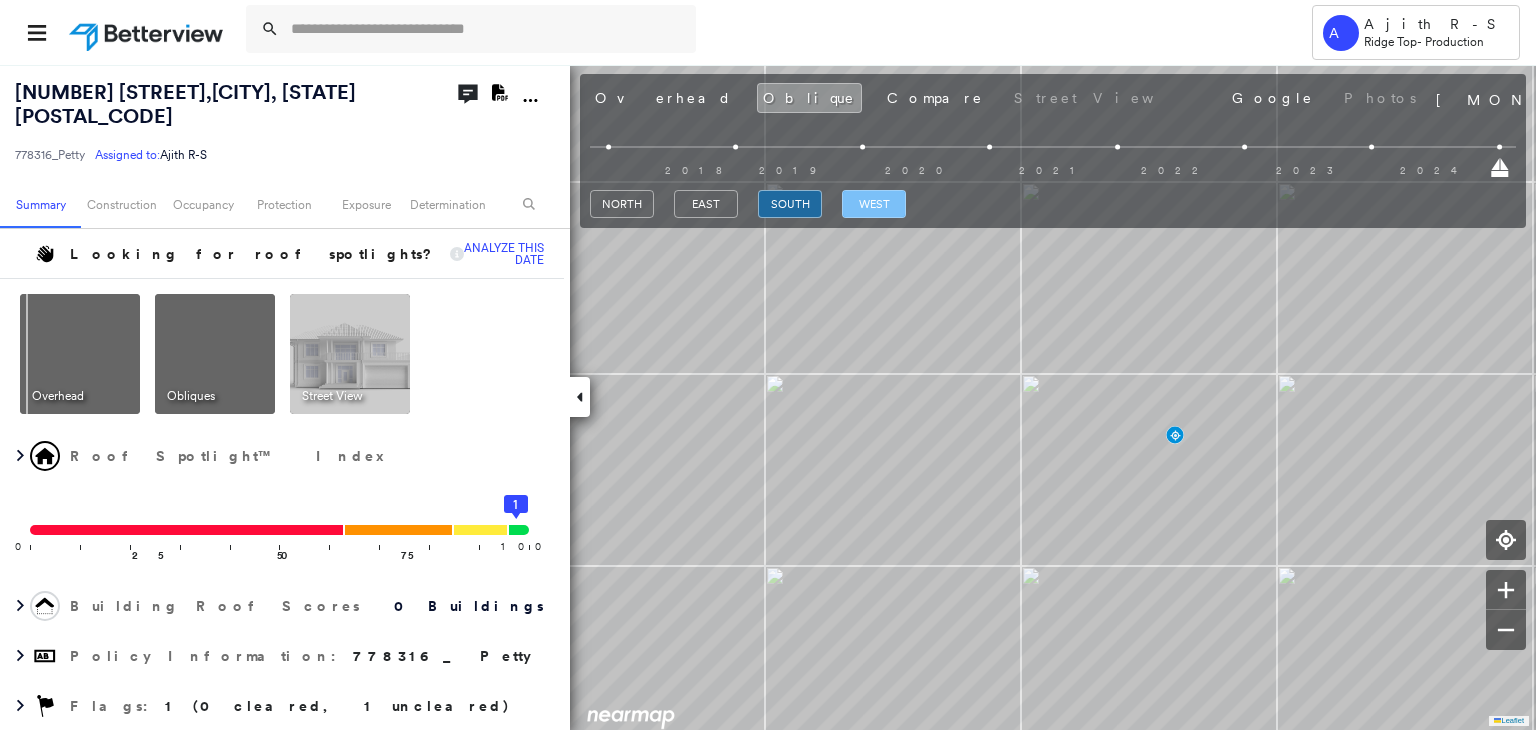 click on "west" at bounding box center [874, 204] 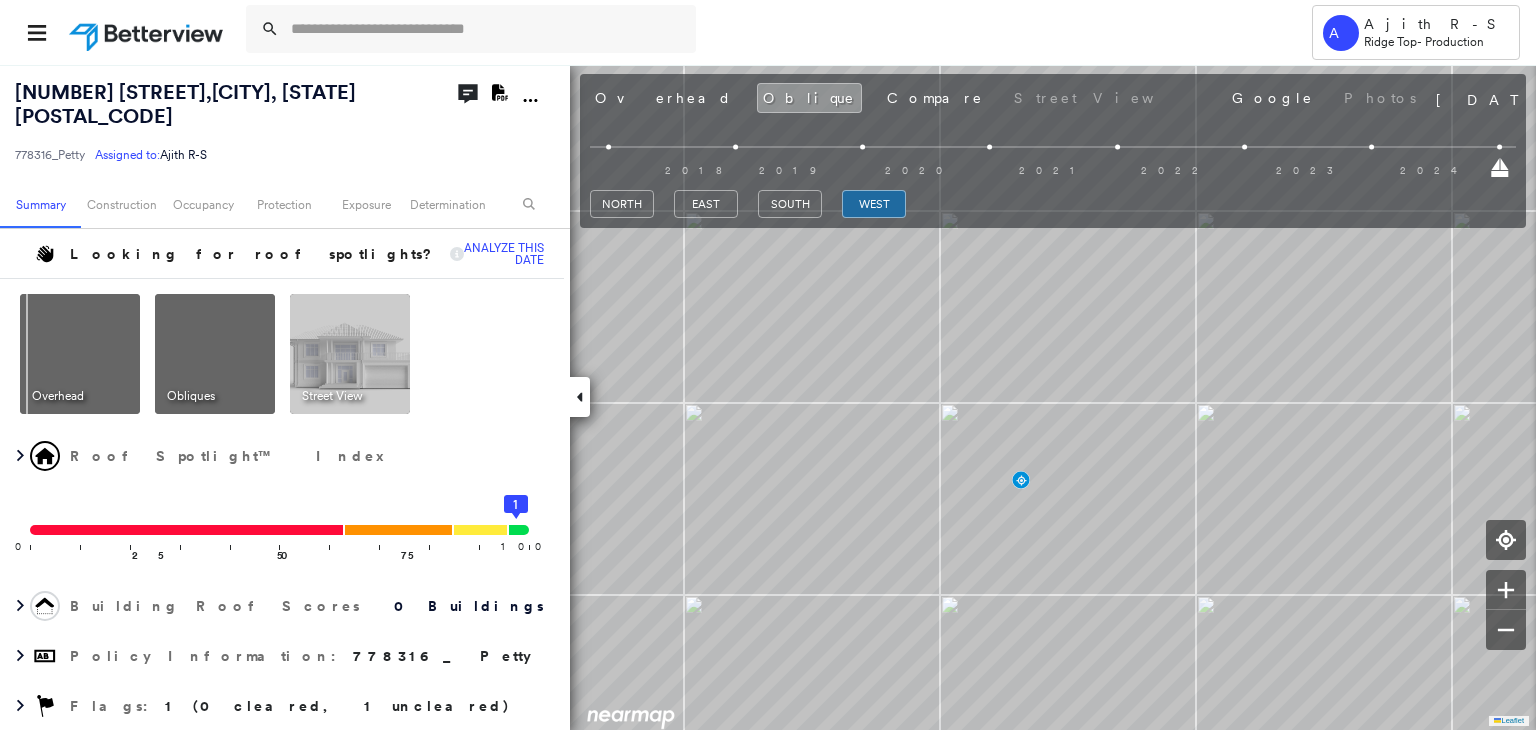 scroll, scrollTop: 0, scrollLeft: 0, axis: both 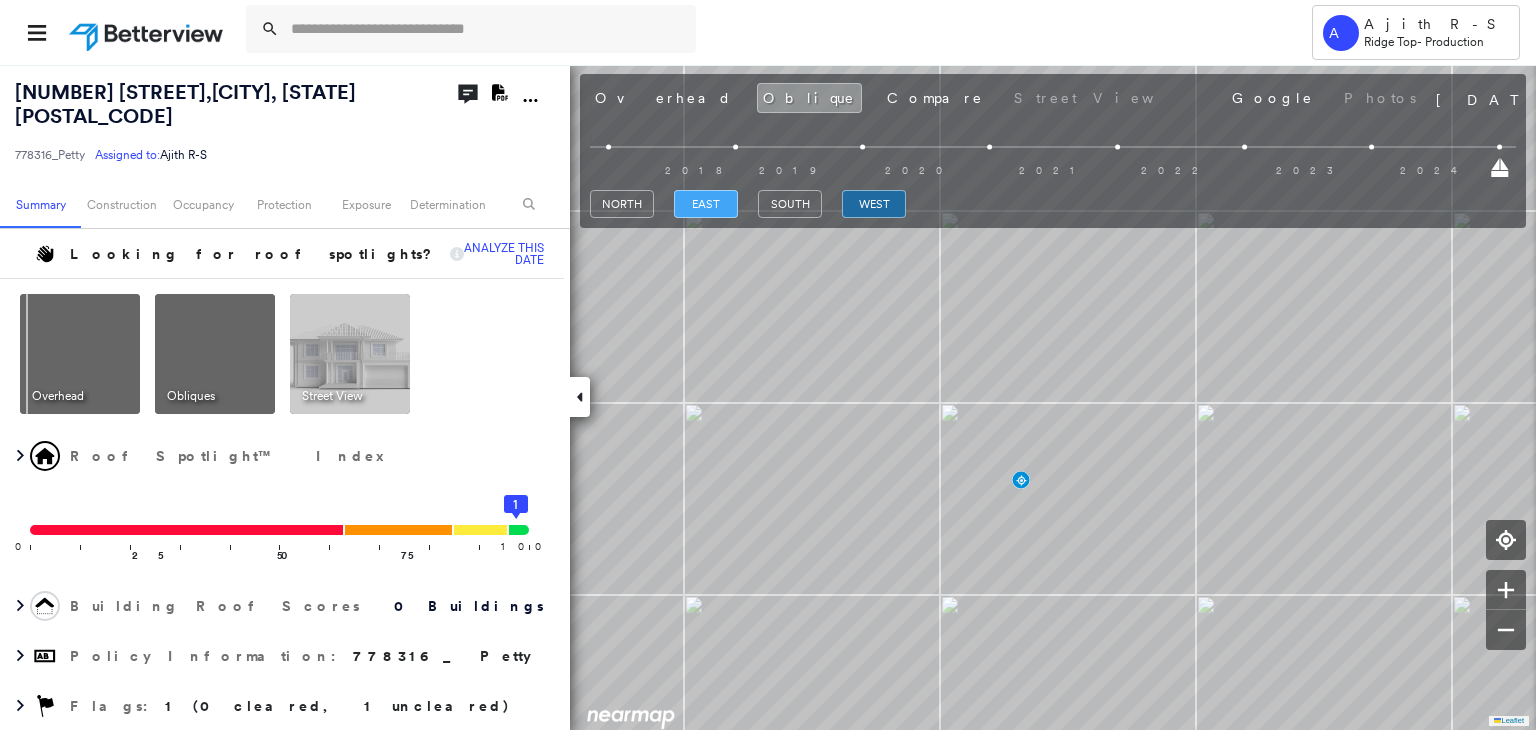 click on "east" at bounding box center (706, 204) 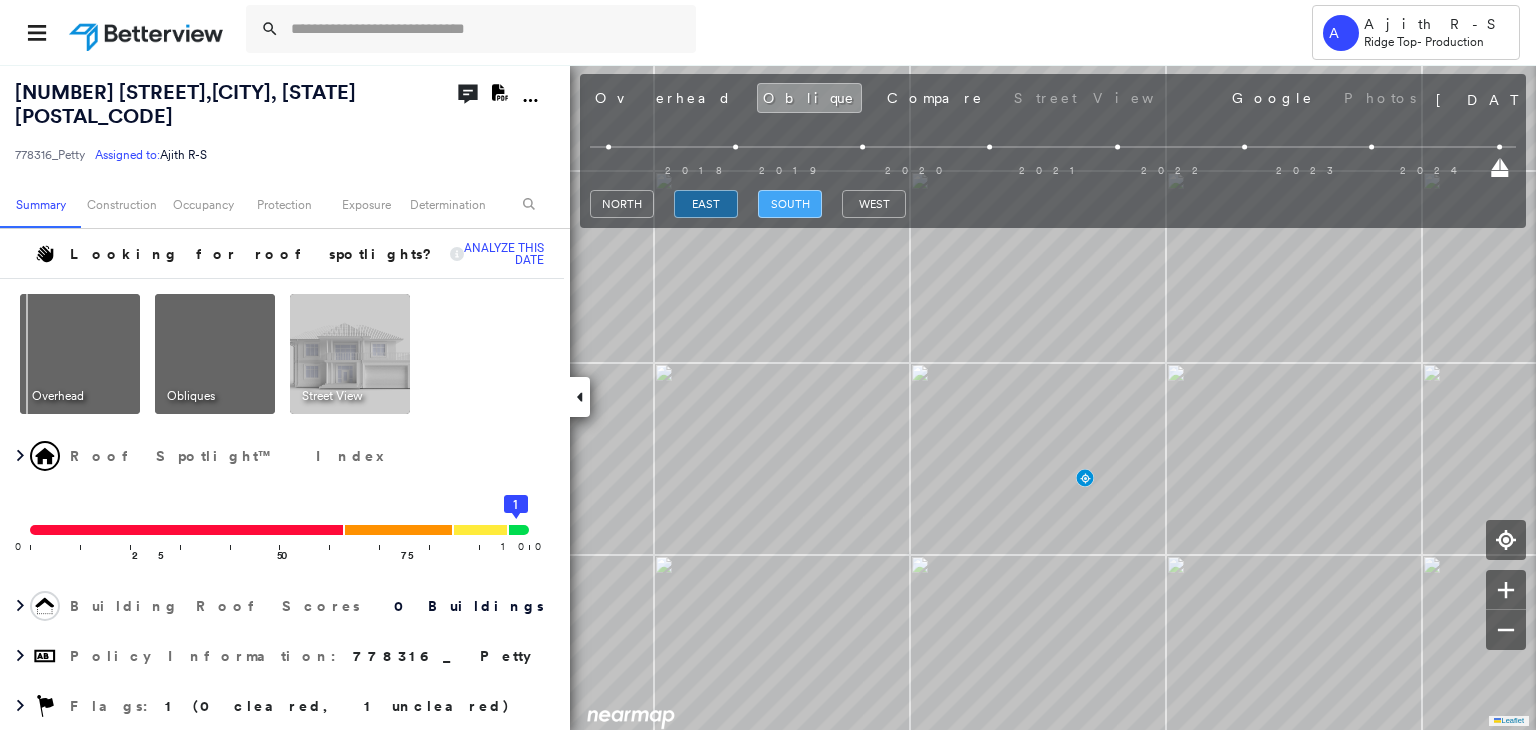 click on "south" at bounding box center (790, 204) 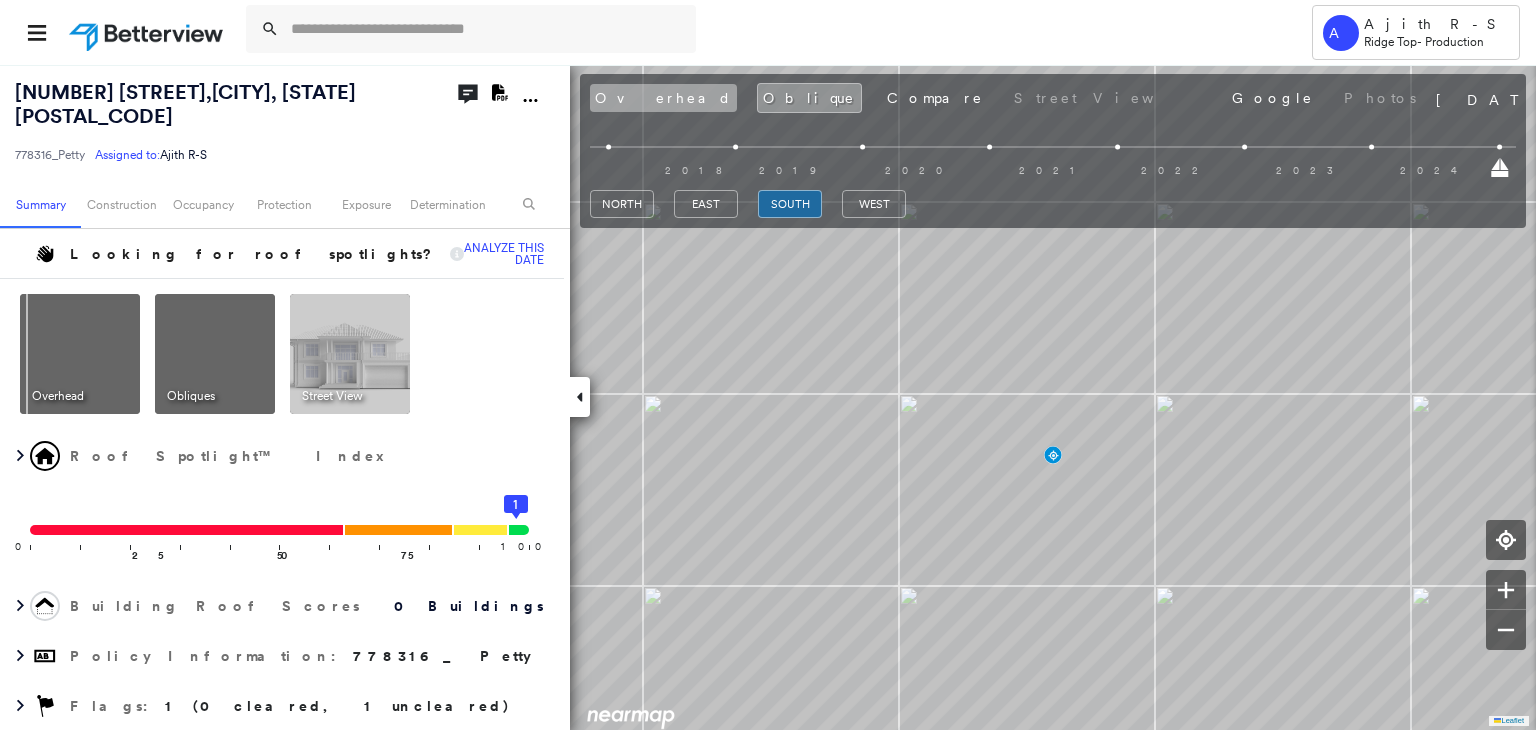 click on "Overhead" at bounding box center [663, 98] 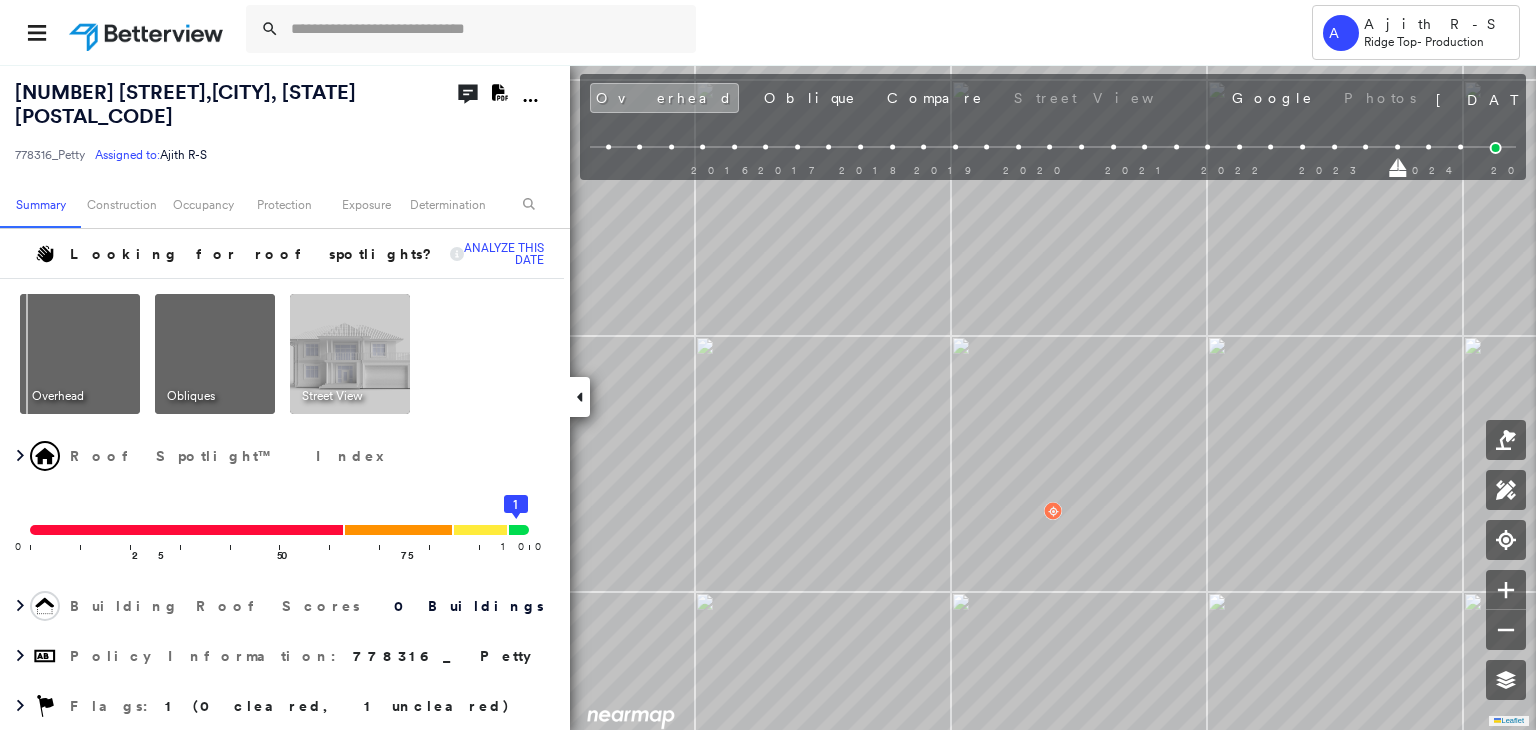 click at bounding box center [1053, 511] 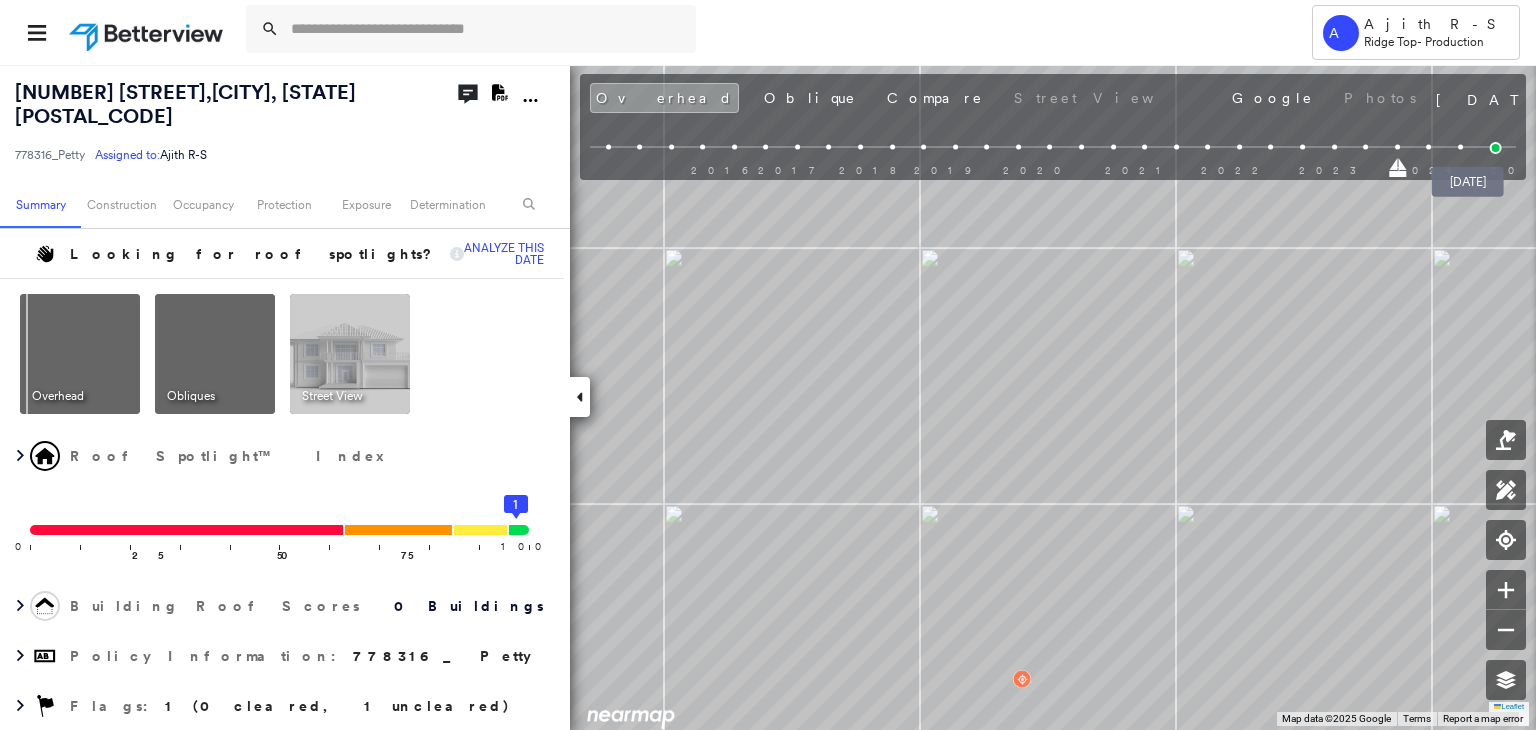 click at bounding box center (1496, 148) 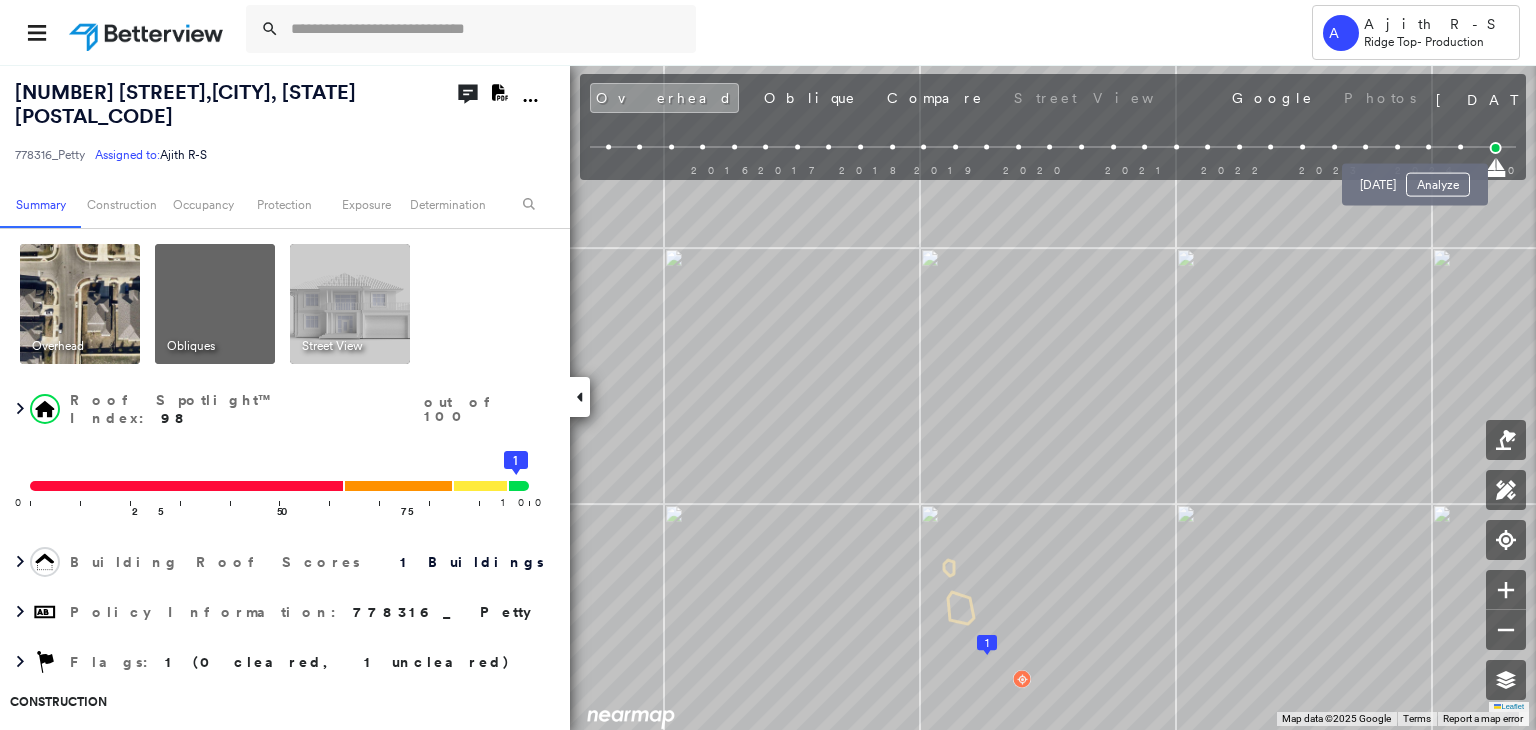 click at bounding box center [1428, 147] 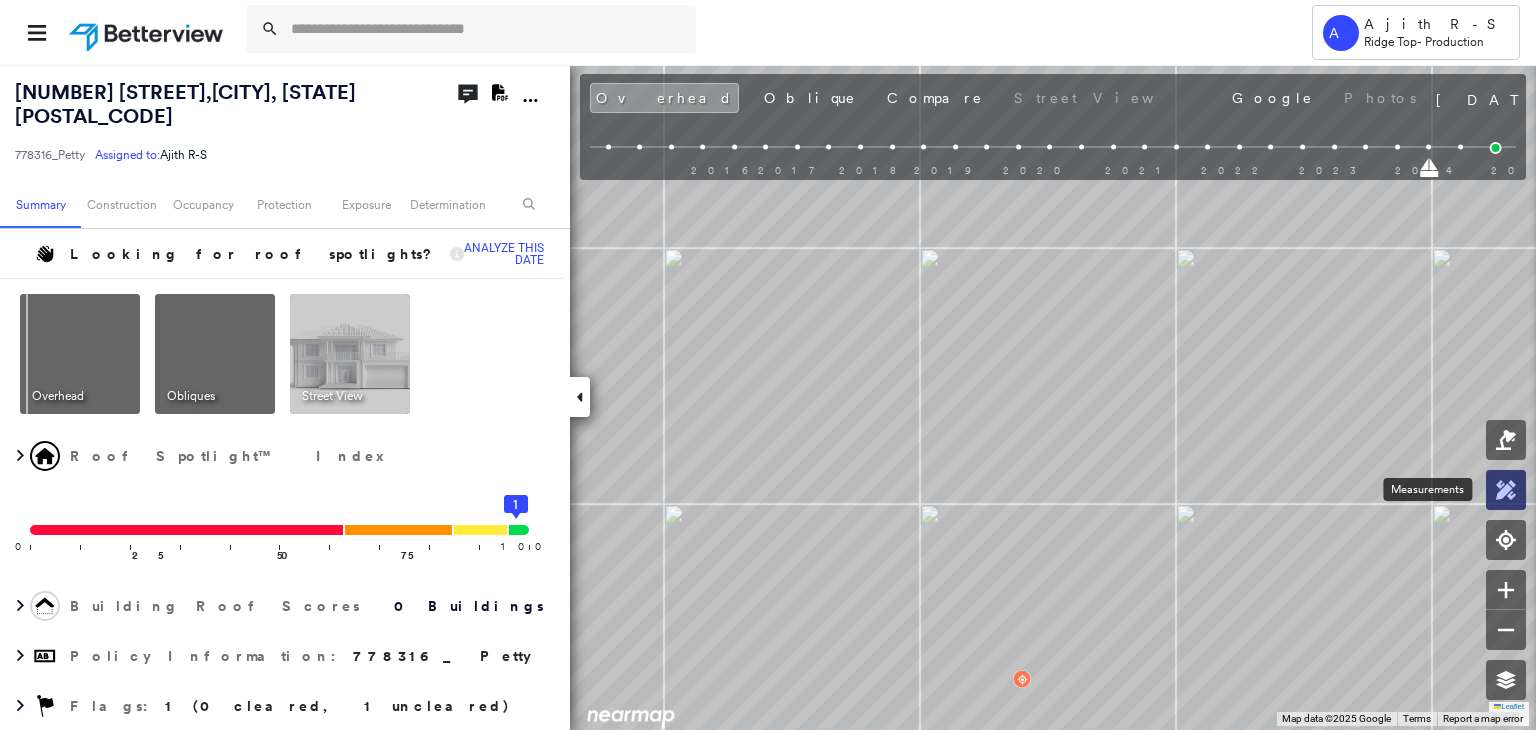 click 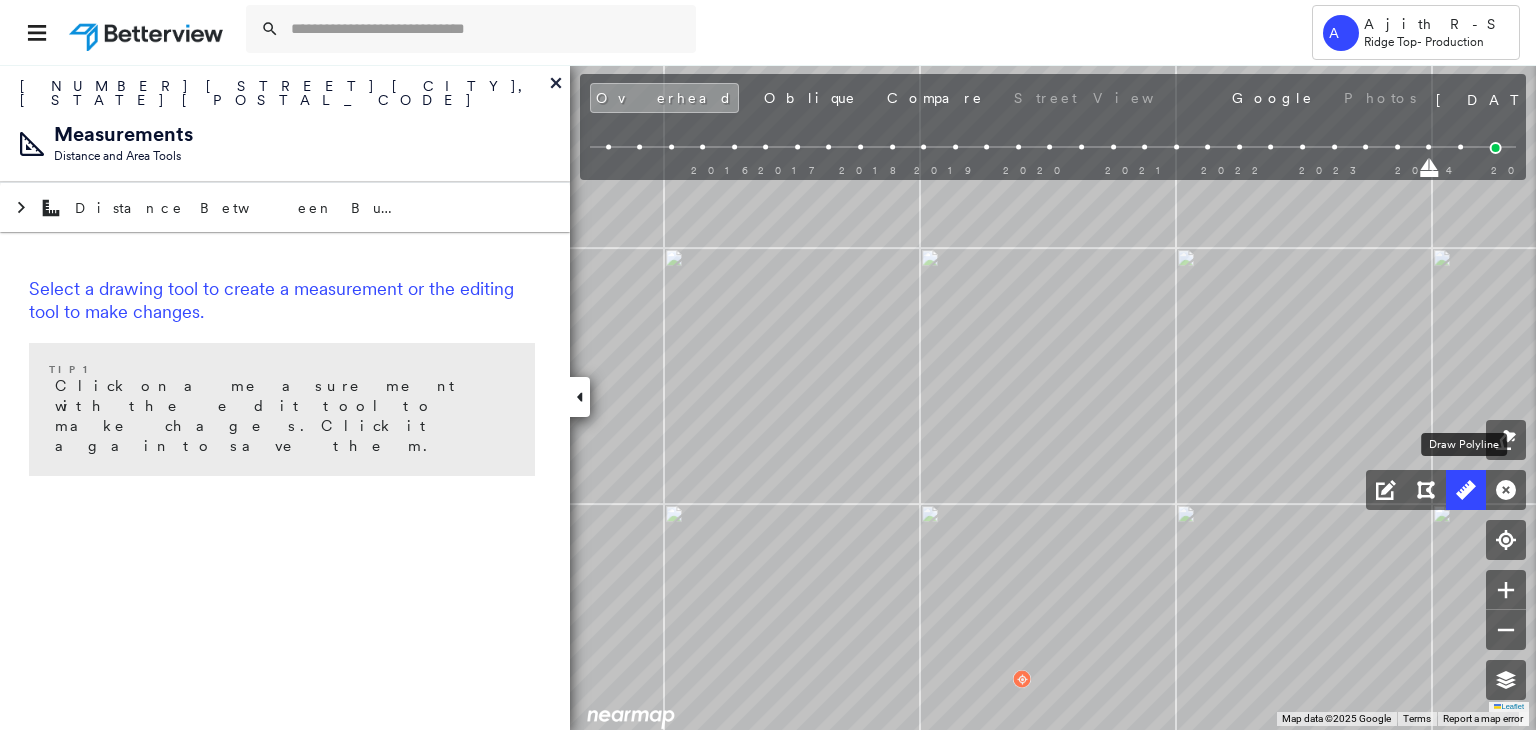 click 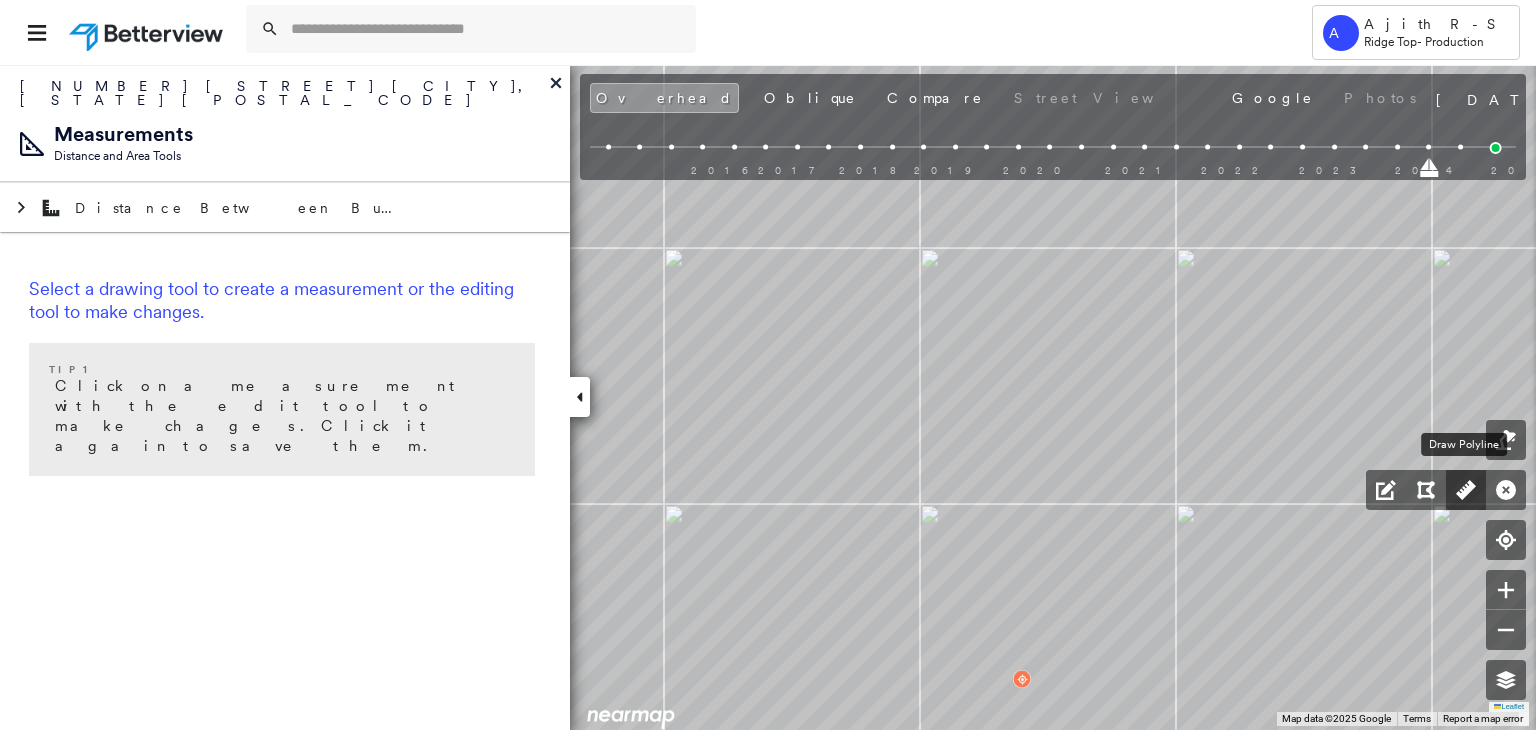 click 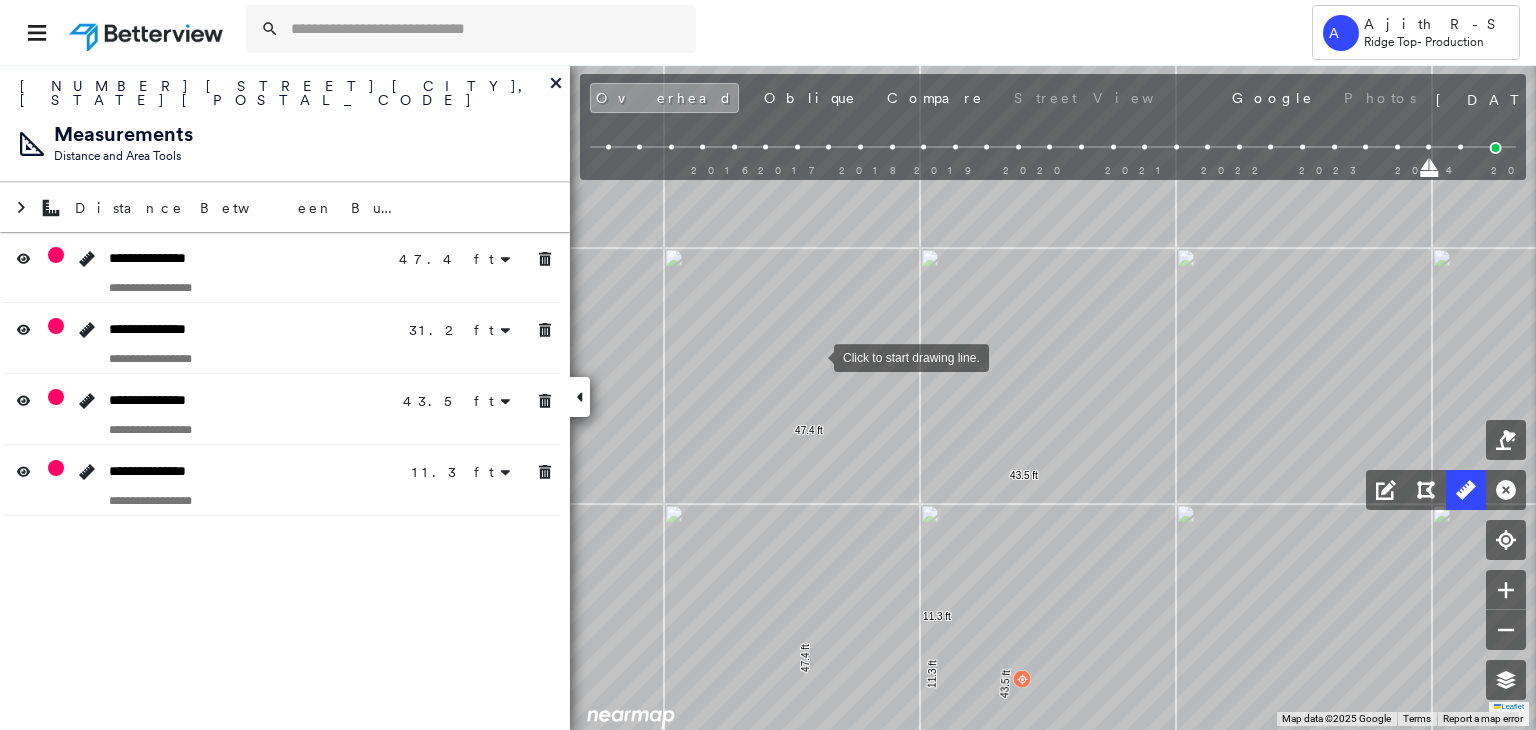 click at bounding box center [814, 356] 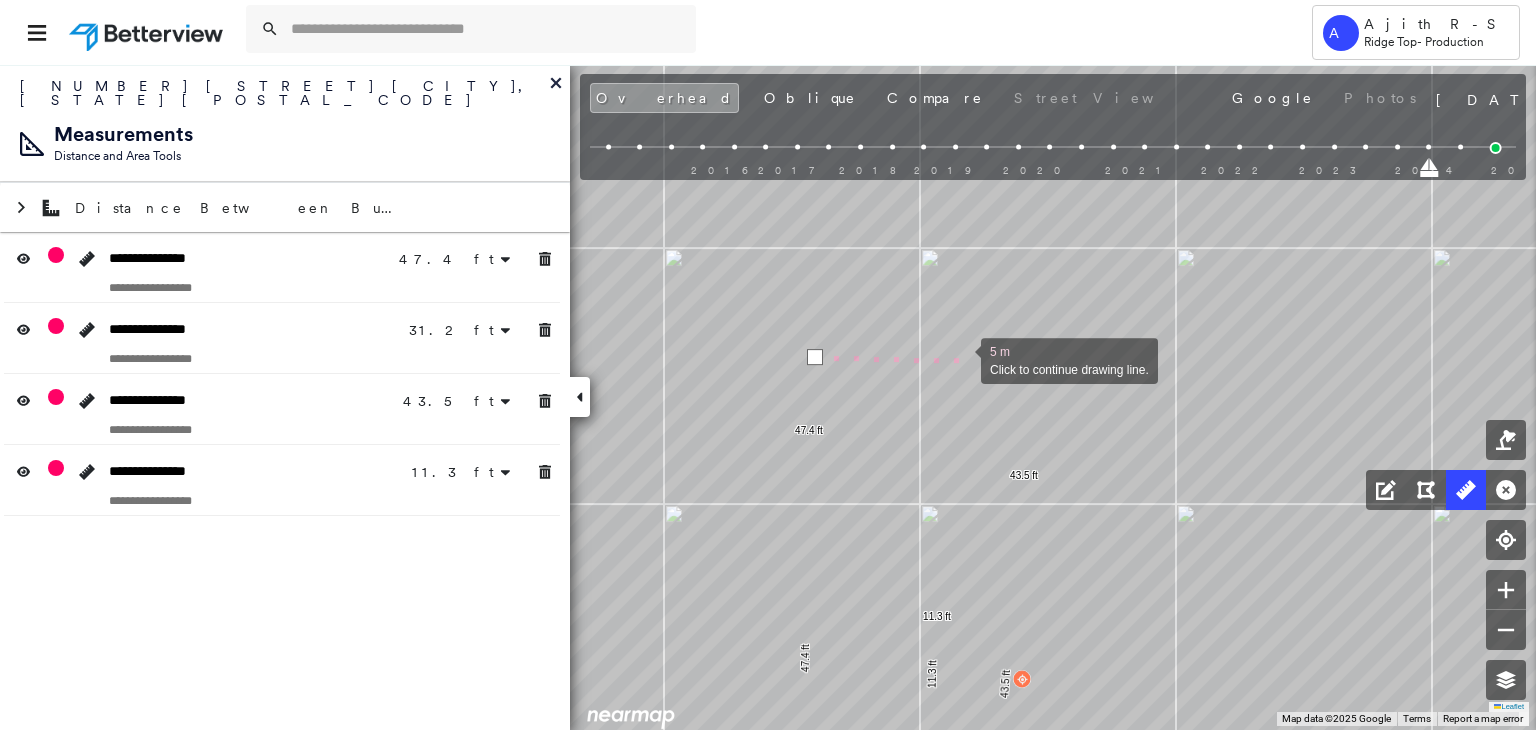 click at bounding box center [961, 359] 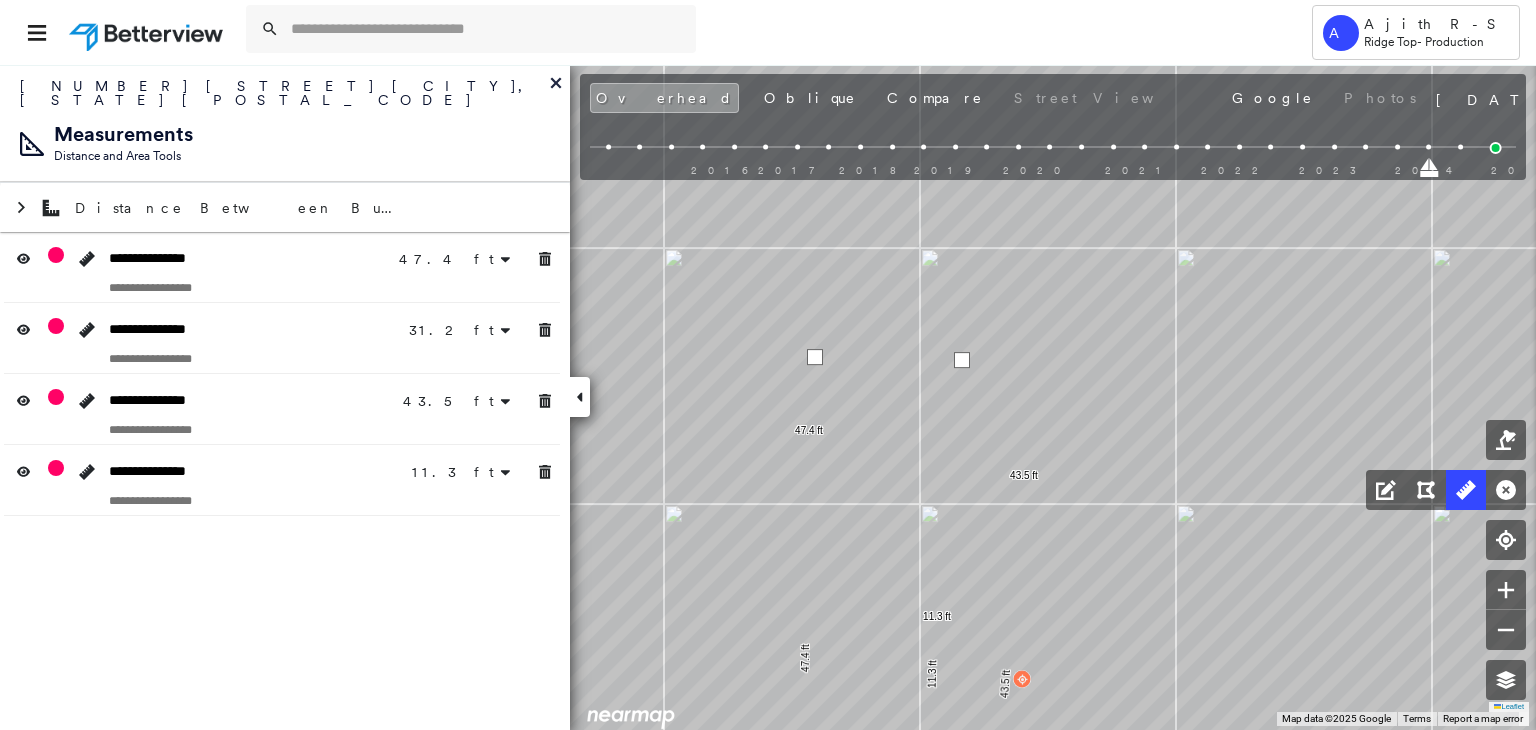 click at bounding box center [962, 360] 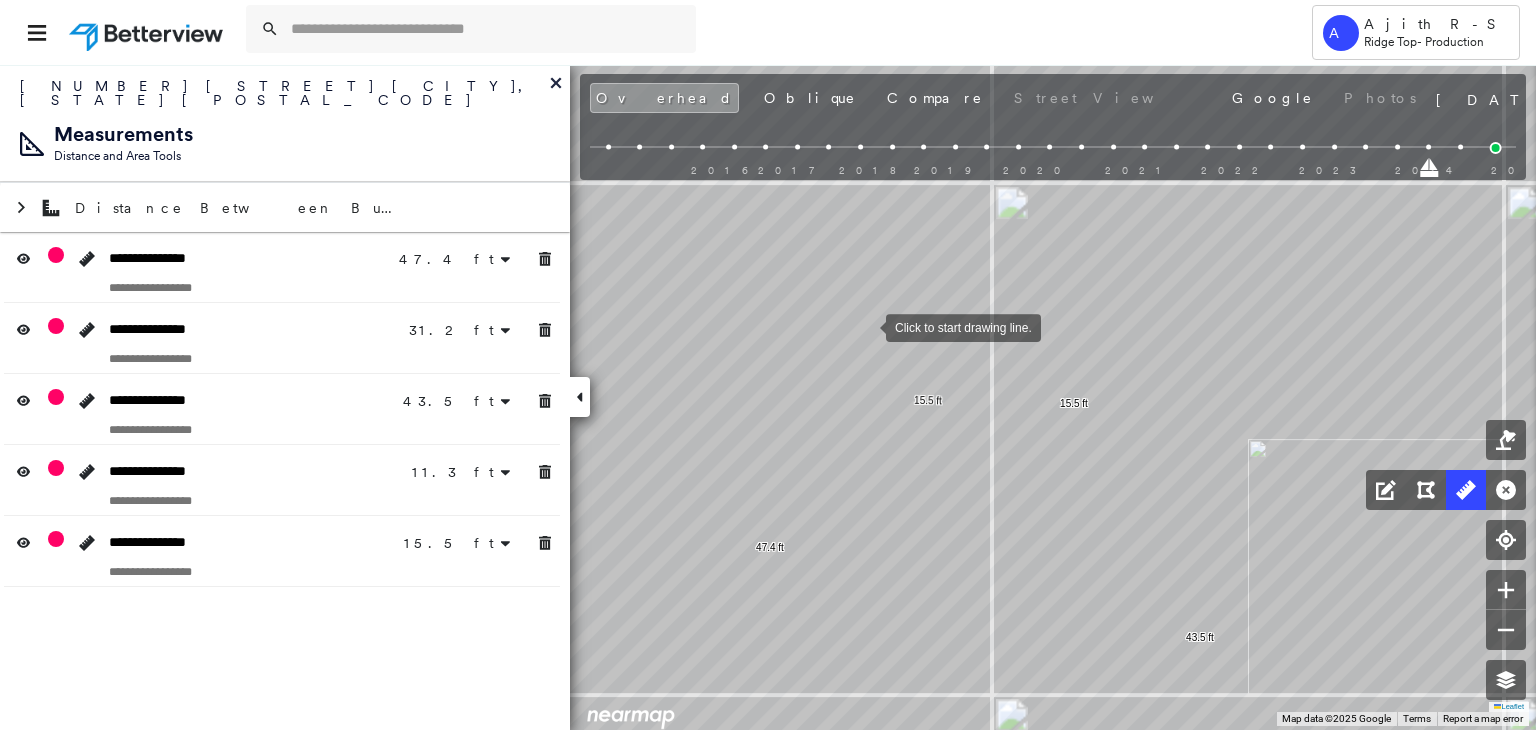 click at bounding box center [866, 326] 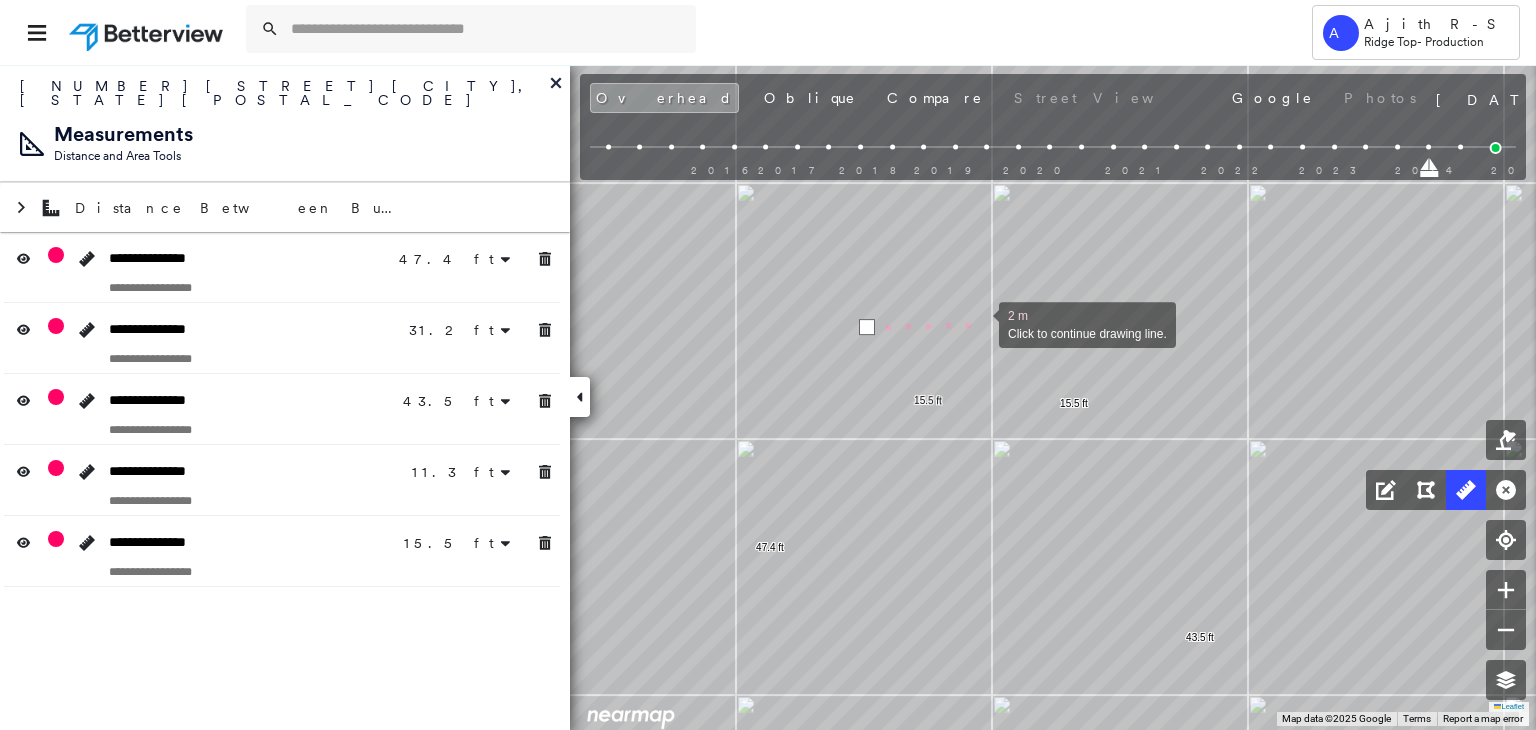 click at bounding box center (979, 323) 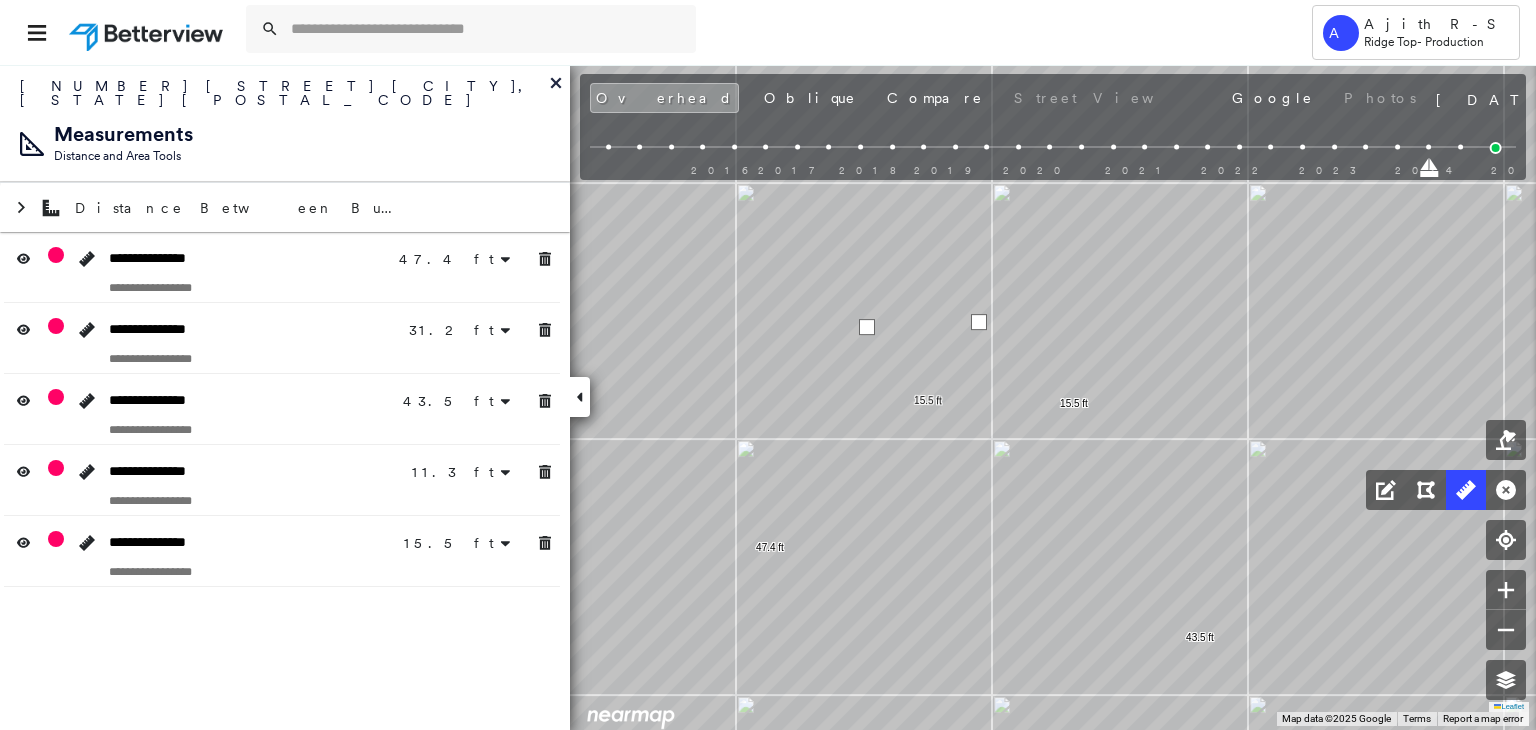 click at bounding box center (979, 322) 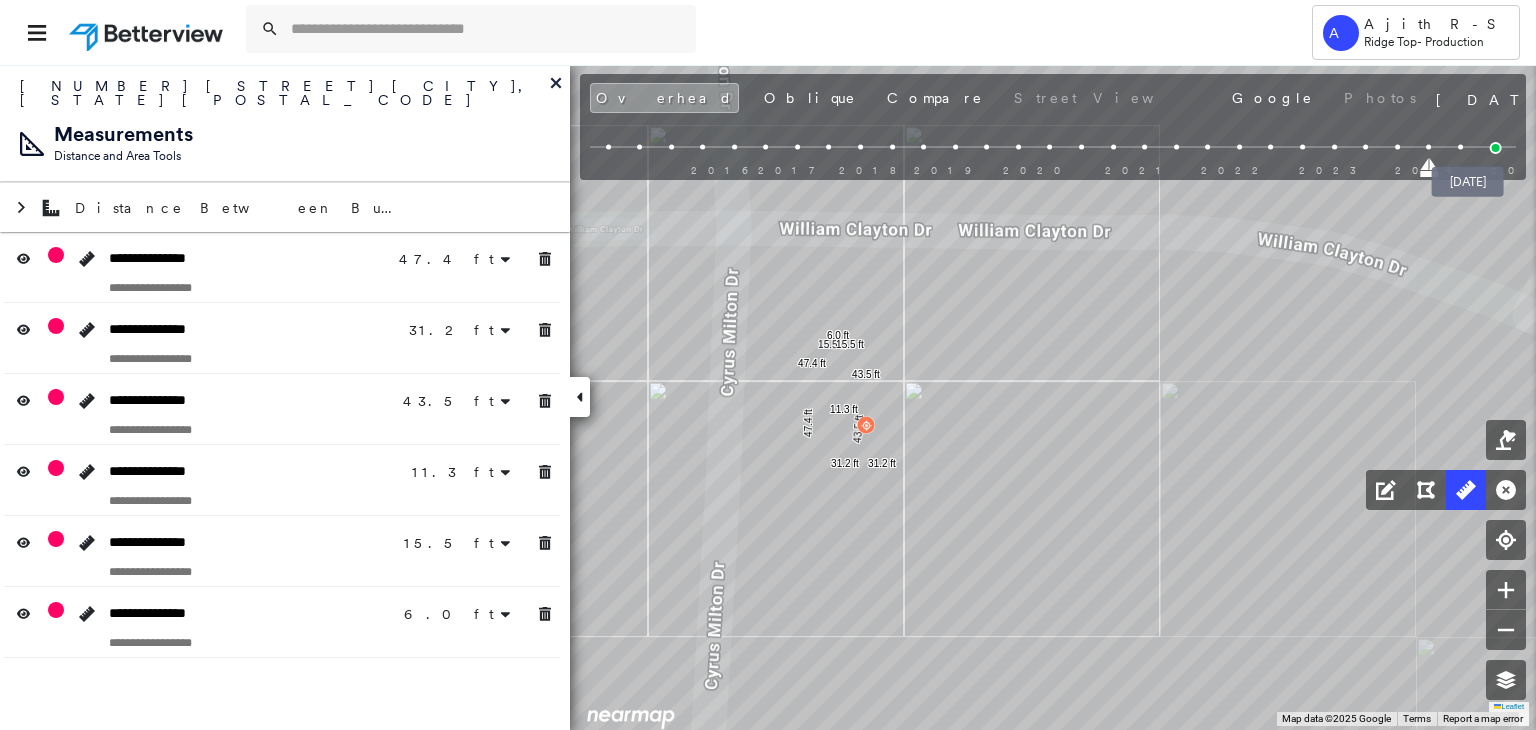 click at bounding box center (1496, 148) 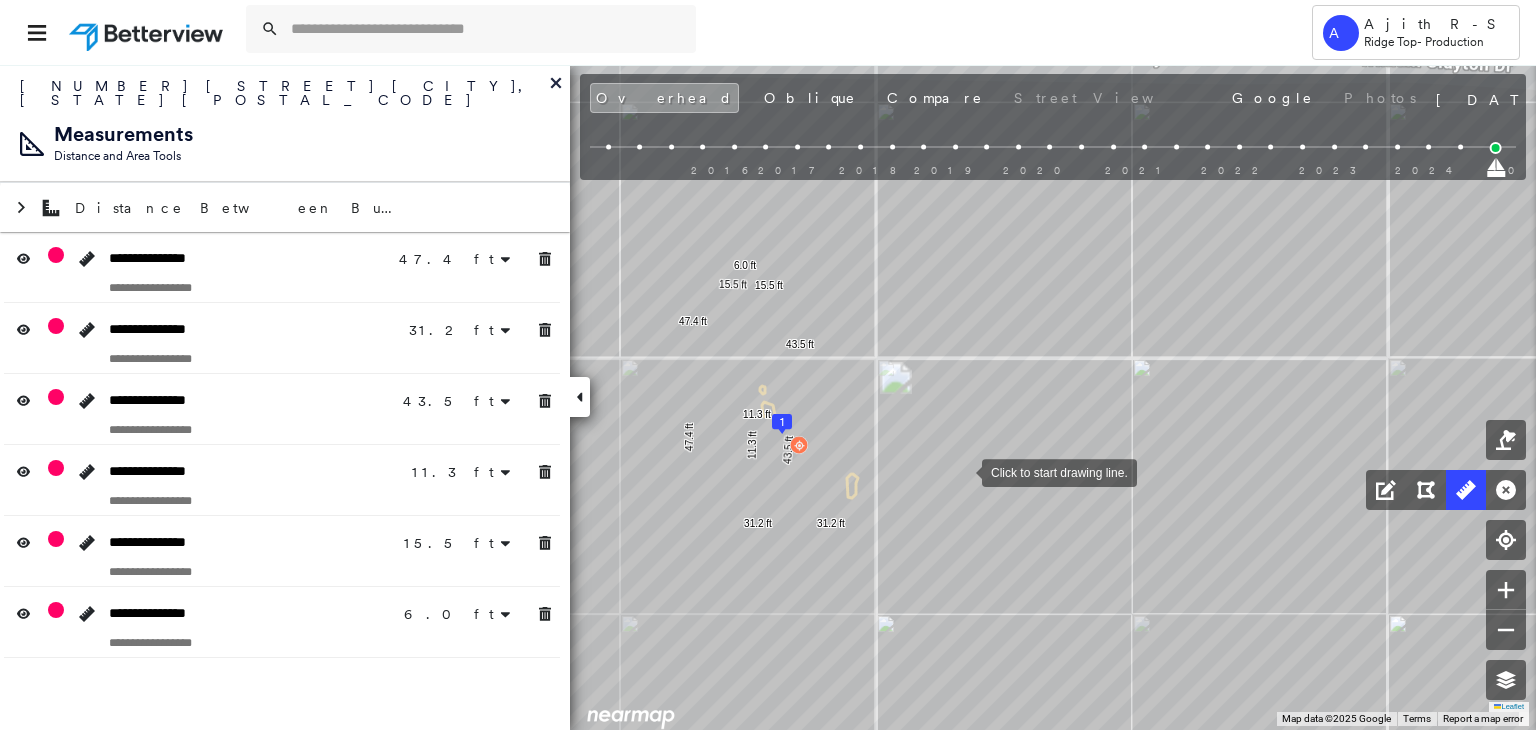 click on "1
47.4 ft 47.4 ft 31.2 ft 31.2 ft 43.5 ft 43.5 ft 11.3 ft 11.3 ft 15.5 ft 15.5 ft 6.0 ft Click to start drawing line." at bounding box center (7, 232) 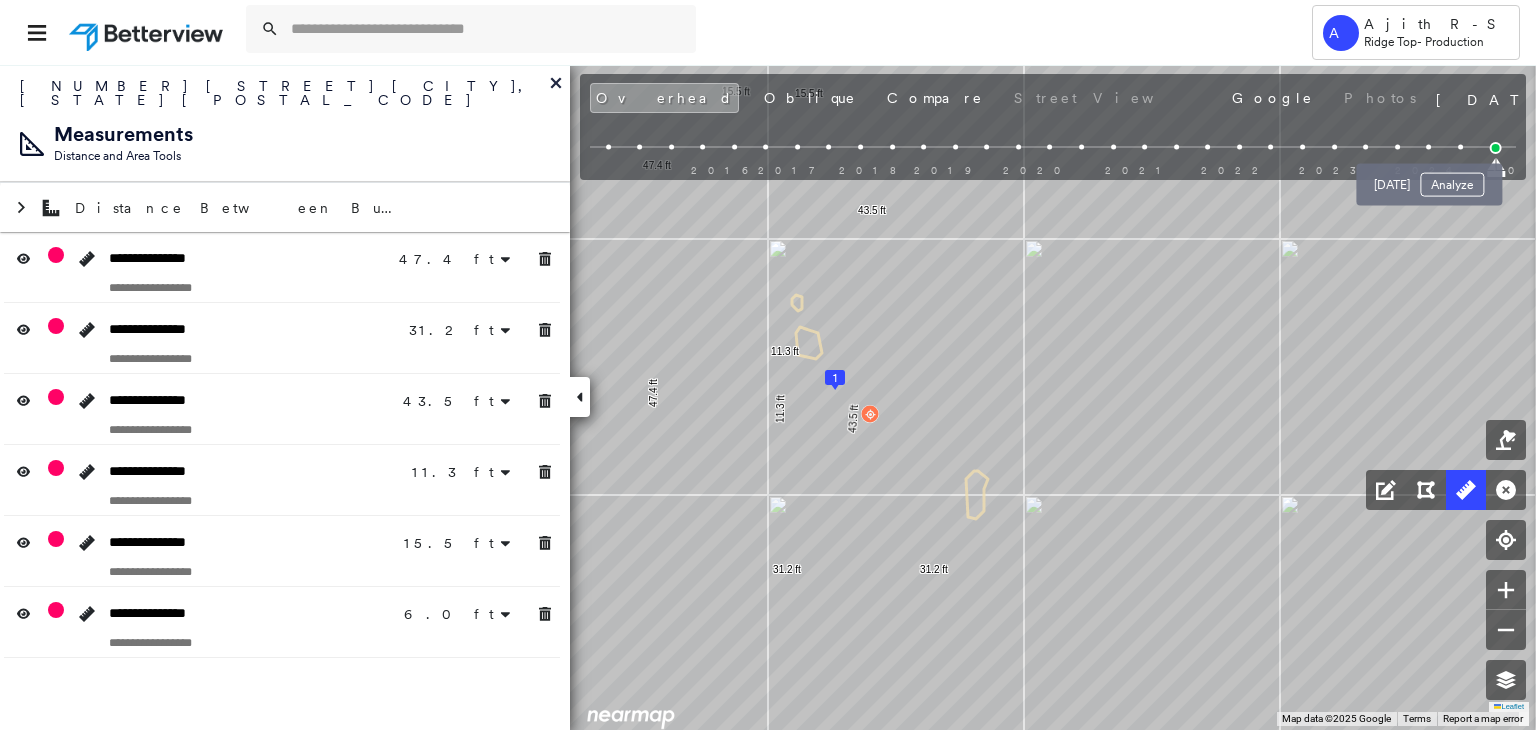 click at bounding box center [1460, 147] 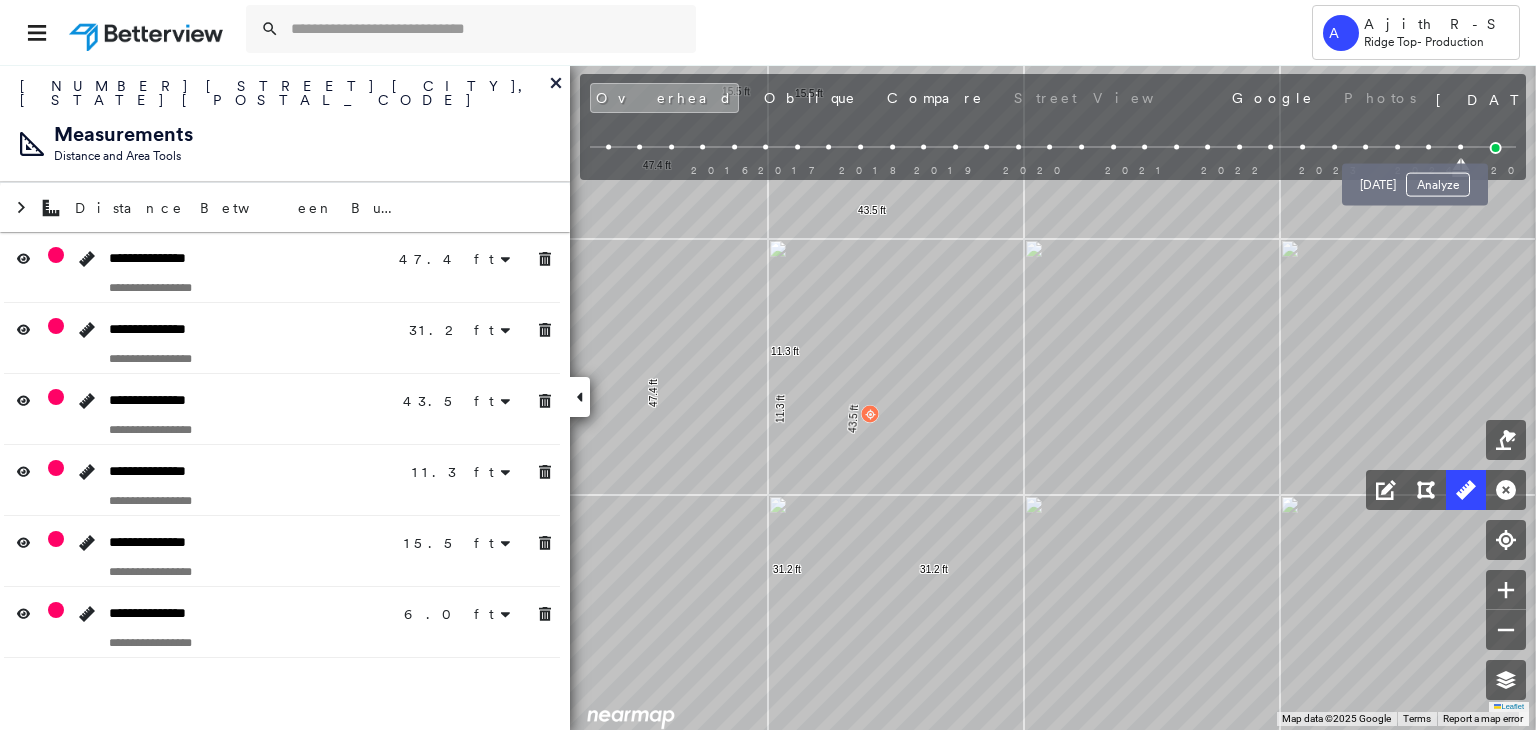 click at bounding box center [1428, 147] 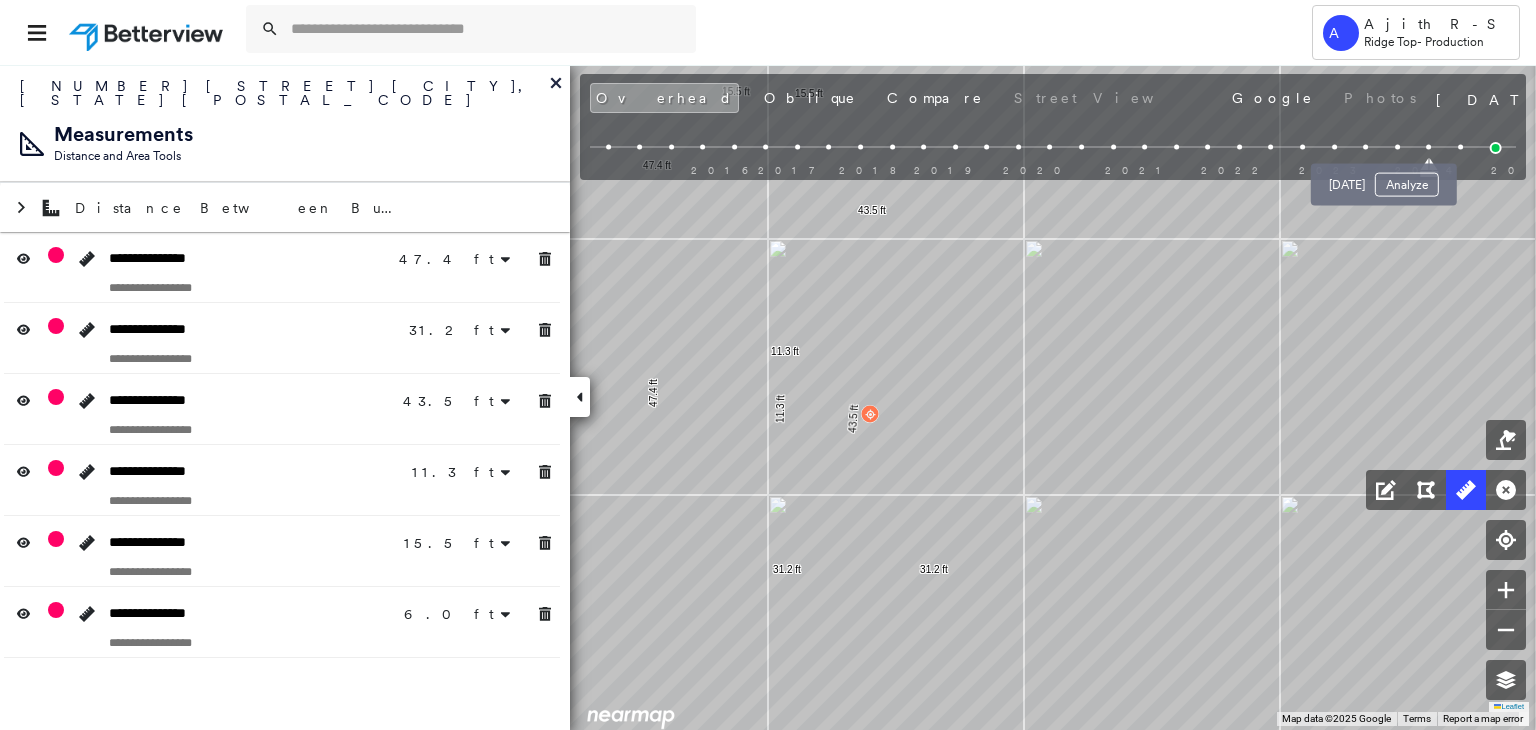 click at bounding box center (1397, 147) 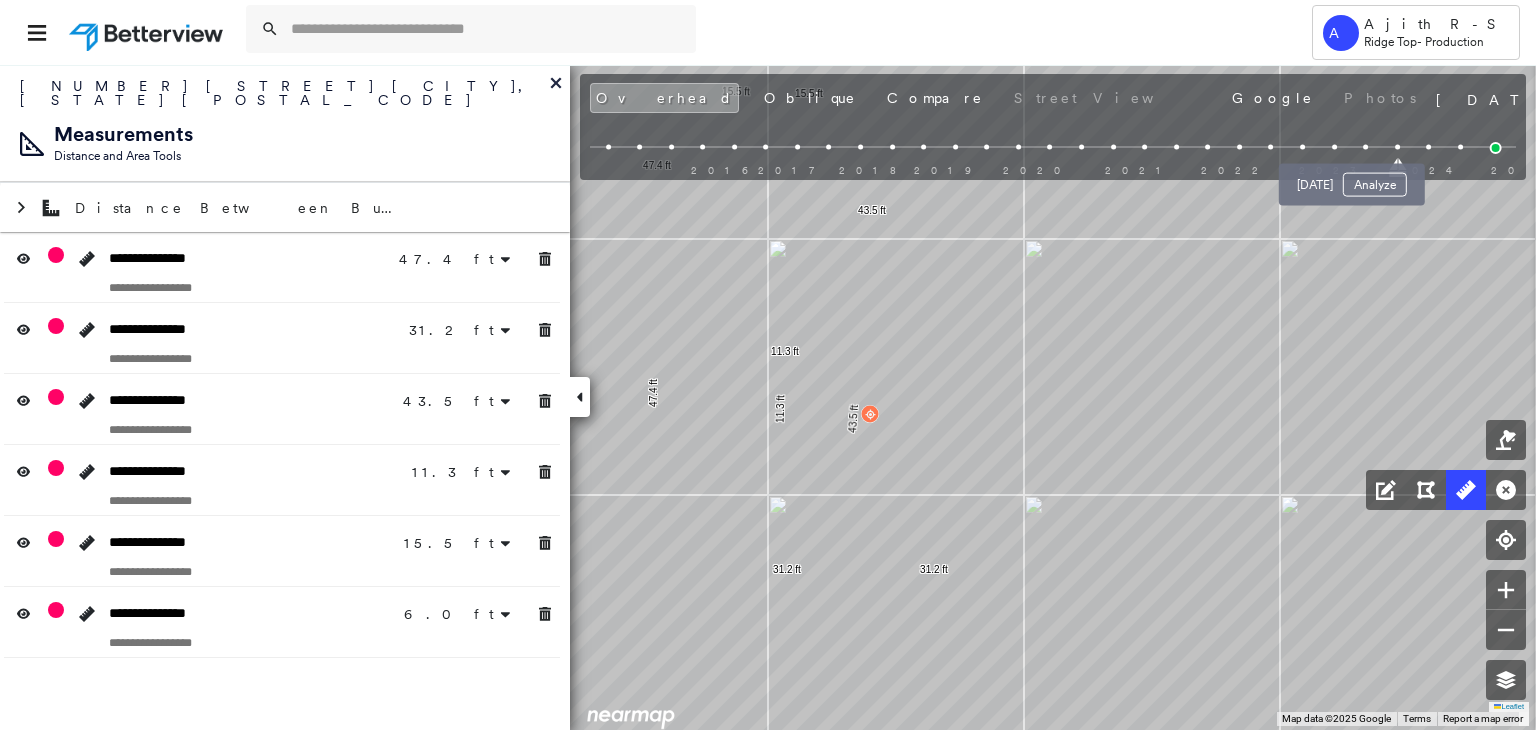 click at bounding box center [1365, 147] 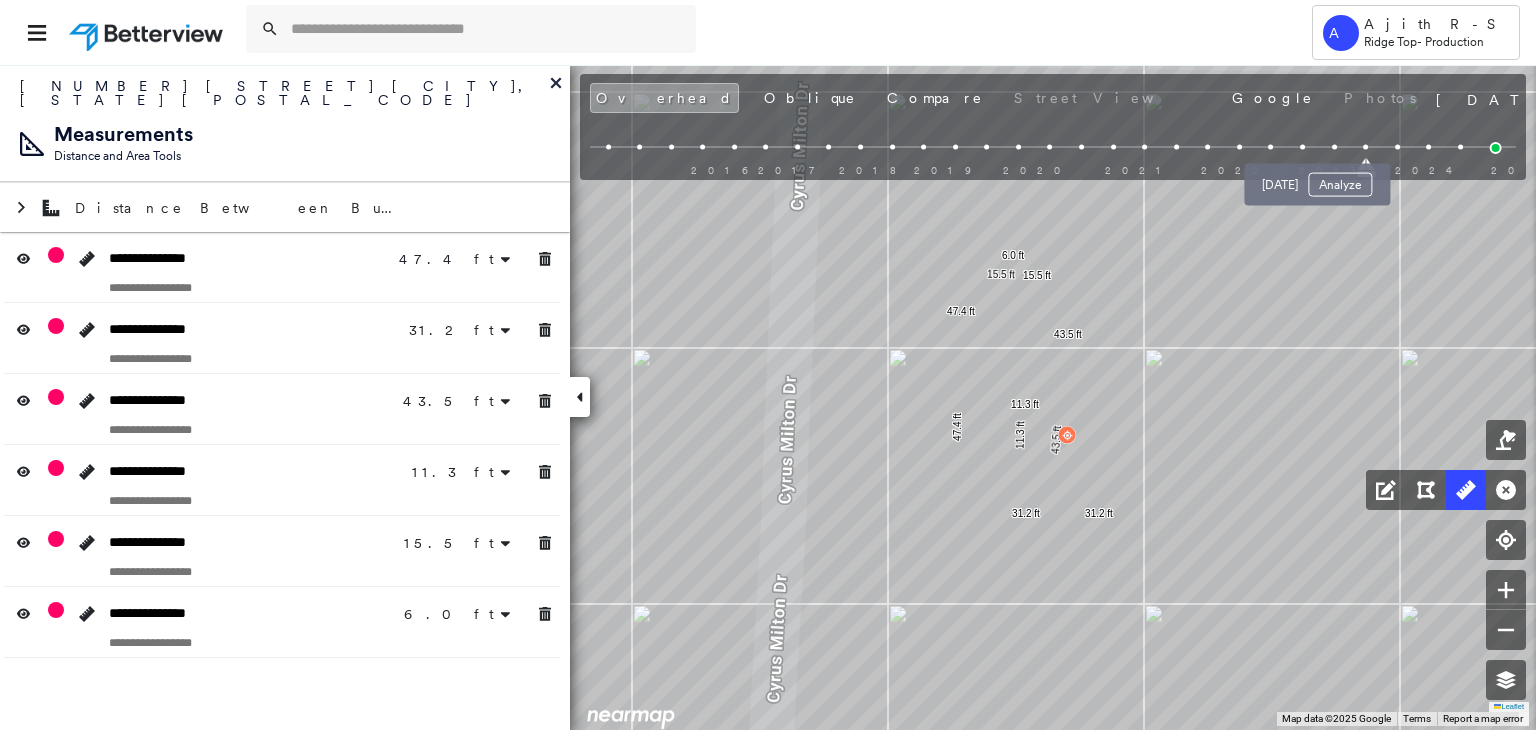 click at bounding box center [1334, 147] 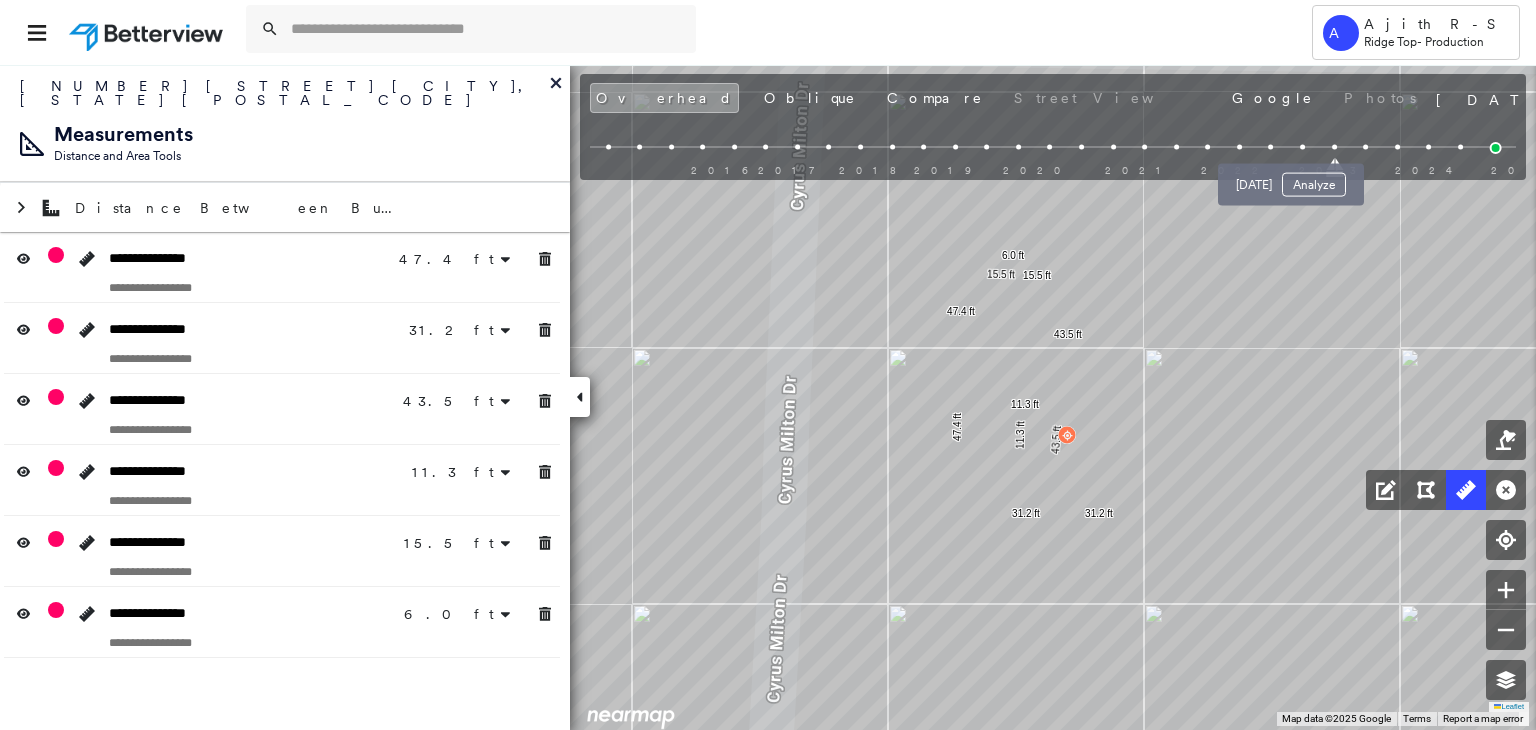 click at bounding box center (1302, 147) 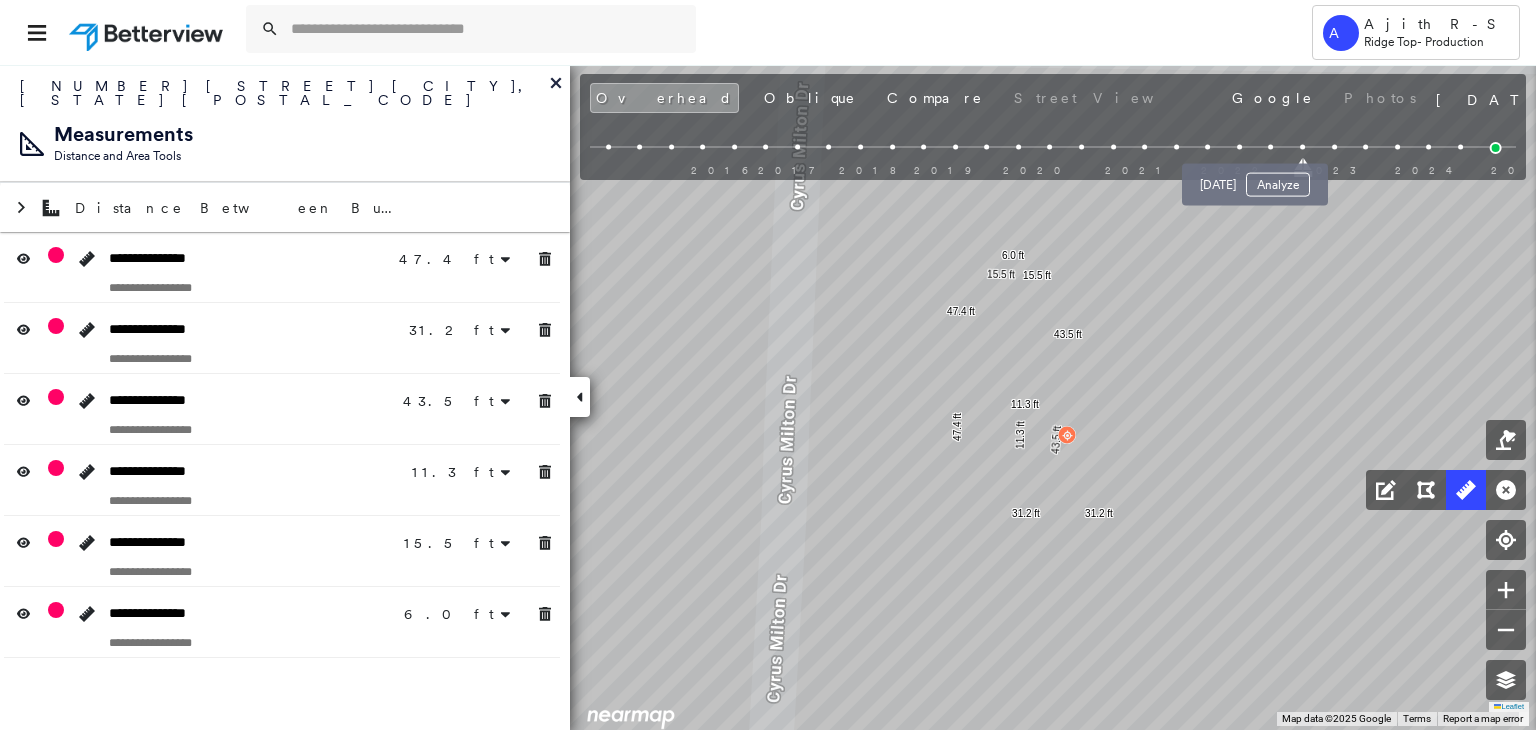 click at bounding box center [1271, 147] 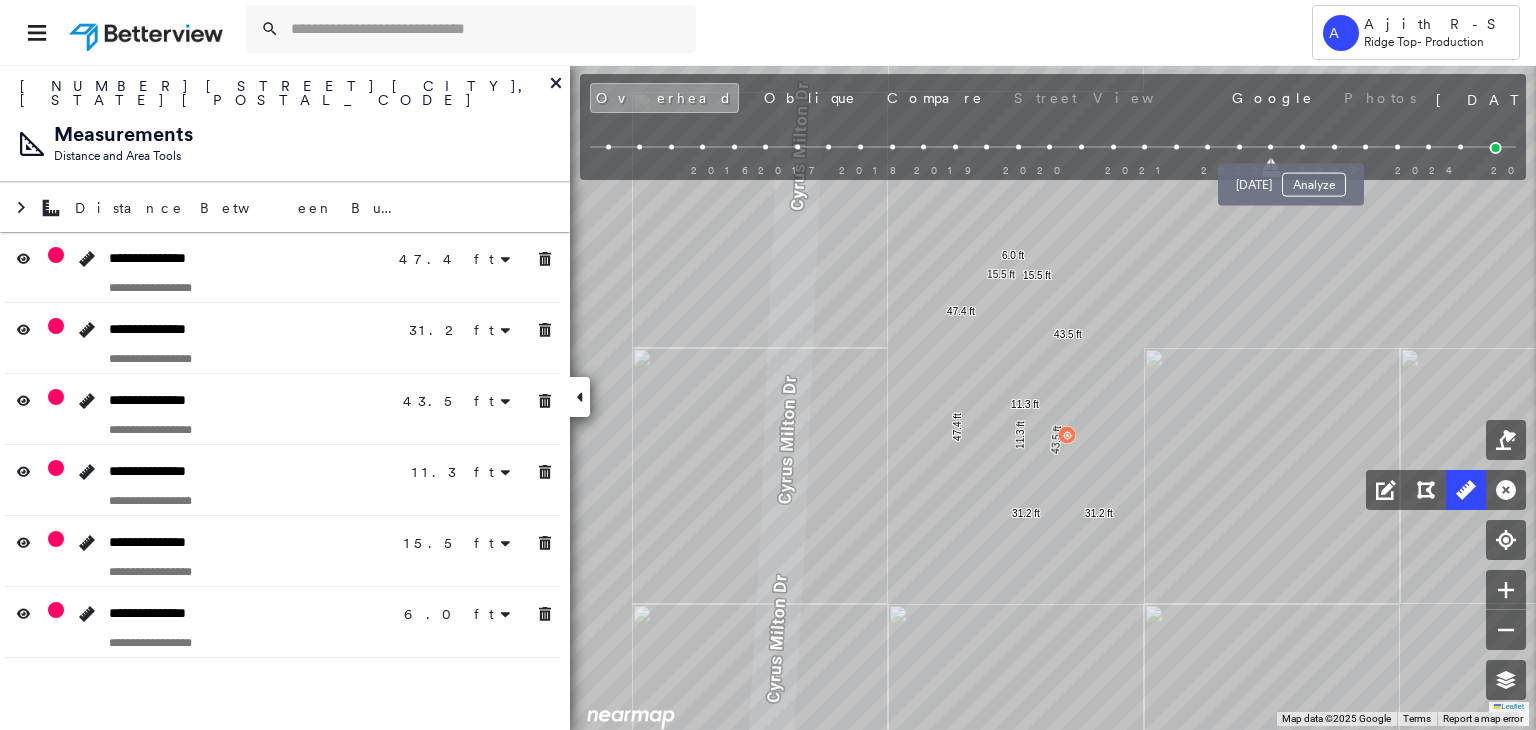 click at bounding box center (1302, 147) 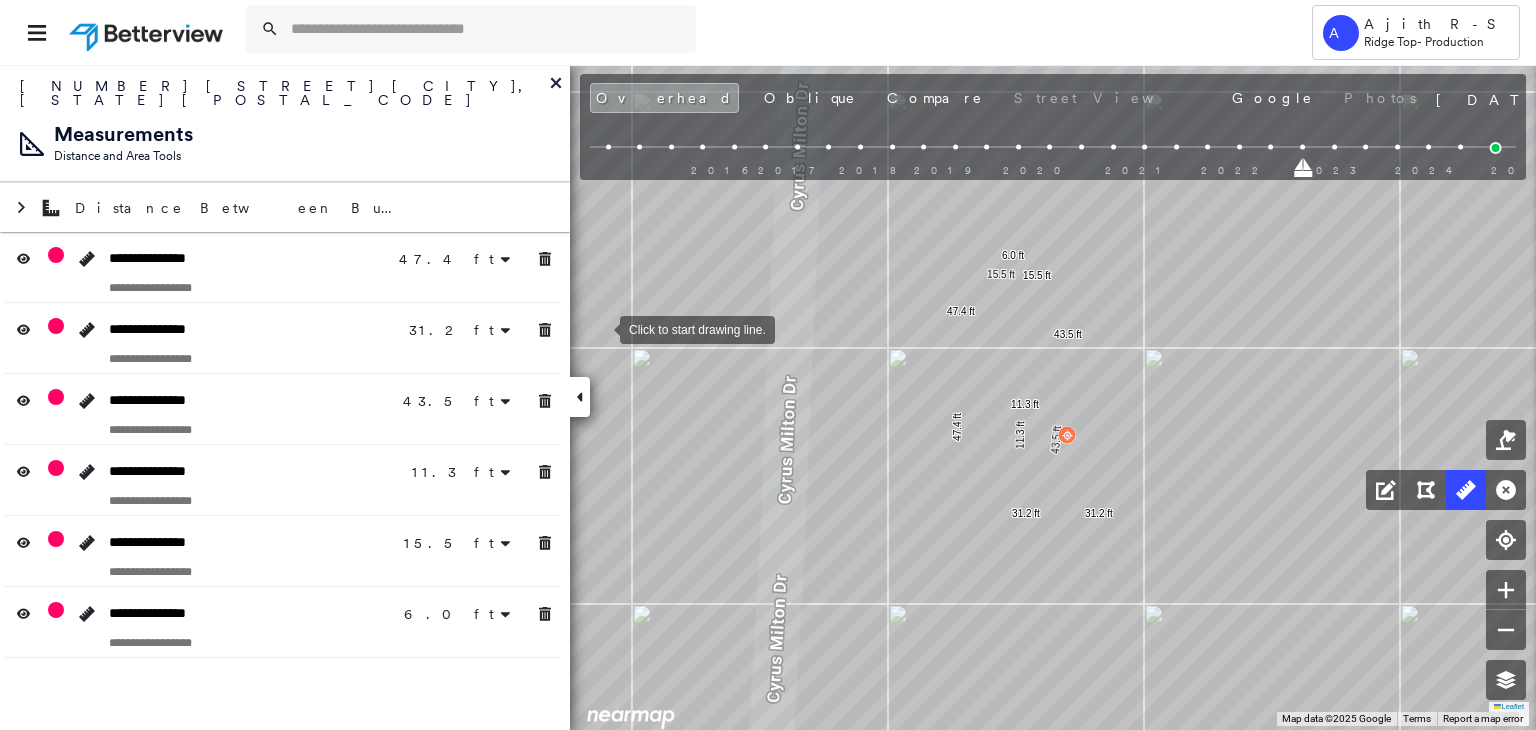click at bounding box center (545, 259) 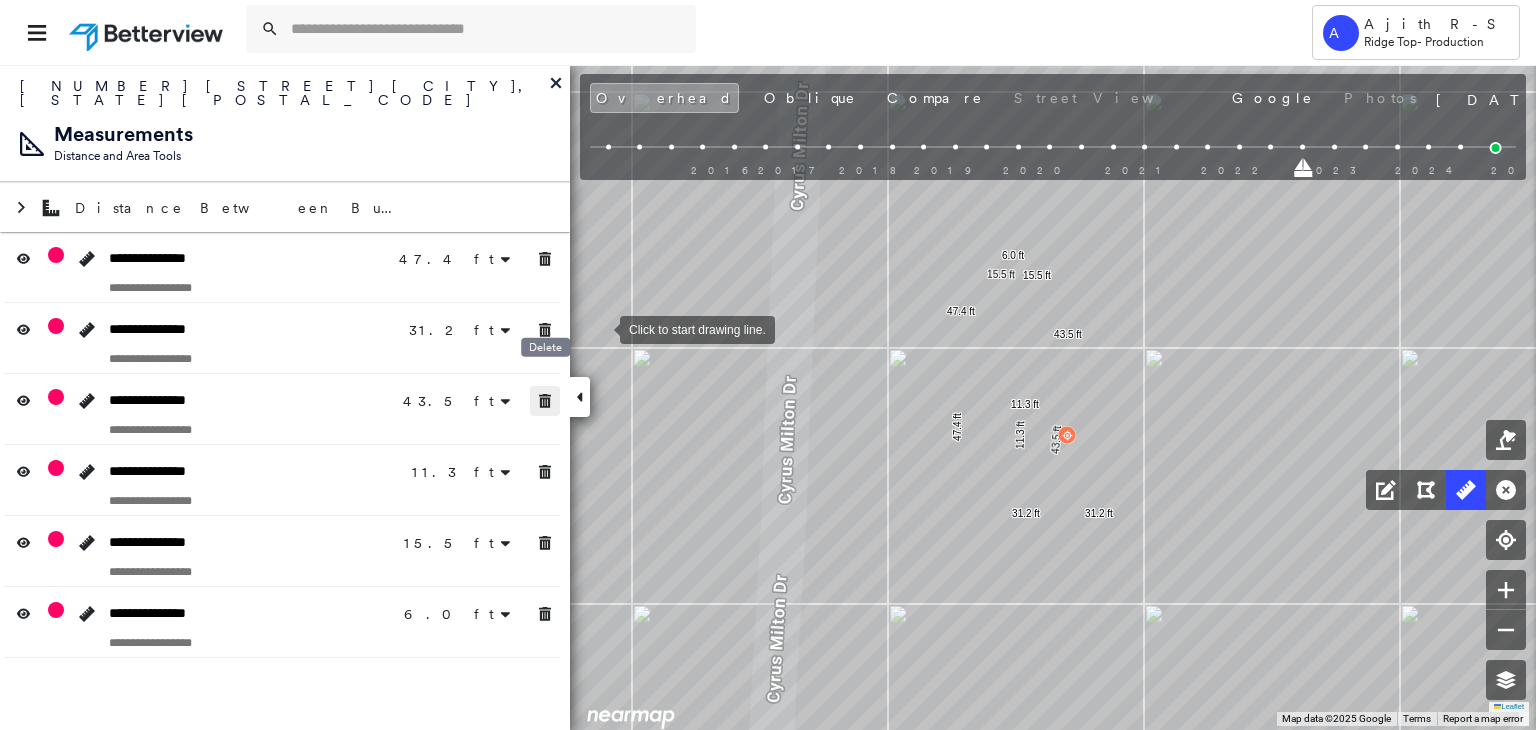 click 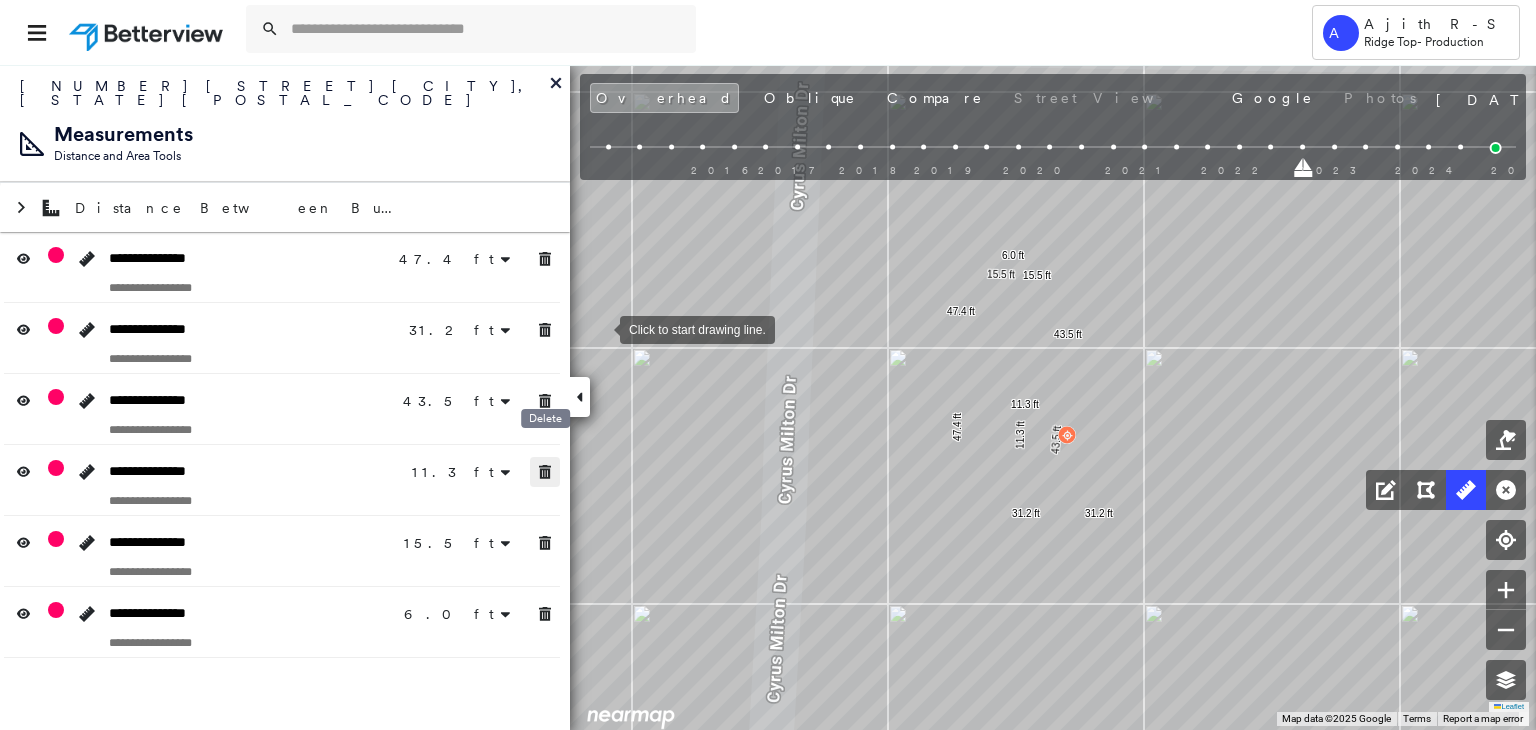 click 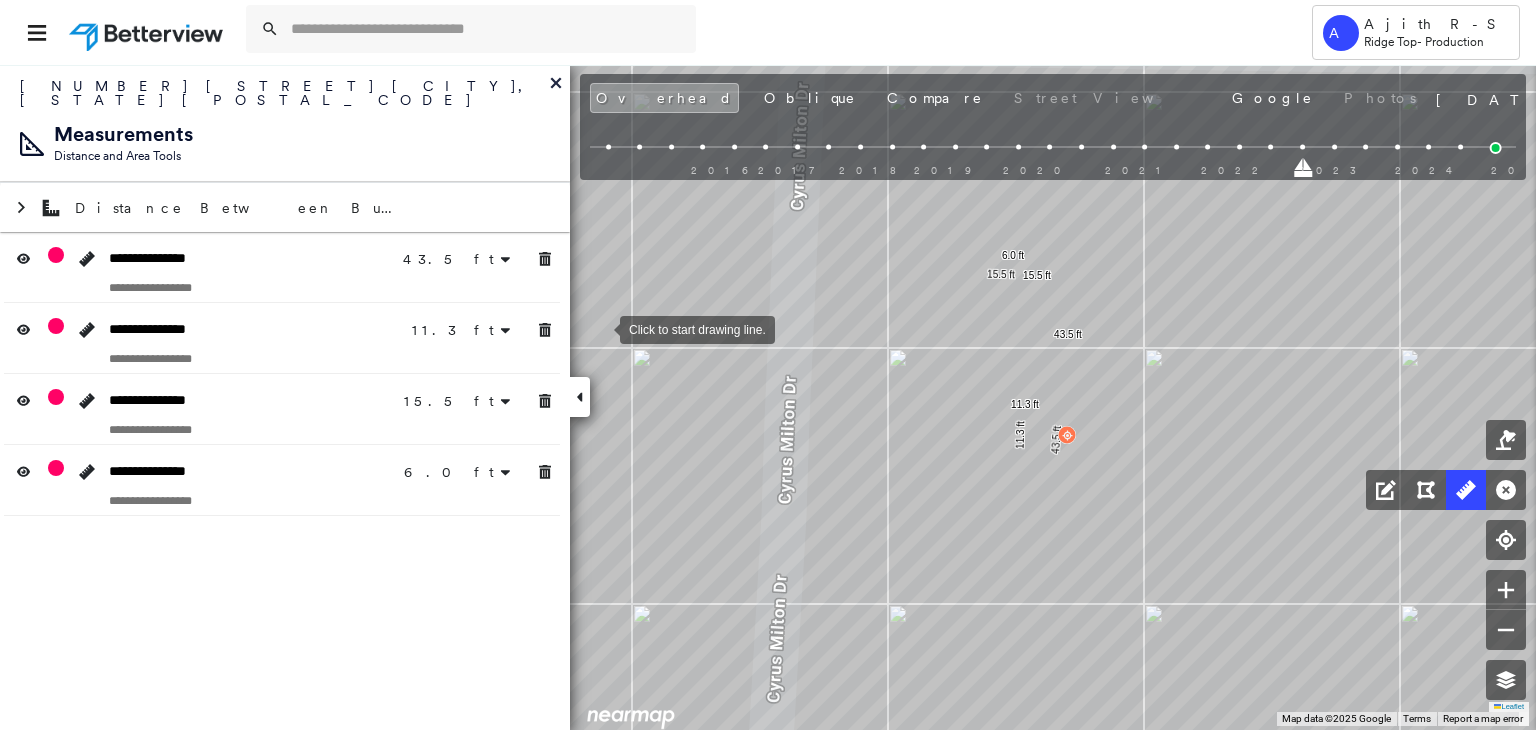 click on "**********" at bounding box center [285, 397] 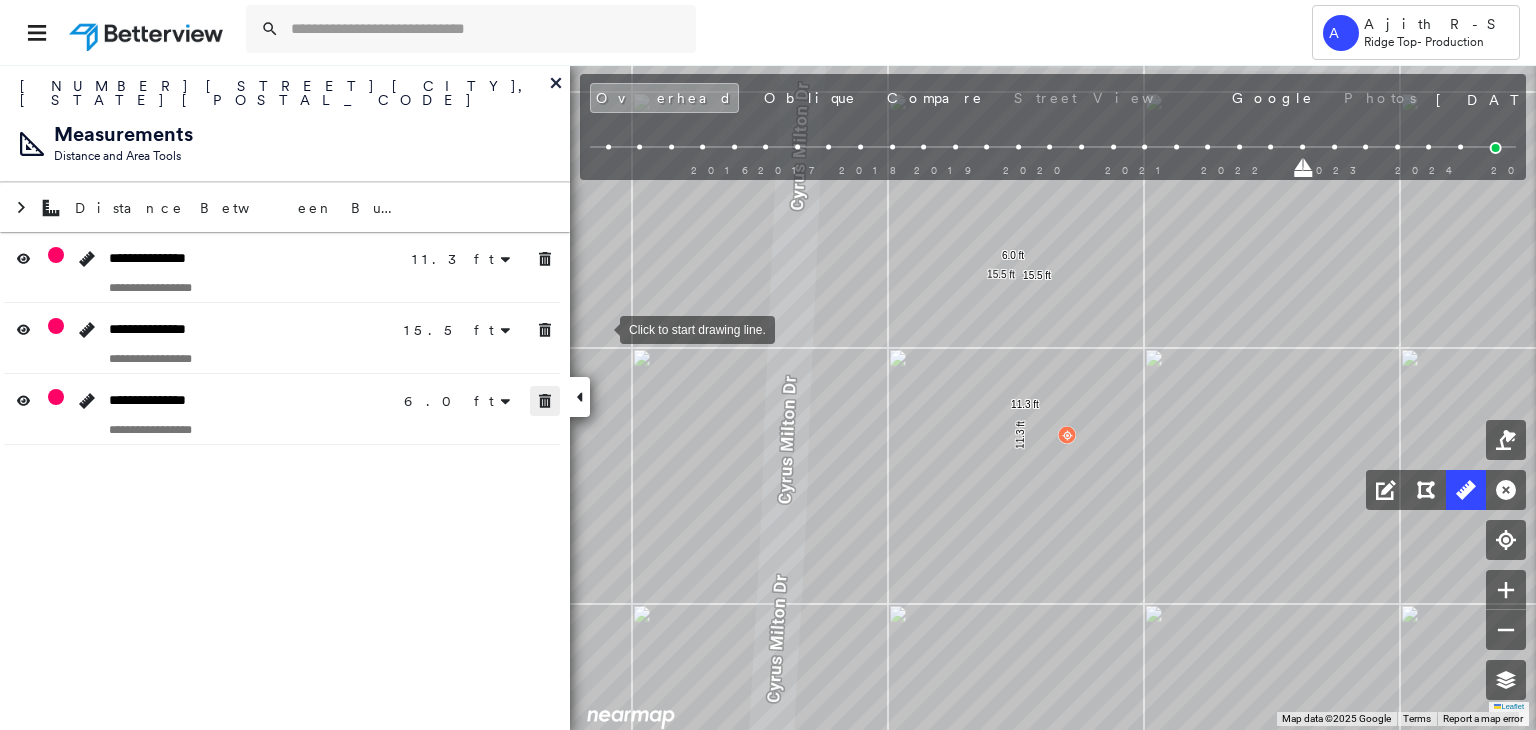 drag, startPoint x: 555, startPoint y: 359, endPoint x: 540, endPoint y: 373, distance: 20.518284 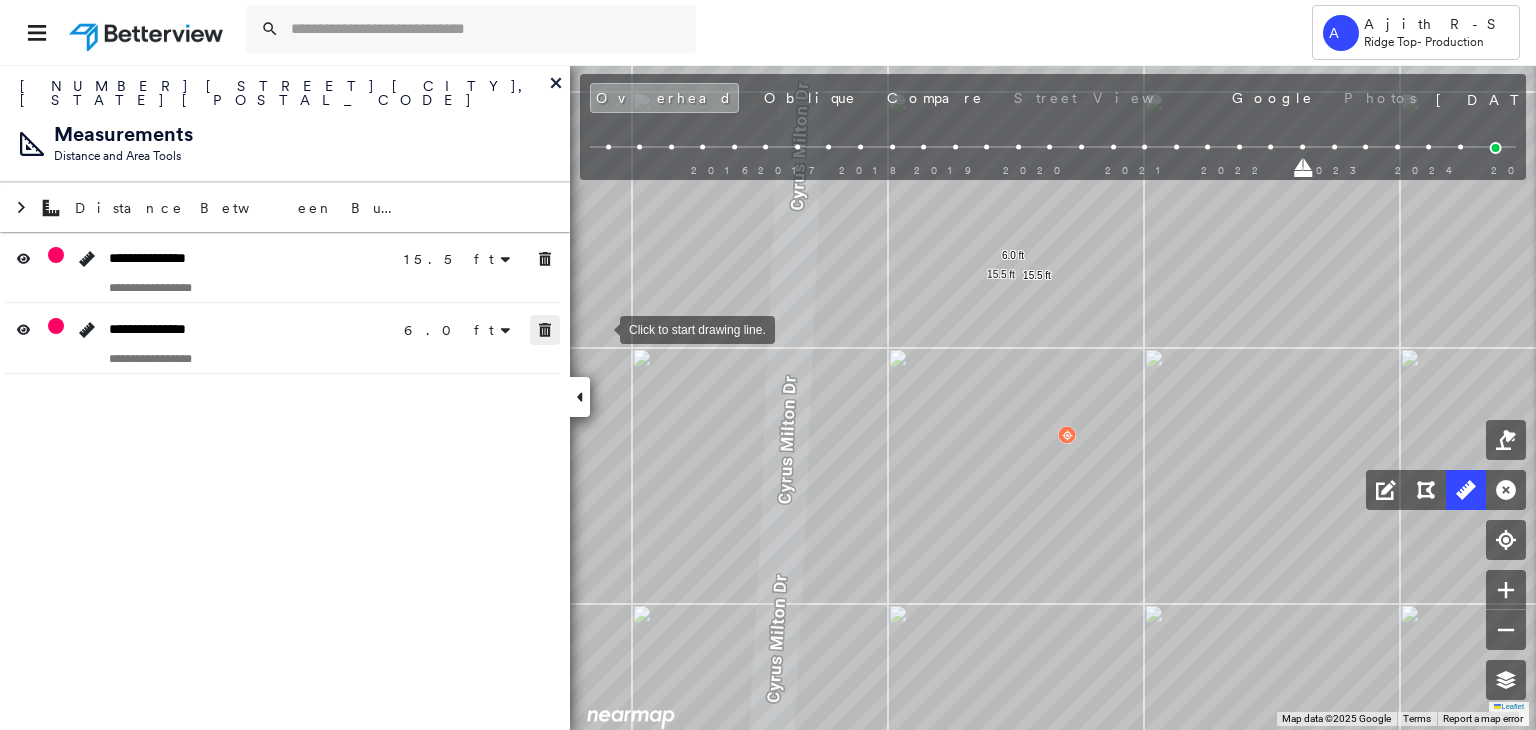 click on "Tower A Ajith R-S Ridge Top  -   Production 225 William Clayton Dr ,  Buda, TX 78610 778316_Petty  Assigned to:  Ajith R-S Assigned to:  Ajith R-S 778316_Petty  Assigned to:  Ajith R-S Open Comments Download PDF Report Summary Construction Occupancy Protection Exposure Determination Looking for roof spotlights? Analyze this date Overhead Obliques Street View Roof Spotlight™ Index 0 100 25 50 75 1 Building Roof Scores 0 Buildings Policy Information :  778316_Petty  Flags :  1 (0 cleared, 1 uncleared) Construction Occupancy Protection Exposure Determination Flags :  1 (0 cleared, 1 uncleared) Uncleared Flags (1) Cleared Flags  (0) Betterview Property Flagged 07/12/25 Clear Action Taken New Entry History Quote/New Business Terms & Conditions Added ACV Endorsement Added Cosmetic Endorsement Inspection/Loss Control Report Information Added to Inspection Survey Onsite Inspection Ordered Determined No Inspection Needed General Used Report to Further Agent/Insured Discussion Reject/Decline - New Business Save Save" at bounding box center (768, 365) 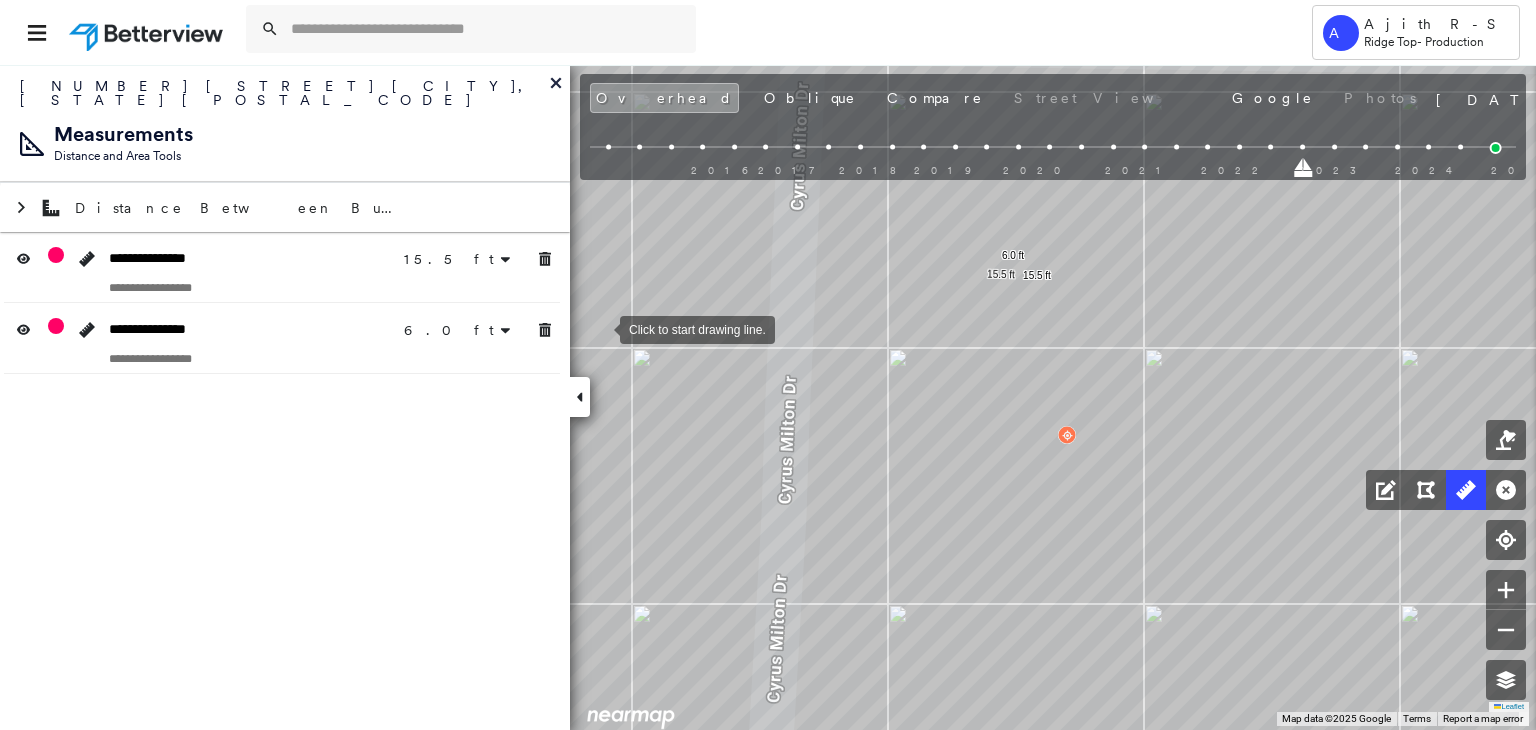 click at bounding box center (282, 287) 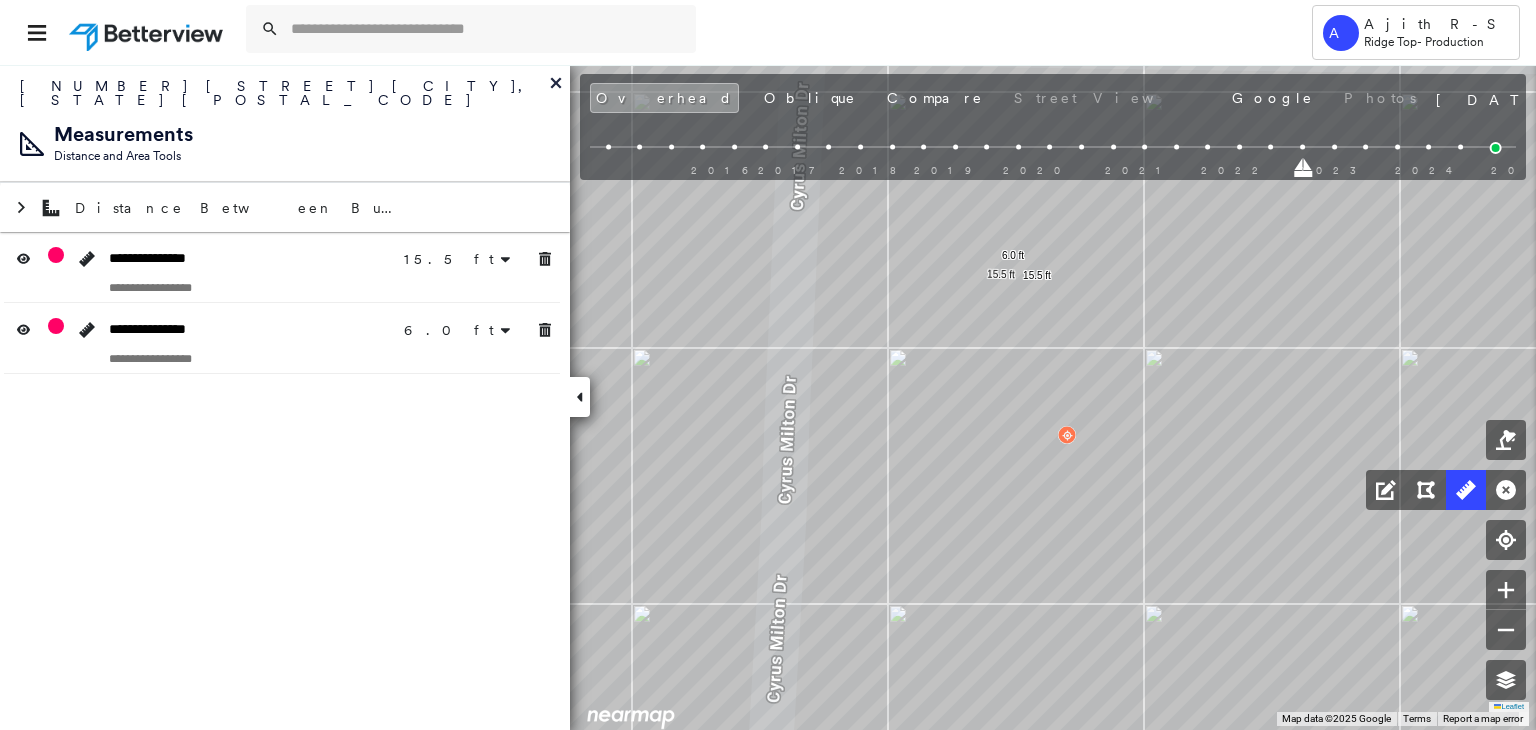 click on "Overhead Oblique Compare Street View Google Photos" at bounding box center [1005, 98] 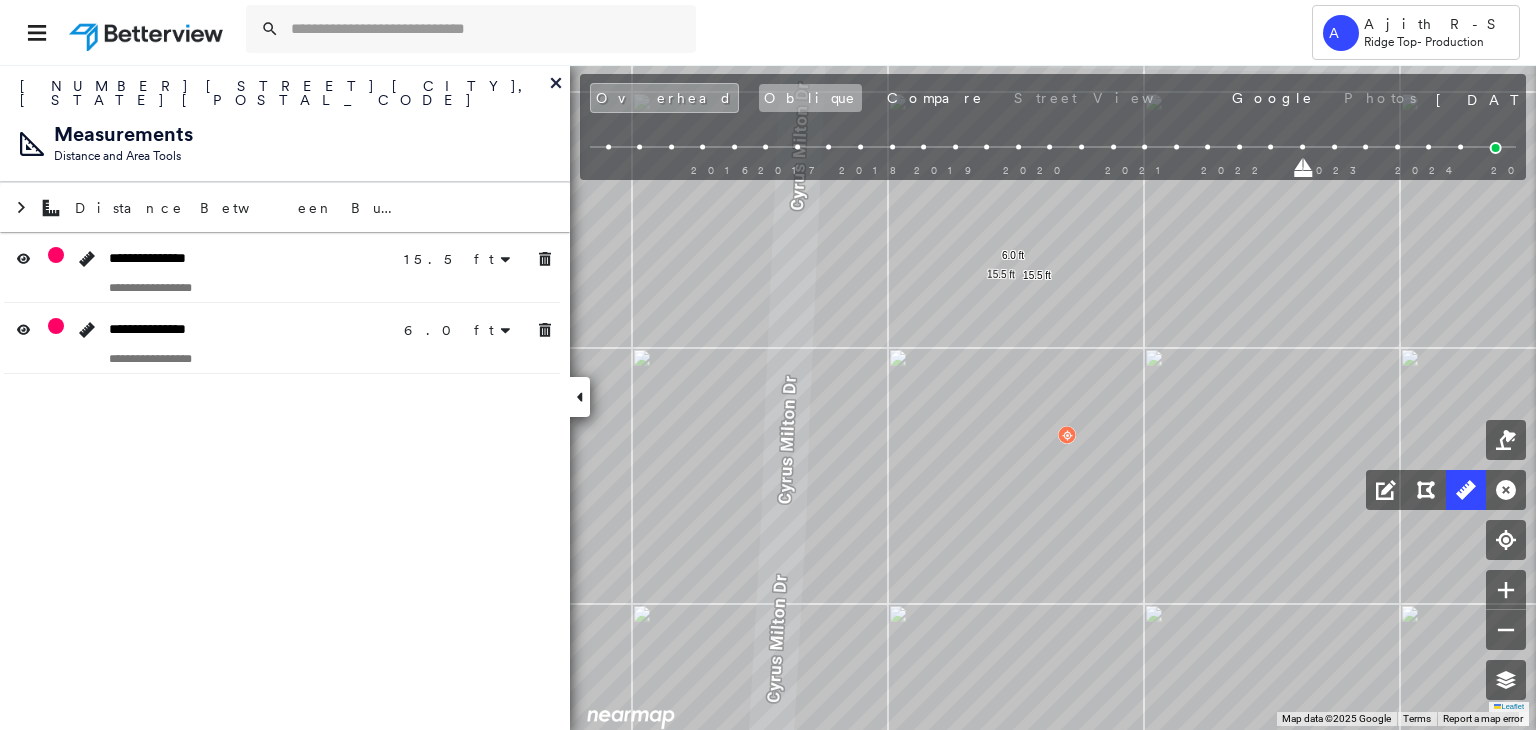 click on "Oblique" at bounding box center [810, 98] 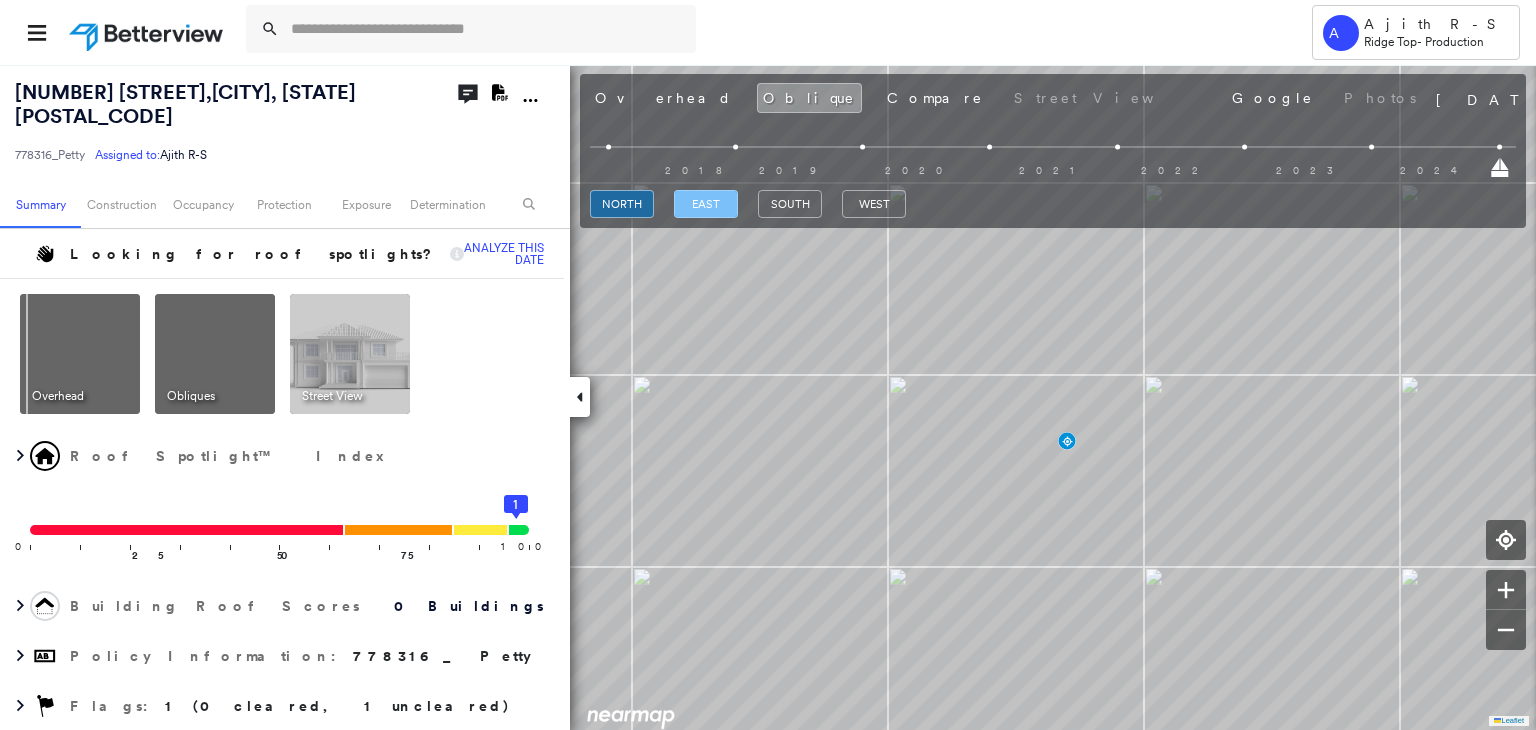 click on "east" at bounding box center (706, 204) 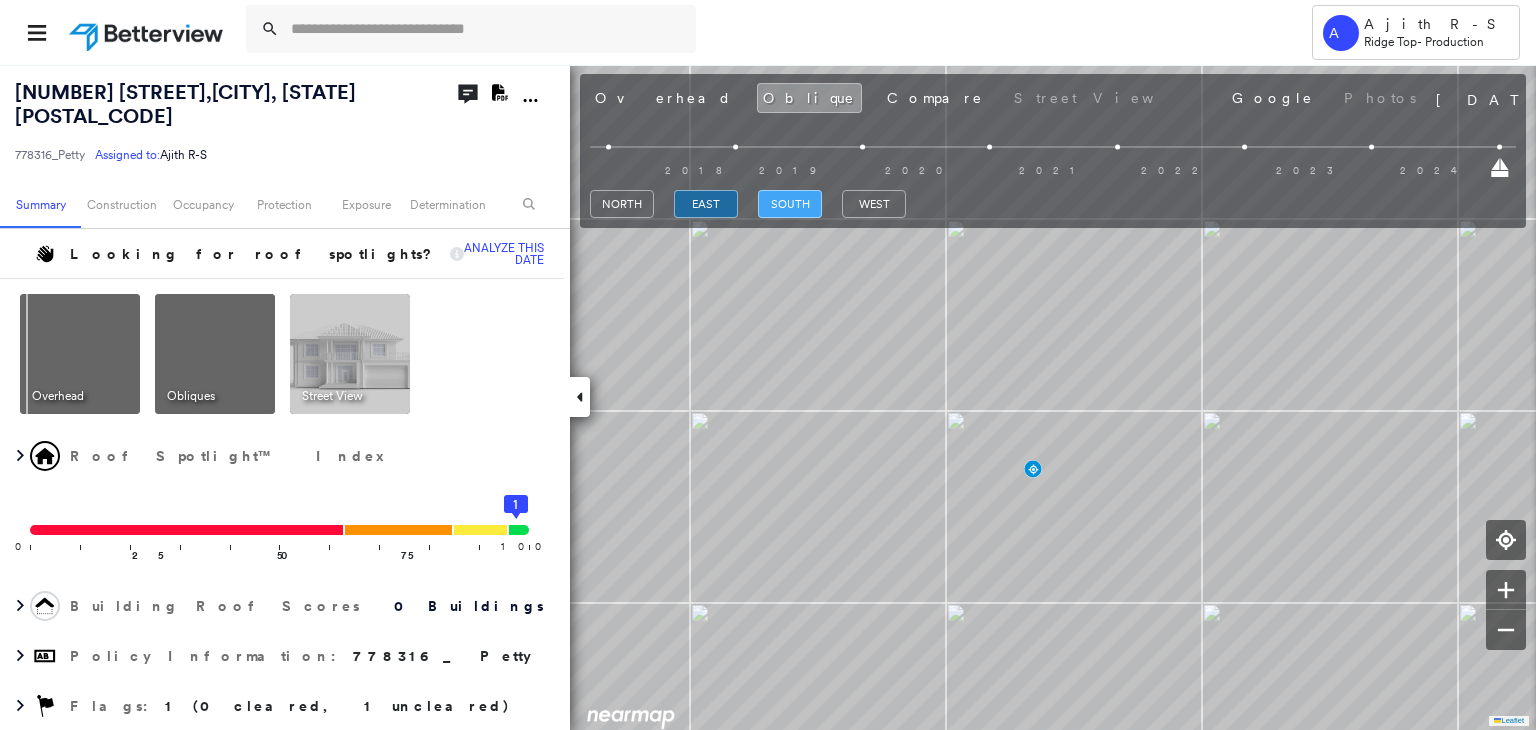 click on "south" at bounding box center [790, 204] 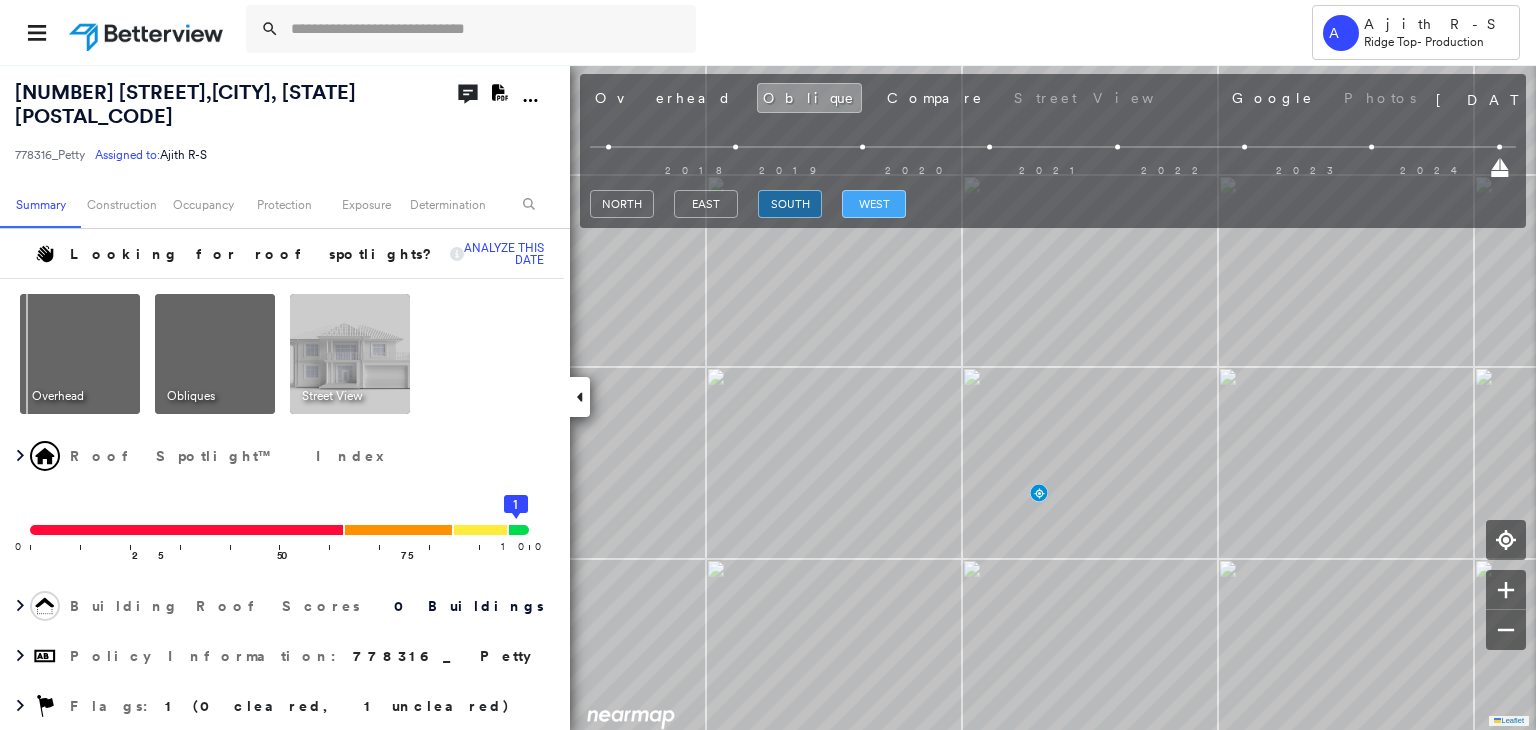 click on "west" at bounding box center [874, 204] 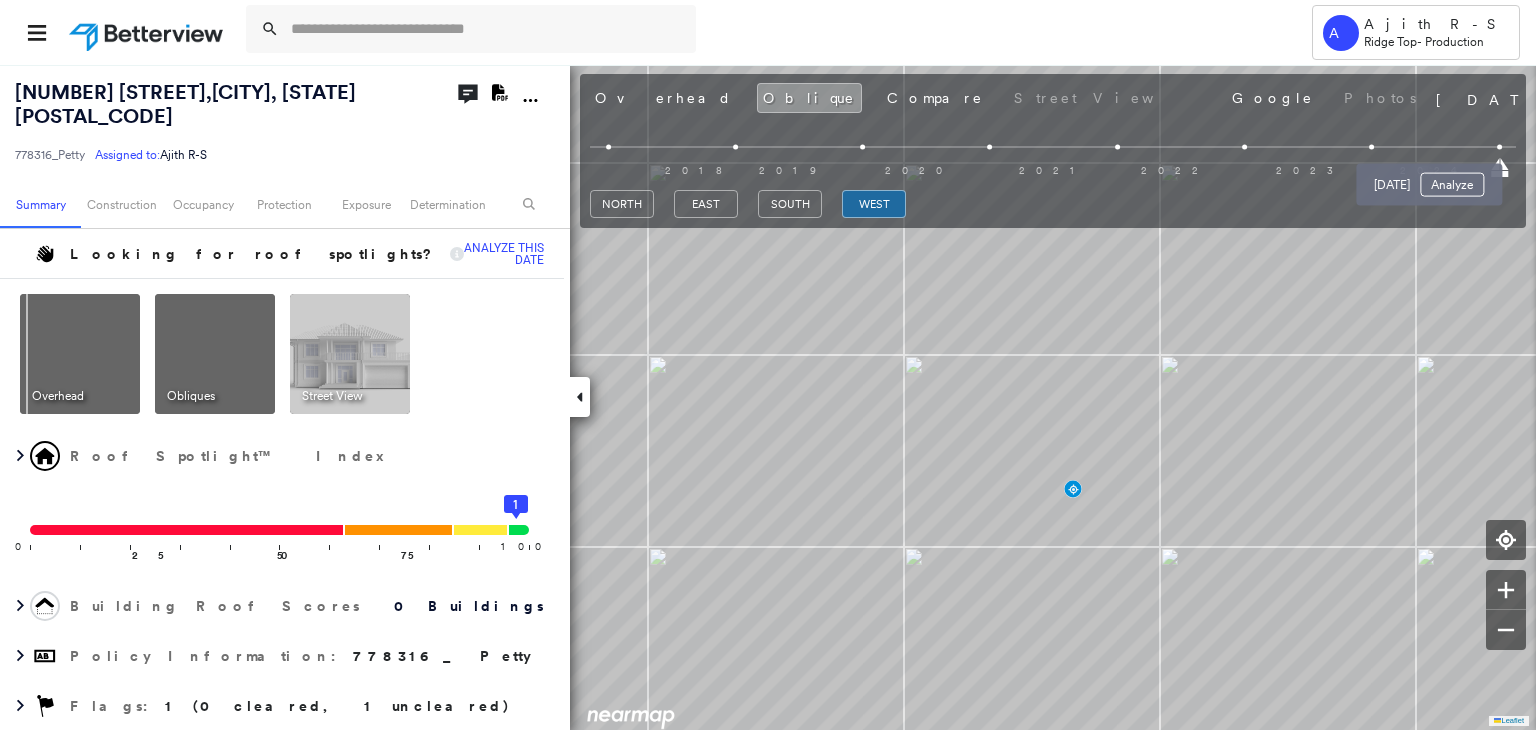 click at bounding box center (1499, 147) 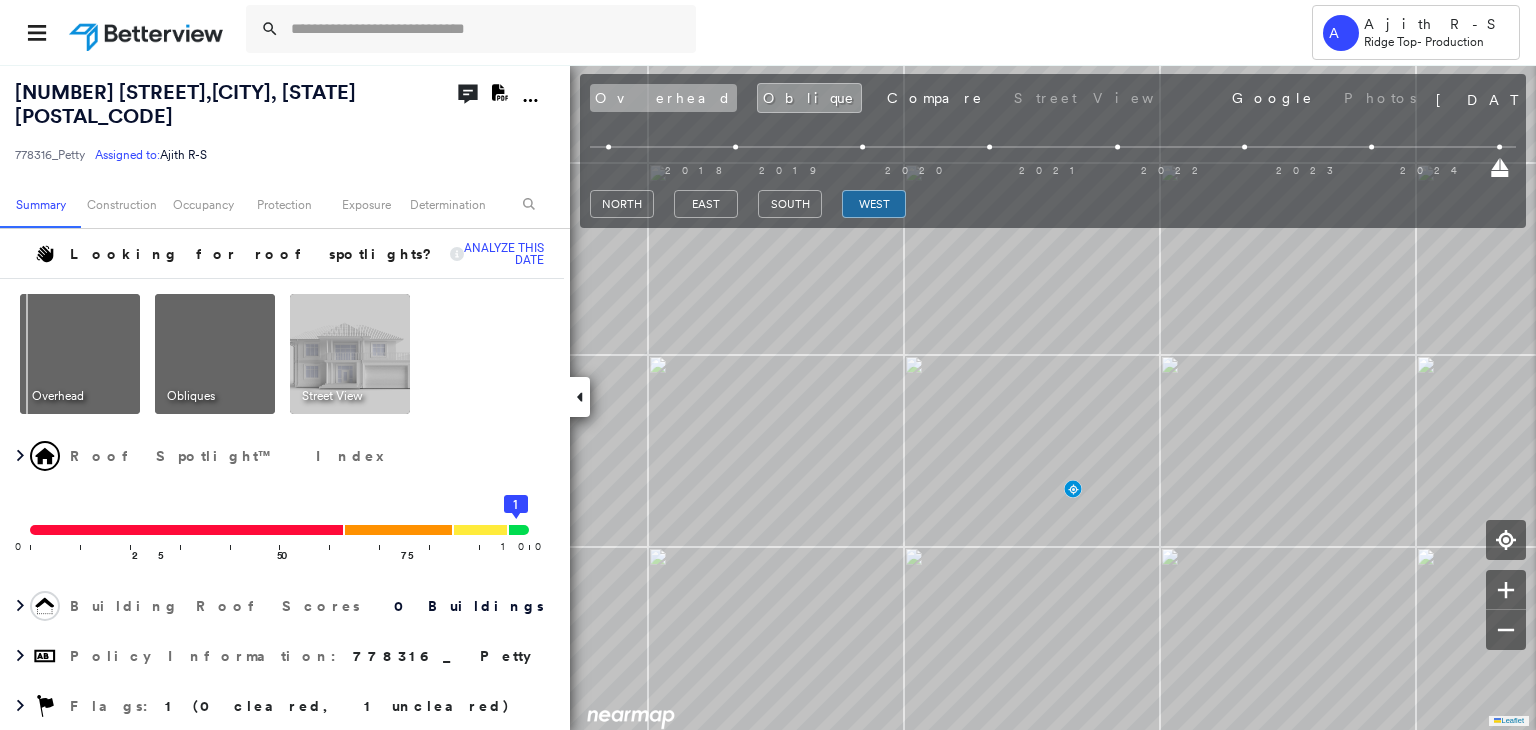 click on "Overhead" at bounding box center [663, 98] 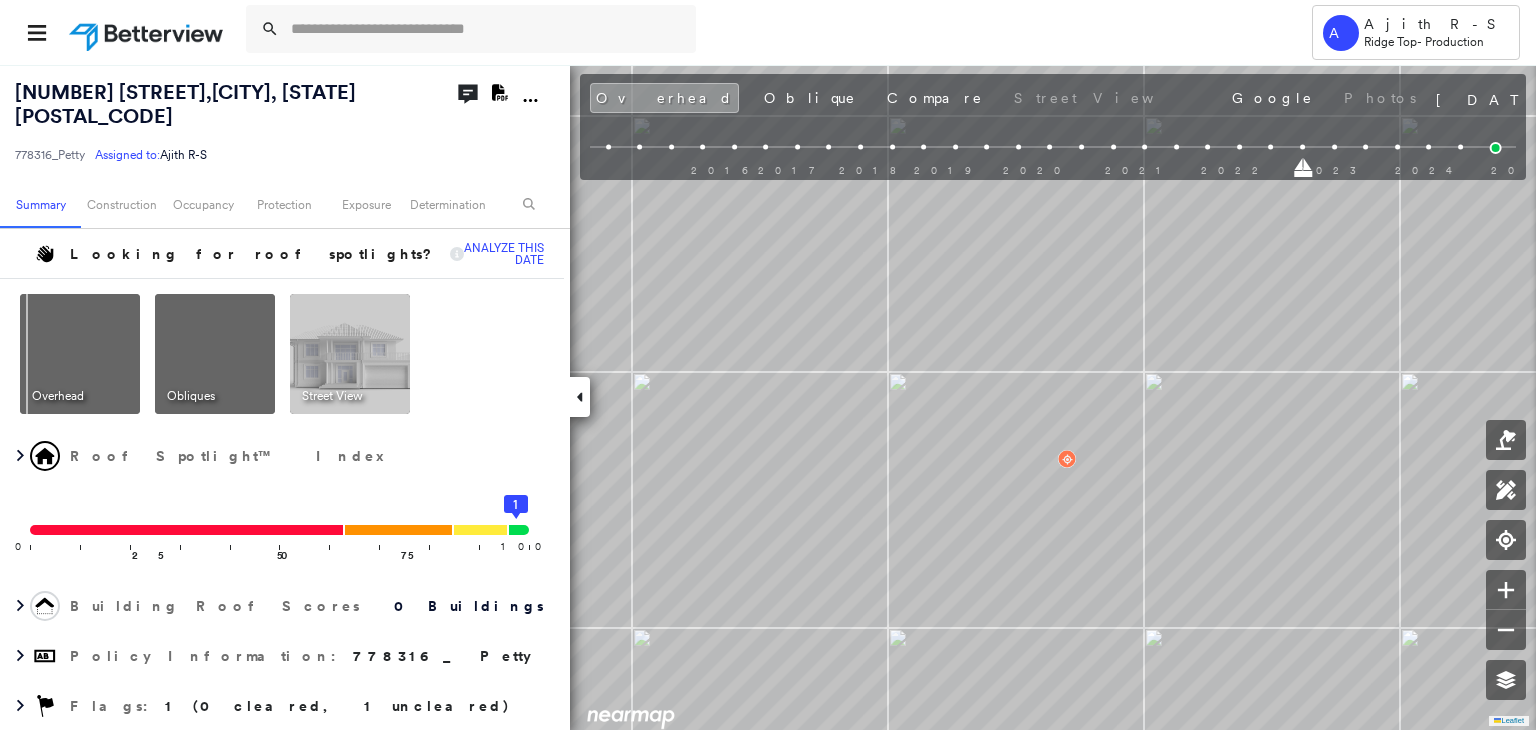 click at bounding box center [1496, 148] 